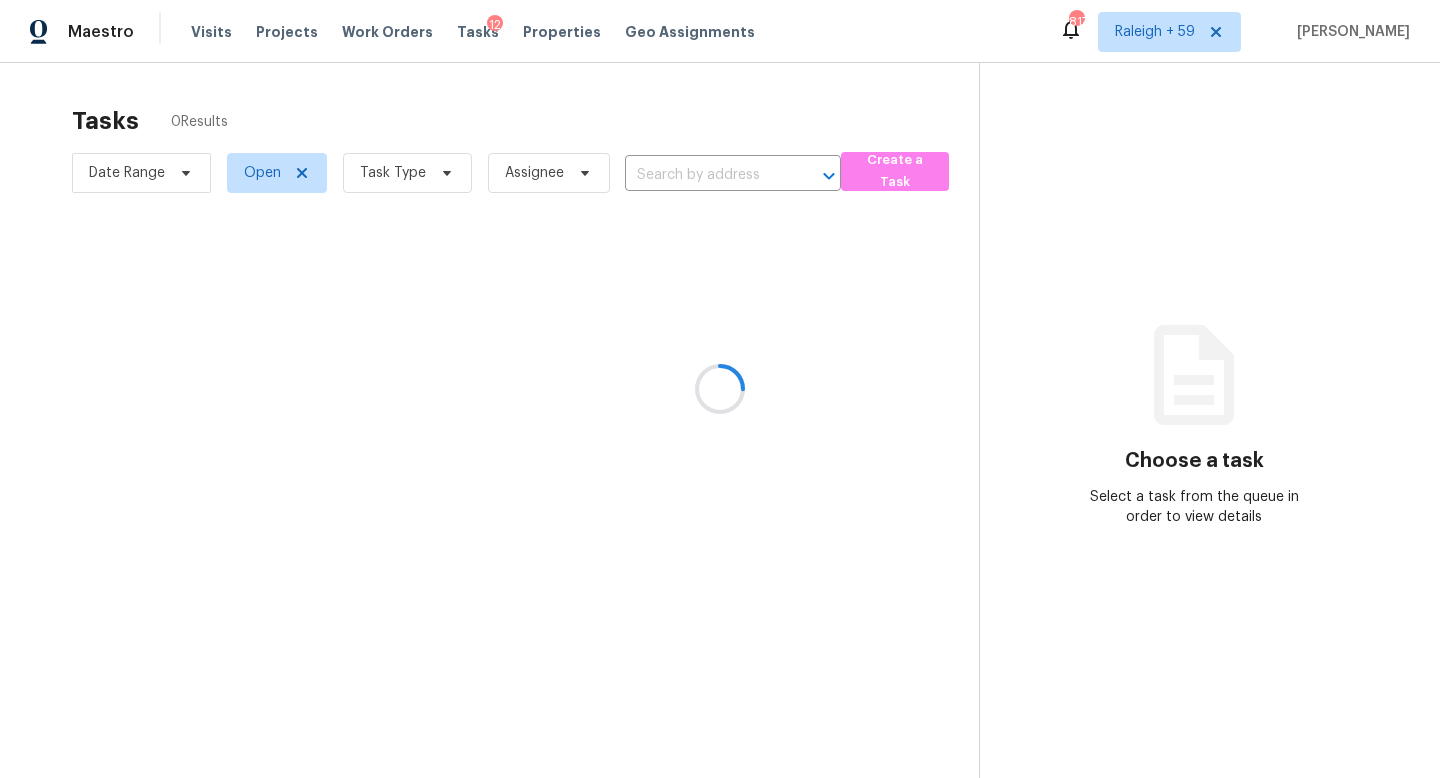 scroll, scrollTop: 0, scrollLeft: 0, axis: both 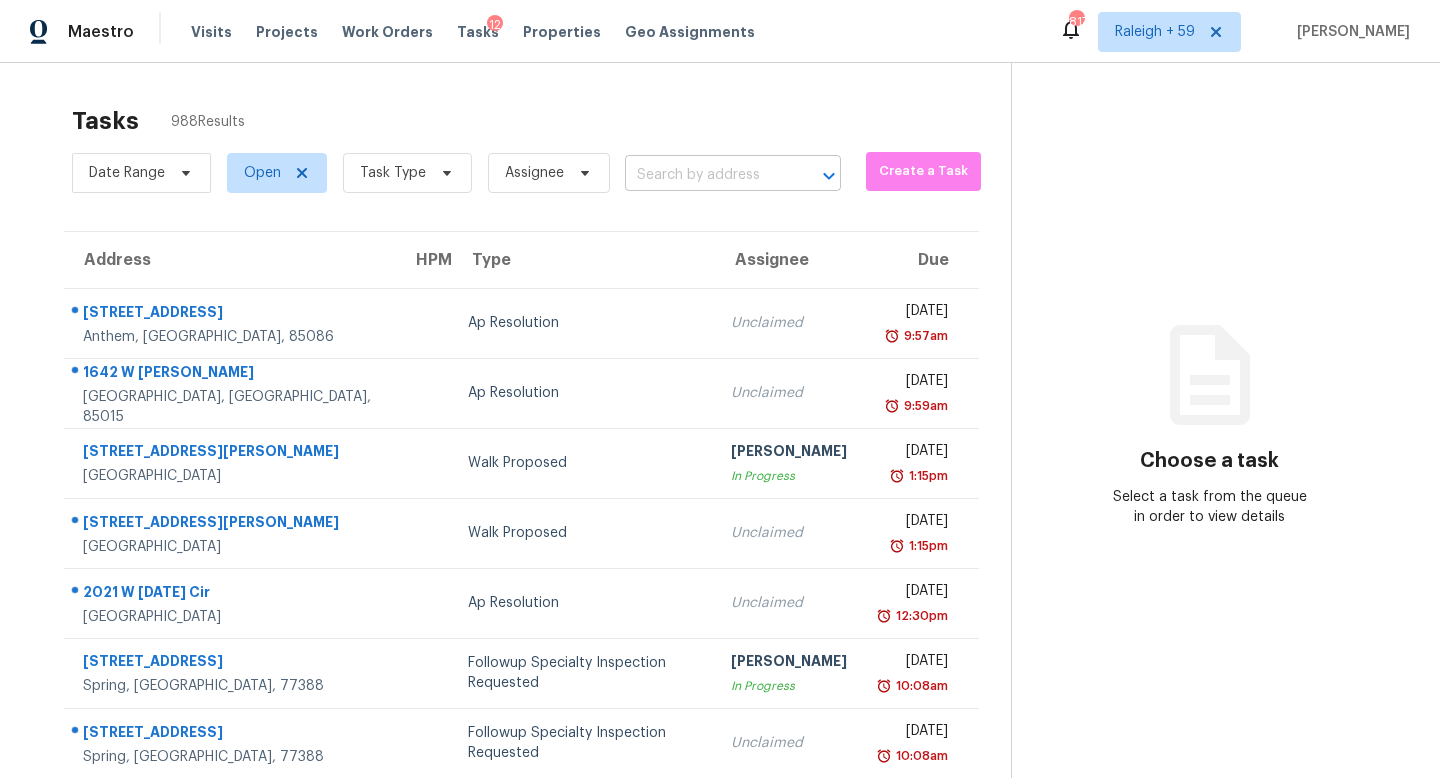 click at bounding box center (705, 175) 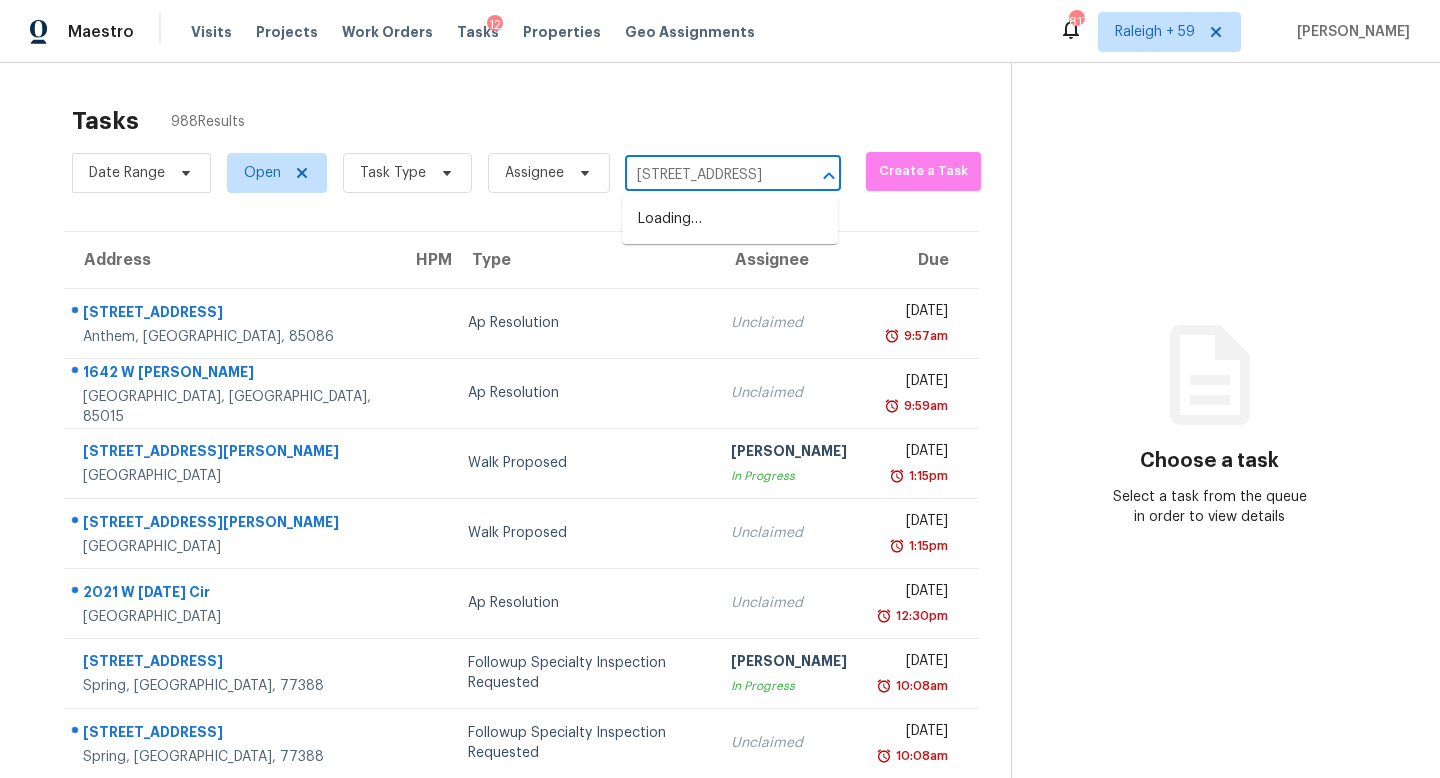 scroll, scrollTop: 0, scrollLeft: 137, axis: horizontal 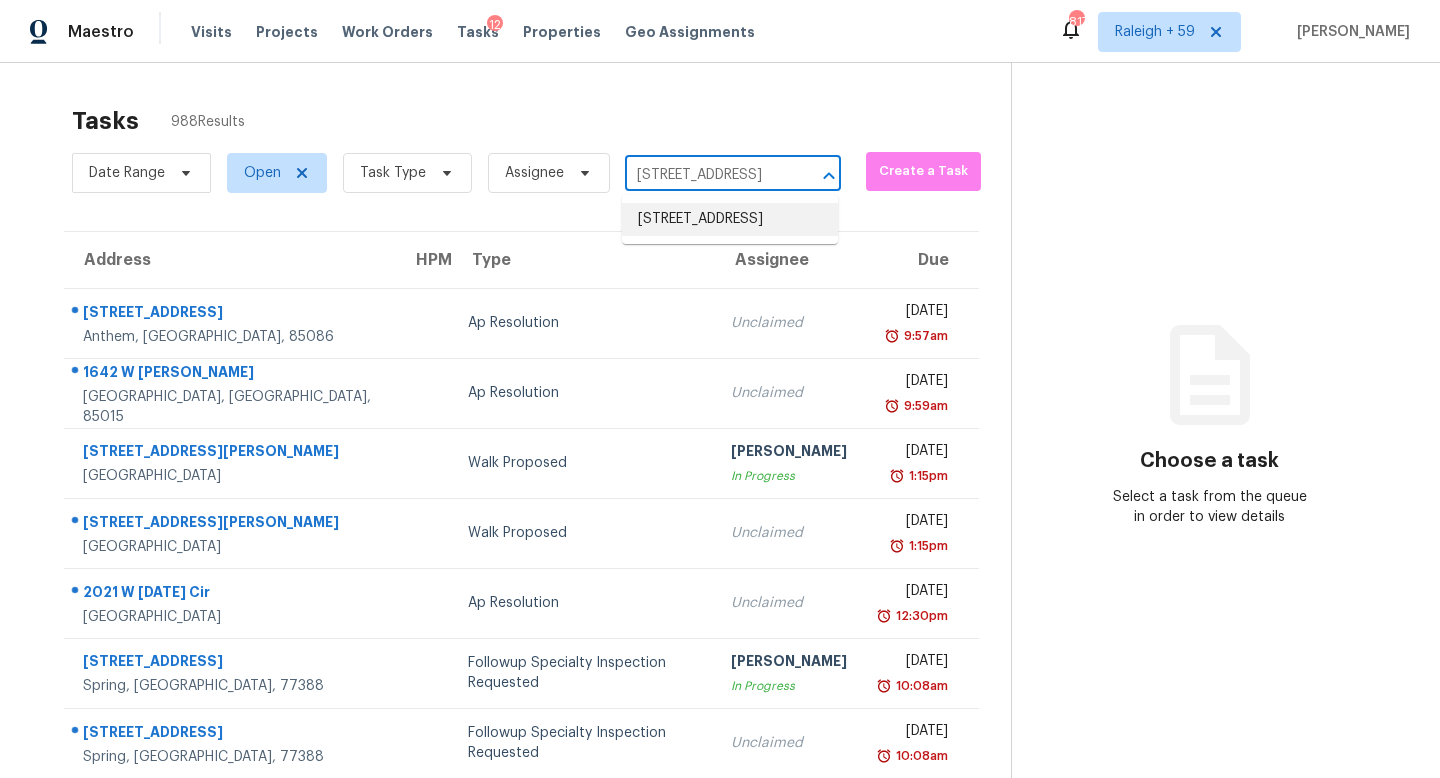 click on "[STREET_ADDRESS]" at bounding box center (730, 219) 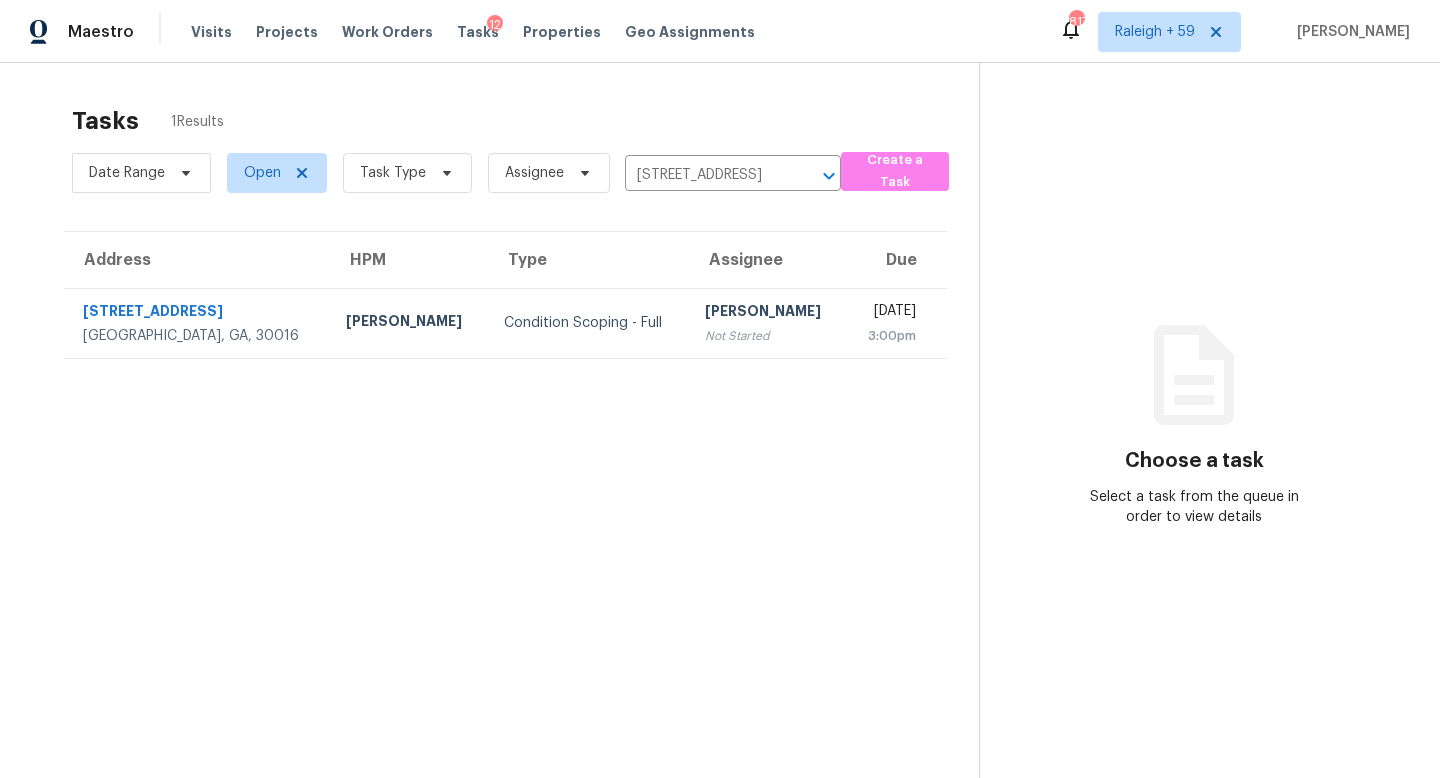click on "Not Started" at bounding box center (767, 336) 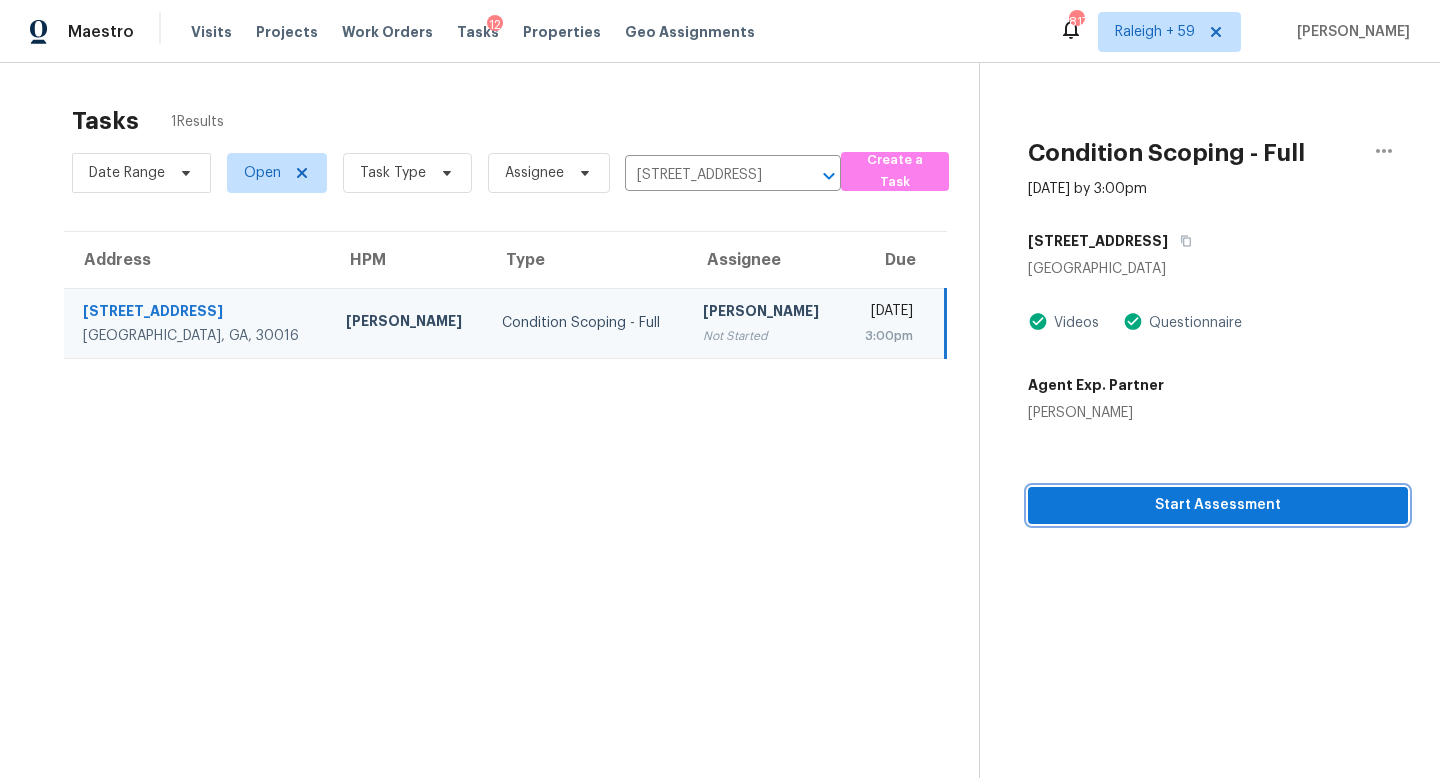 drag, startPoint x: 1120, startPoint y: 499, endPoint x: 1109, endPoint y: 497, distance: 11.18034 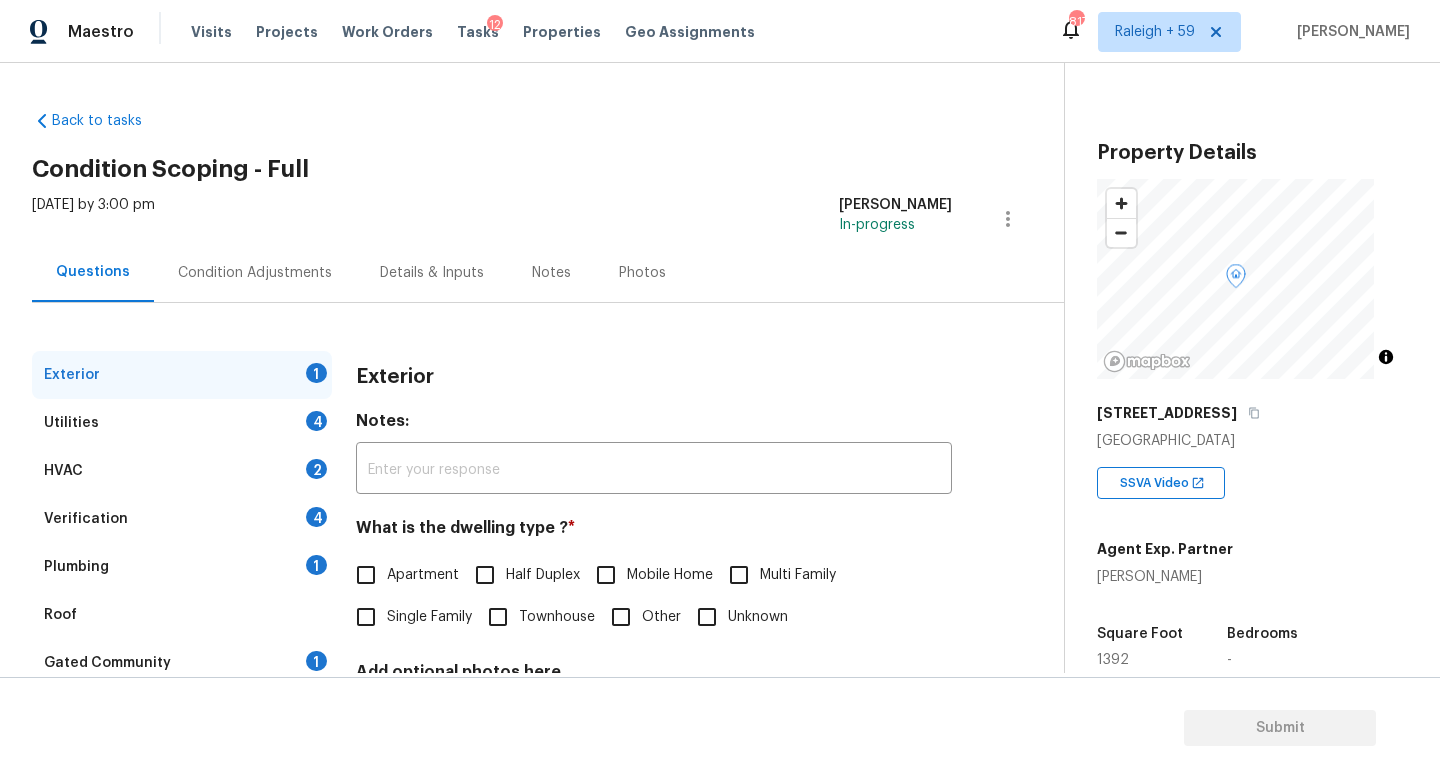 click on "Single Family" at bounding box center (429, 617) 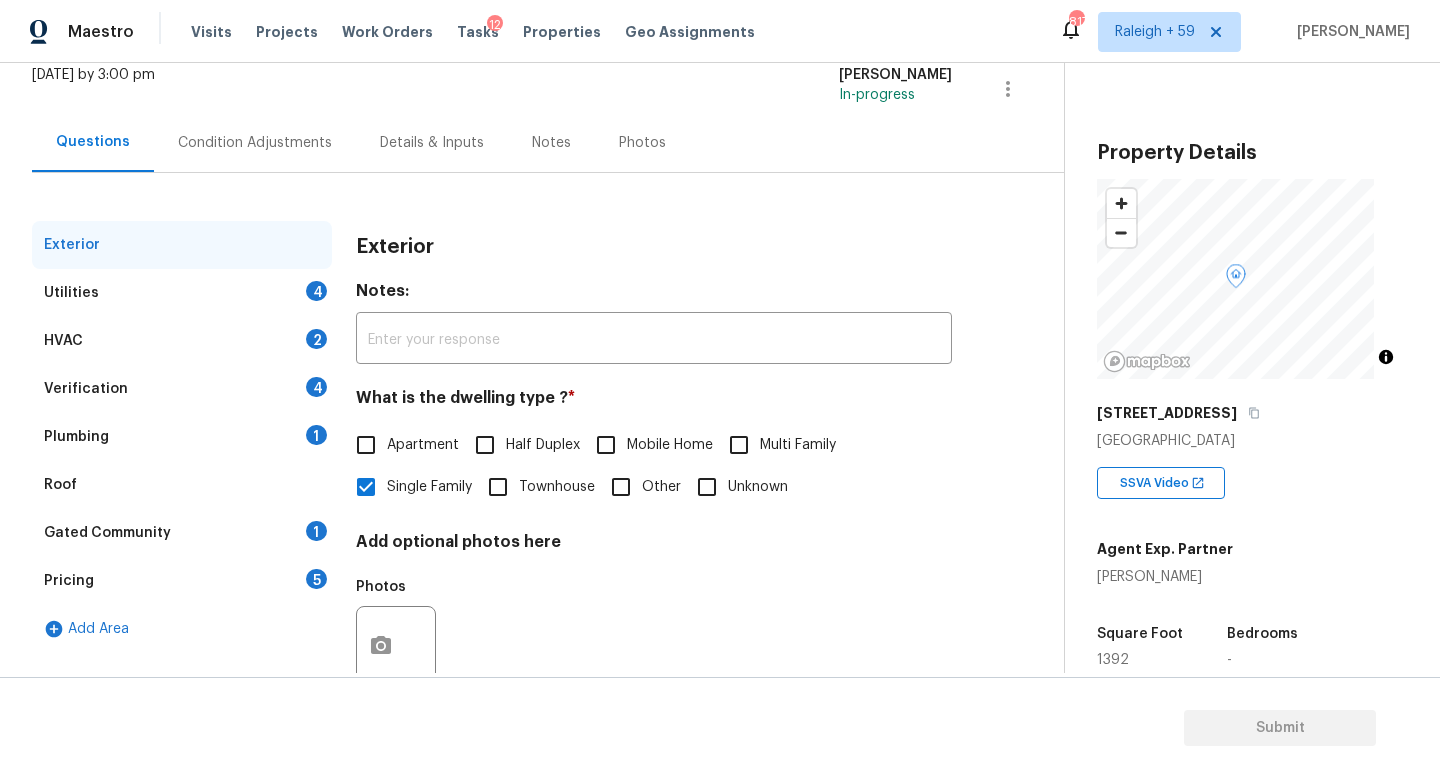 scroll, scrollTop: 200, scrollLeft: 0, axis: vertical 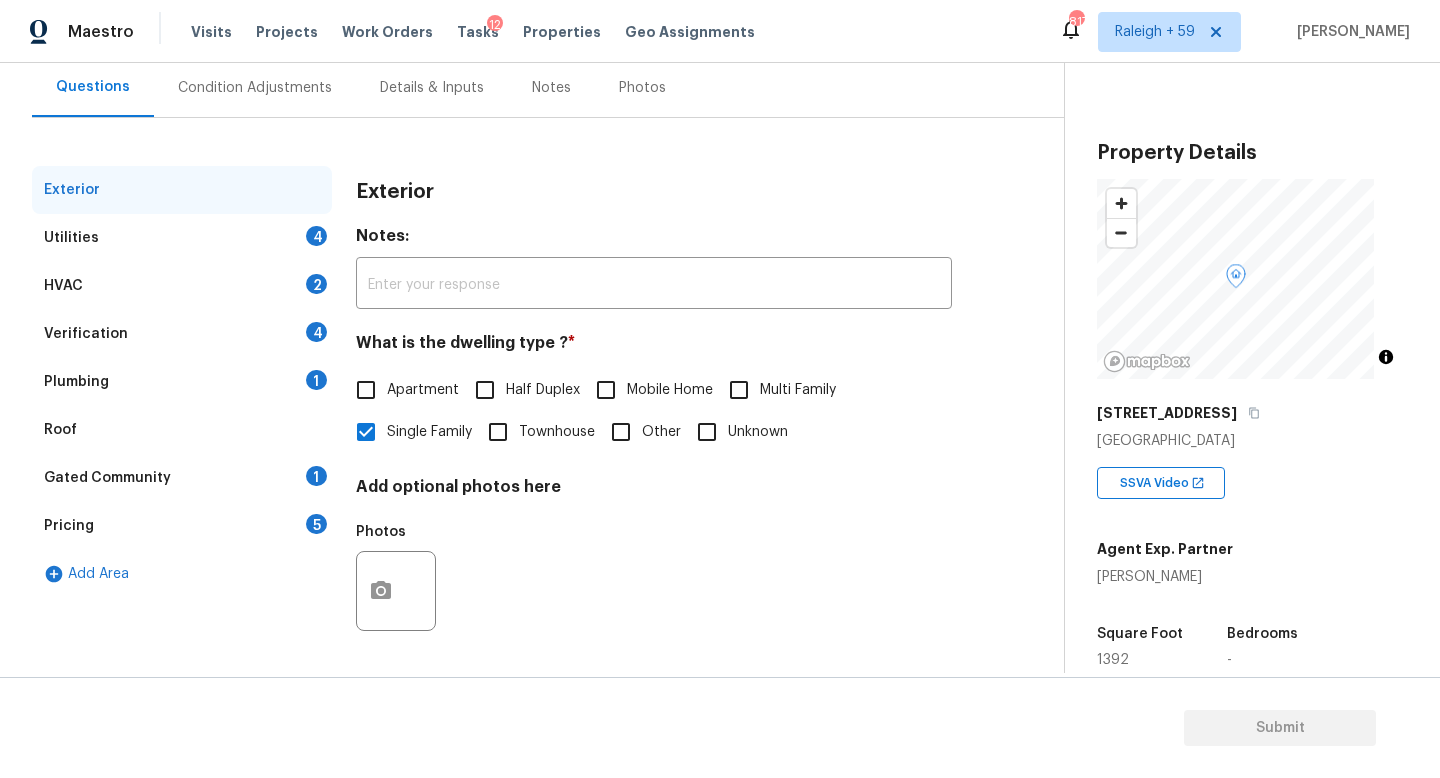 click on "Verification 4" at bounding box center [182, 334] 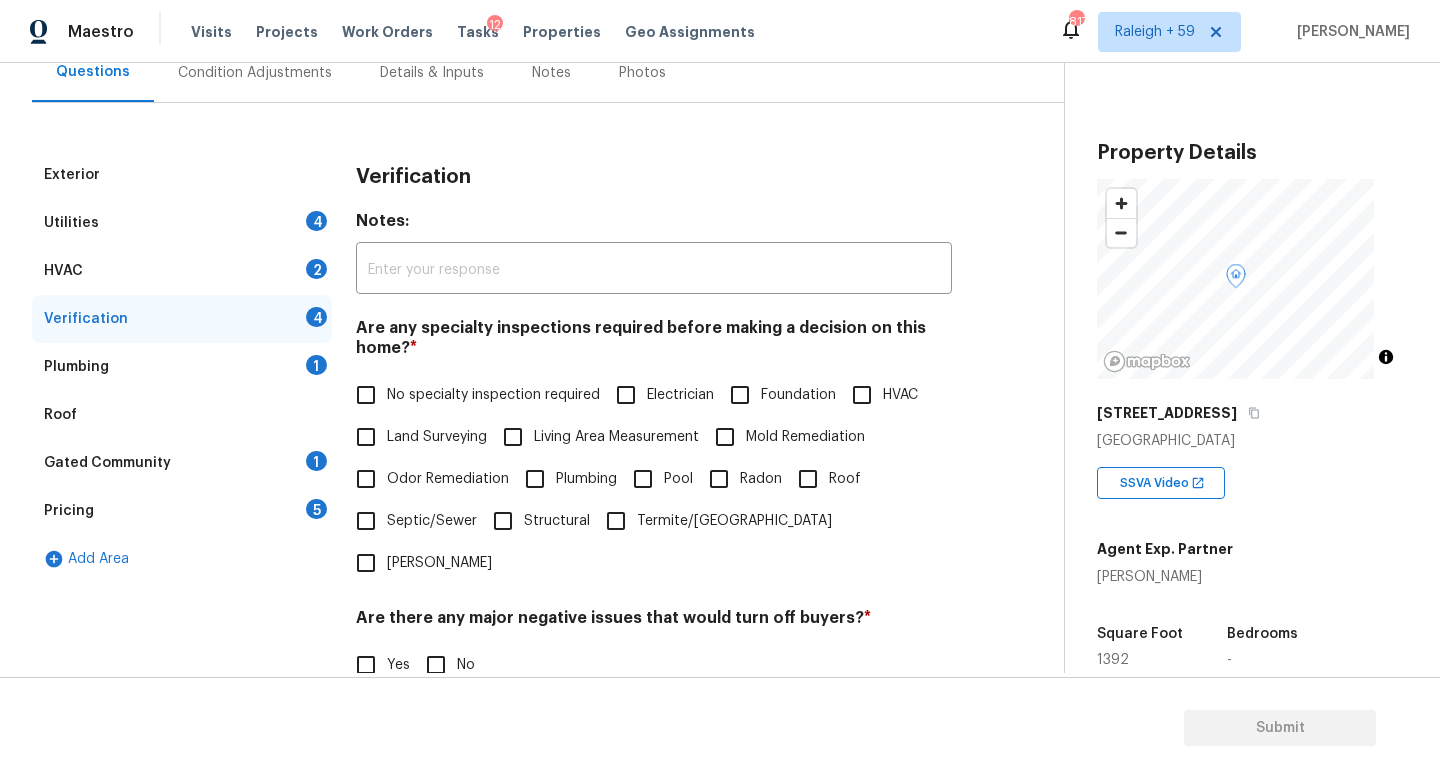 click on "No specialty inspection required" at bounding box center (493, 395) 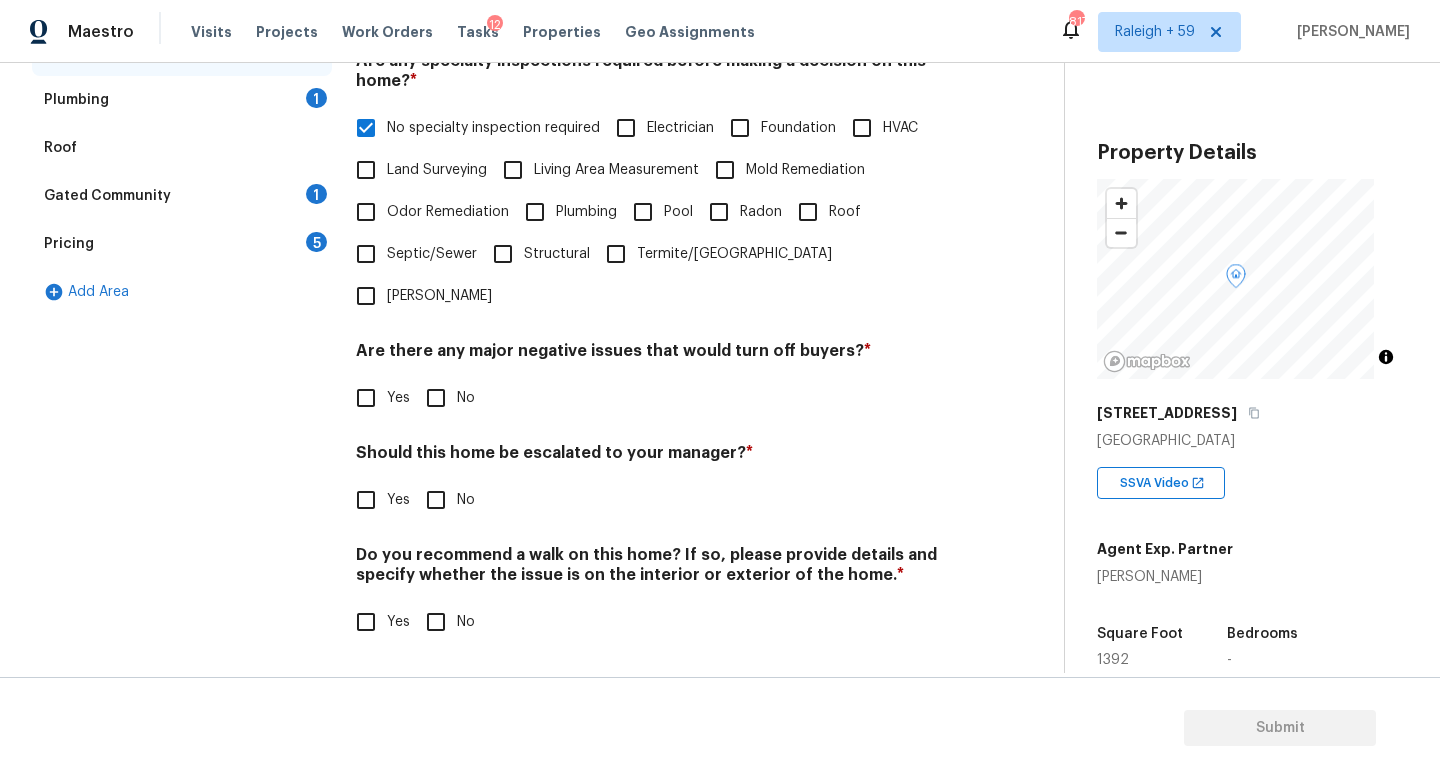 scroll, scrollTop: 482, scrollLeft: 0, axis: vertical 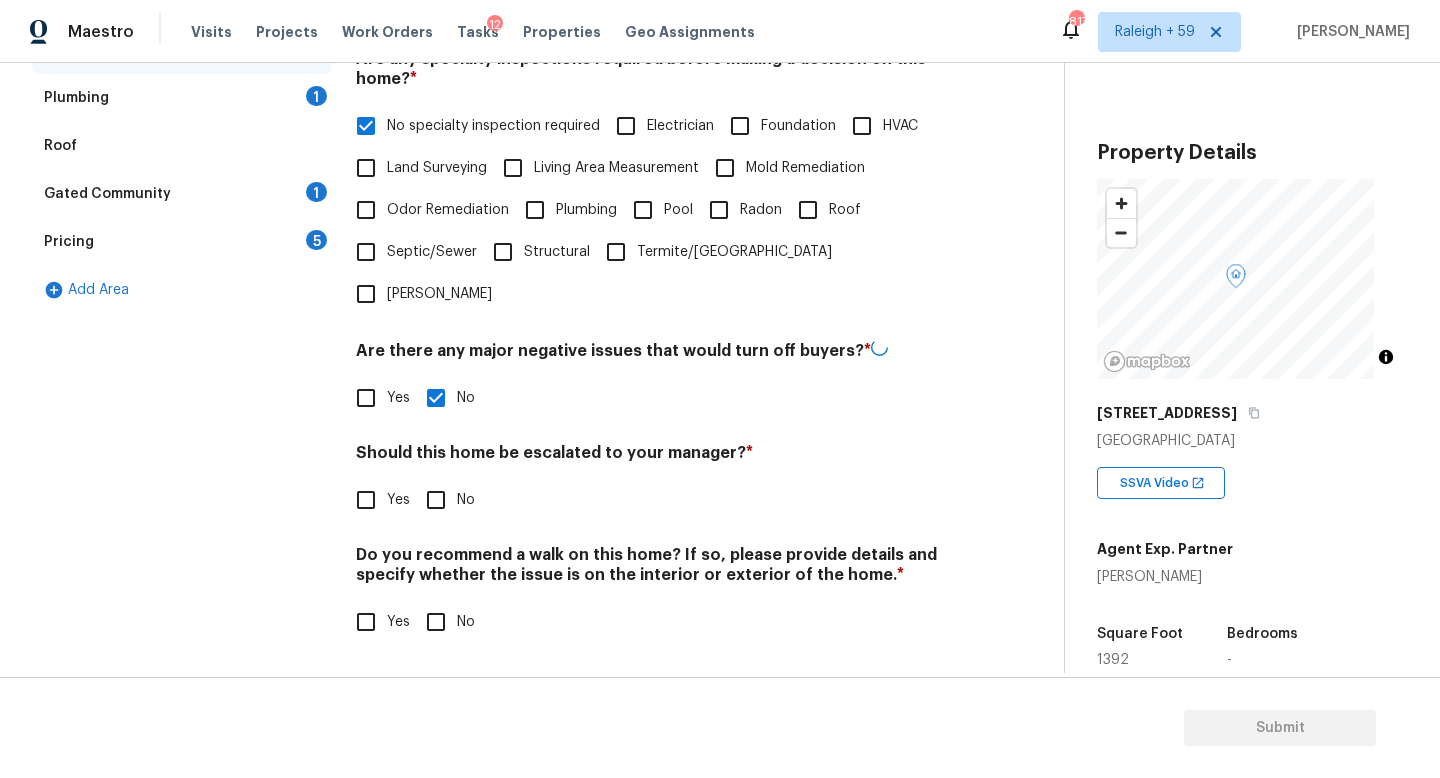 click on "Yes" at bounding box center [366, 500] 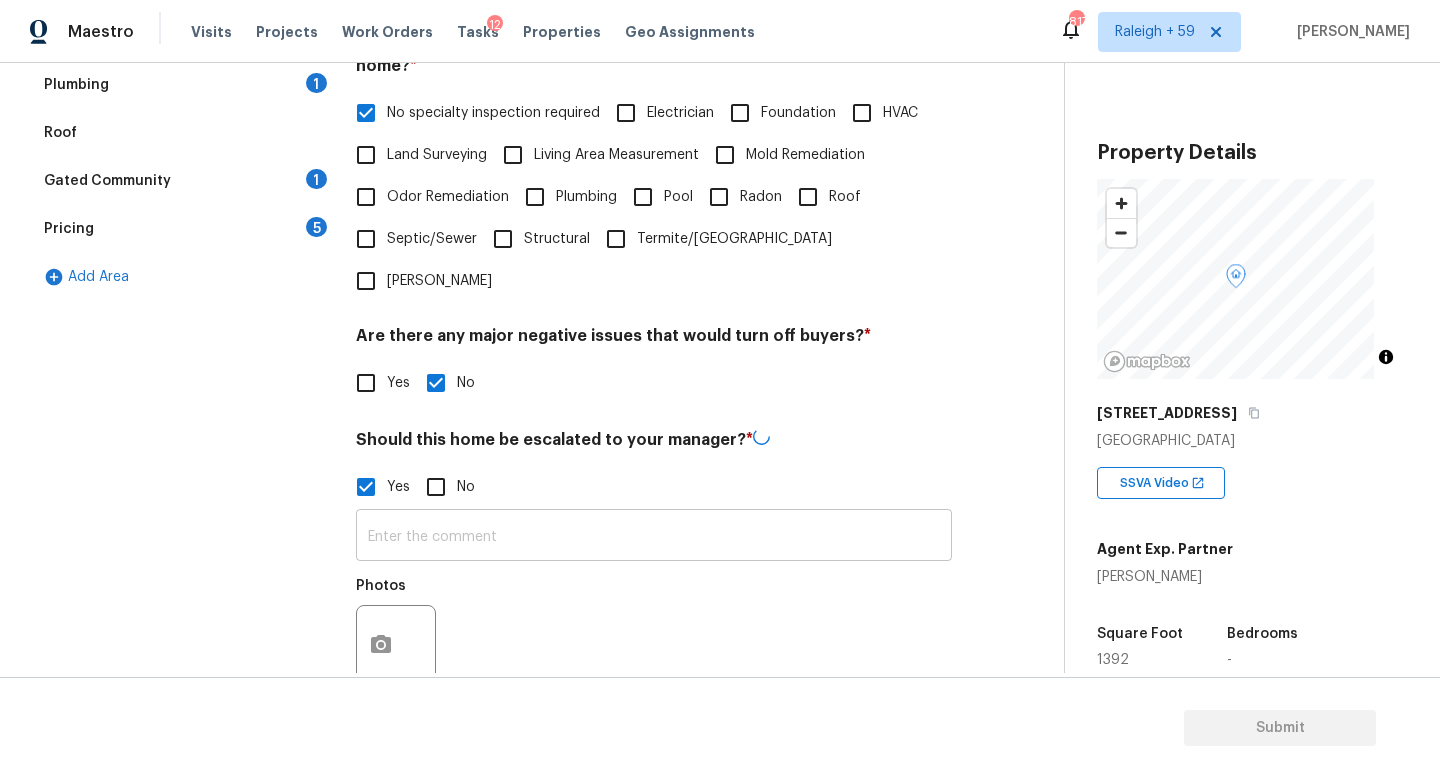 click at bounding box center [654, 537] 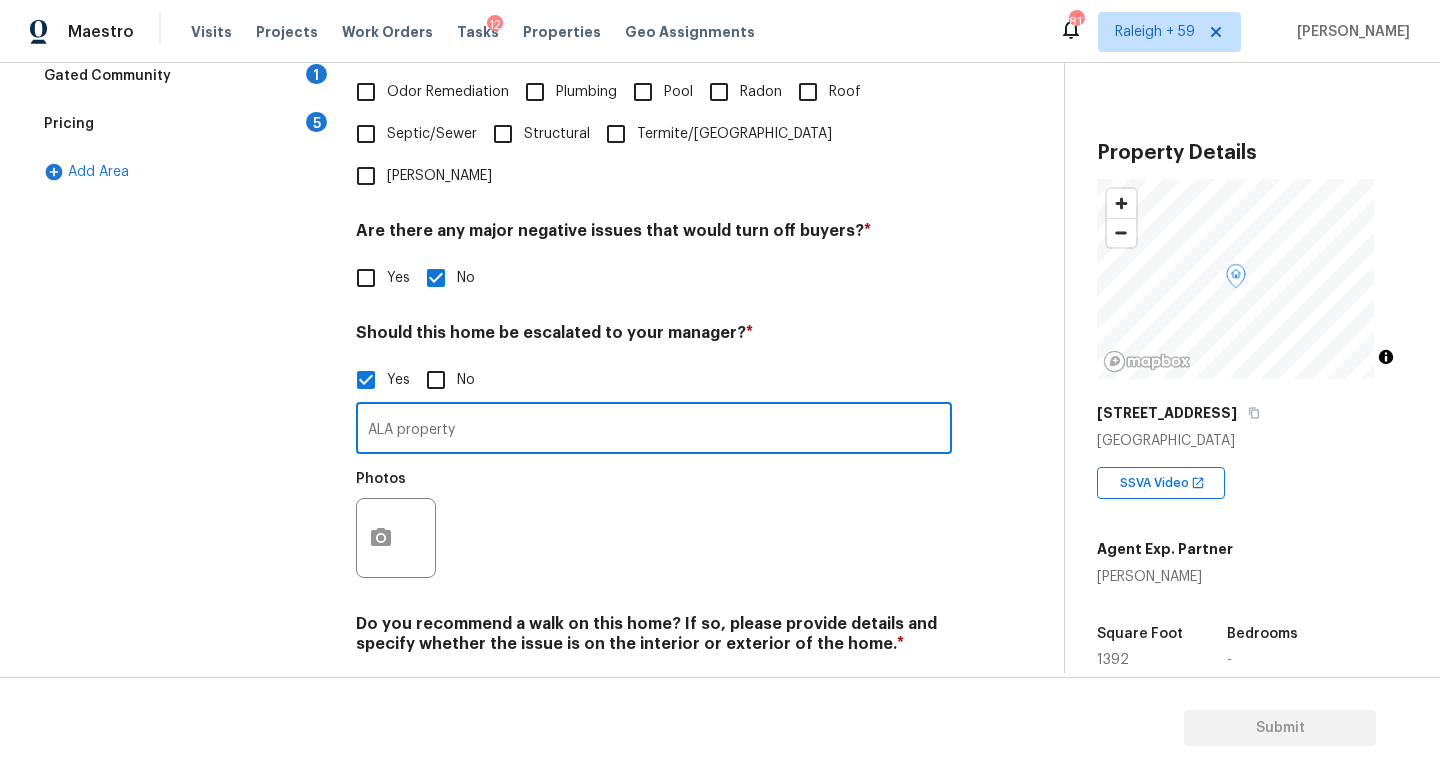scroll, scrollTop: 672, scrollLeft: 0, axis: vertical 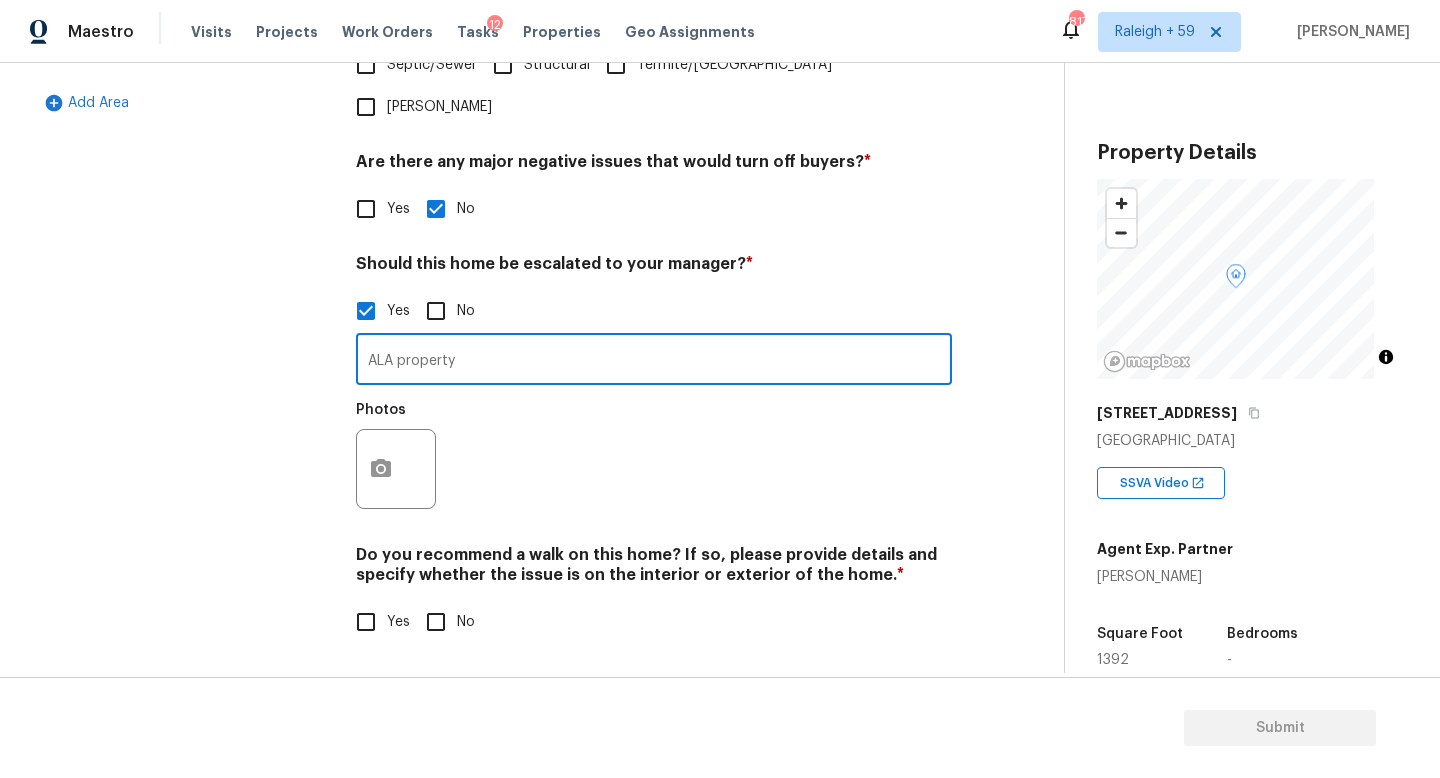 type on "ALA property" 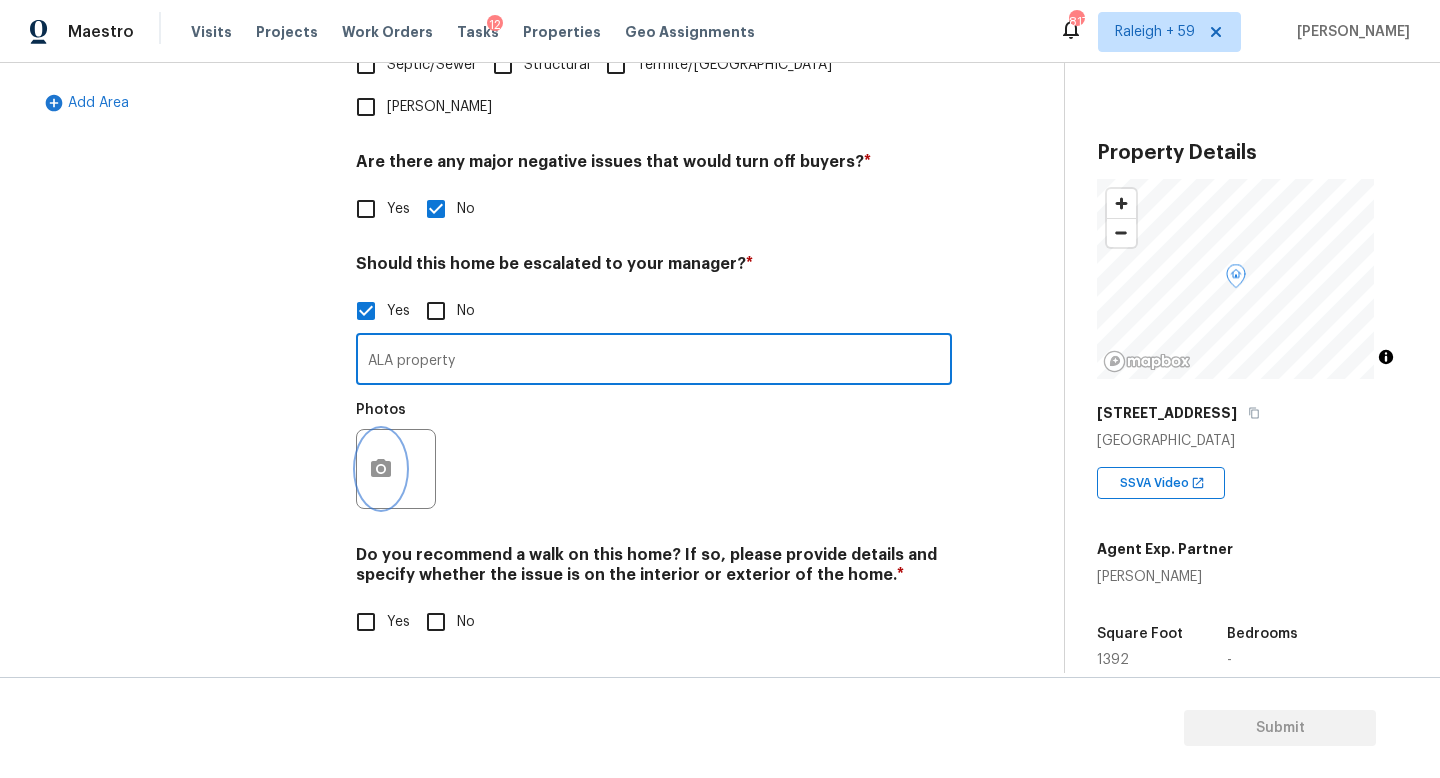 click at bounding box center (381, 469) 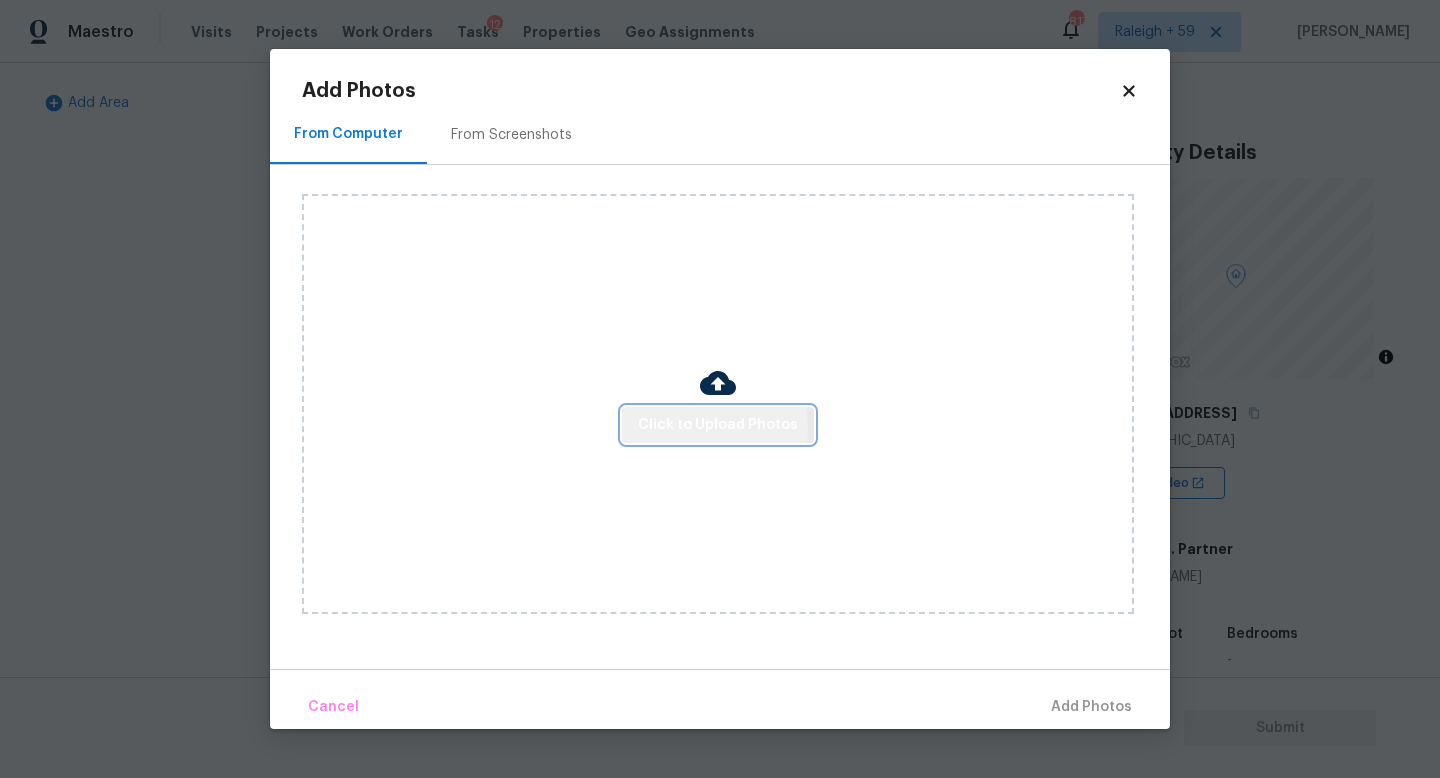 click on "Click to Upload Photos" at bounding box center (718, 425) 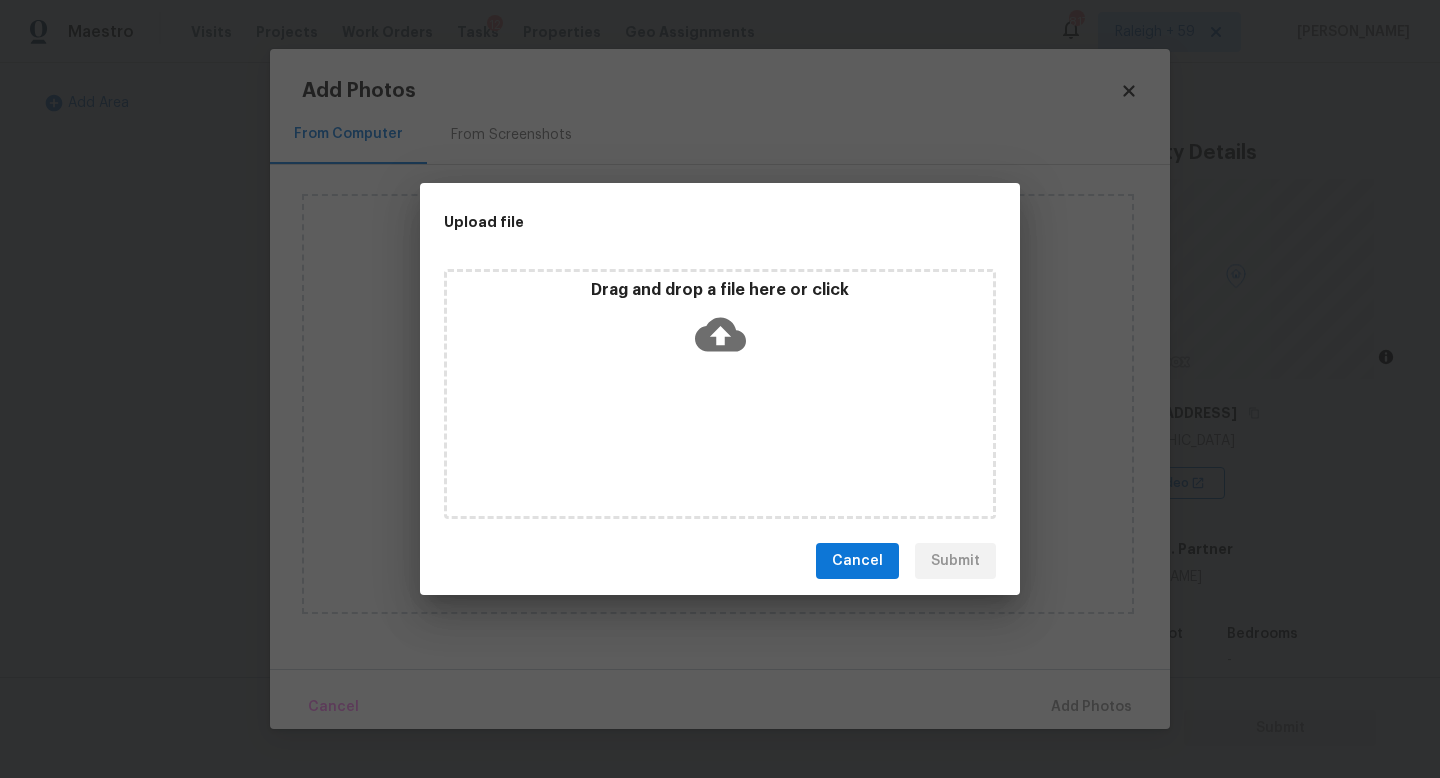 click on "Drag and drop a file here or click" at bounding box center (720, 394) 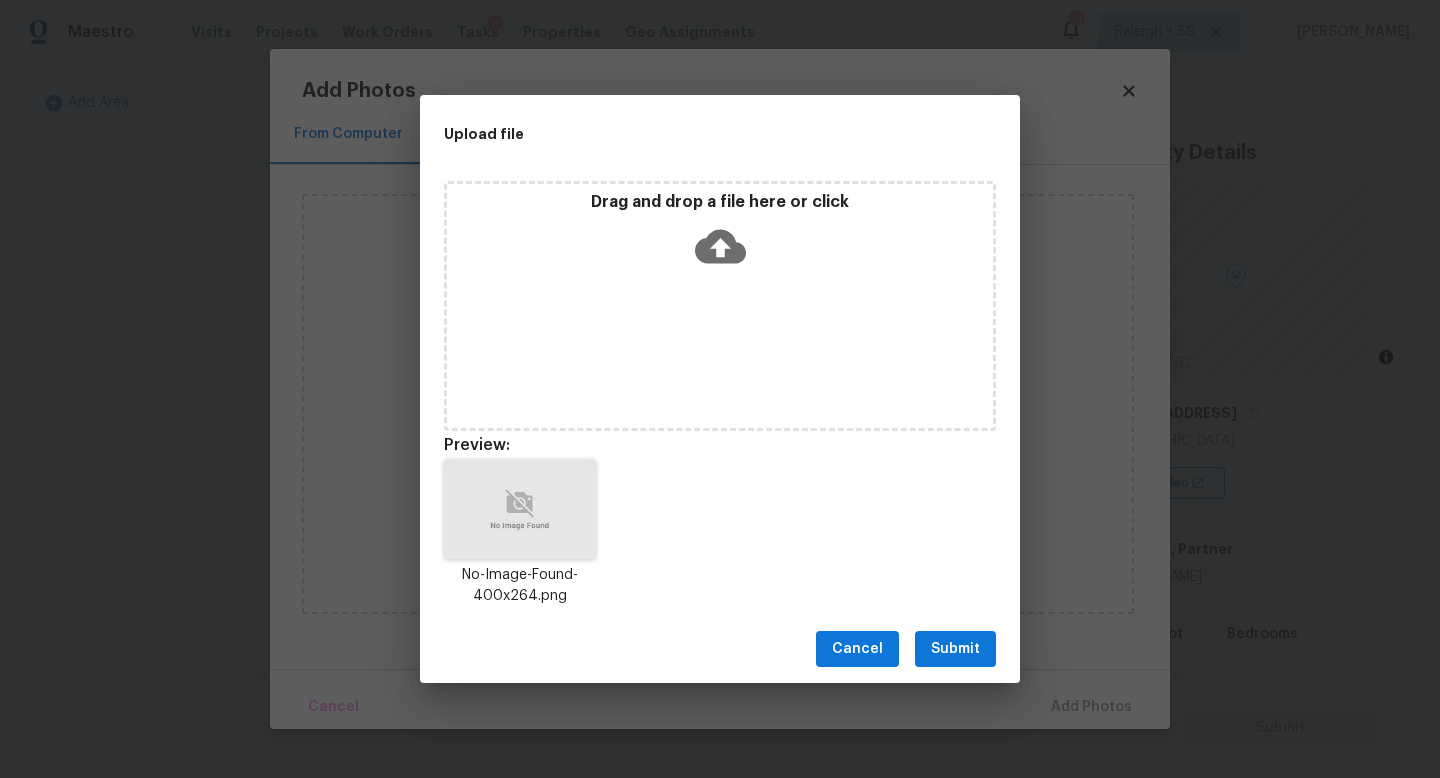 click on "Submit" at bounding box center [955, 649] 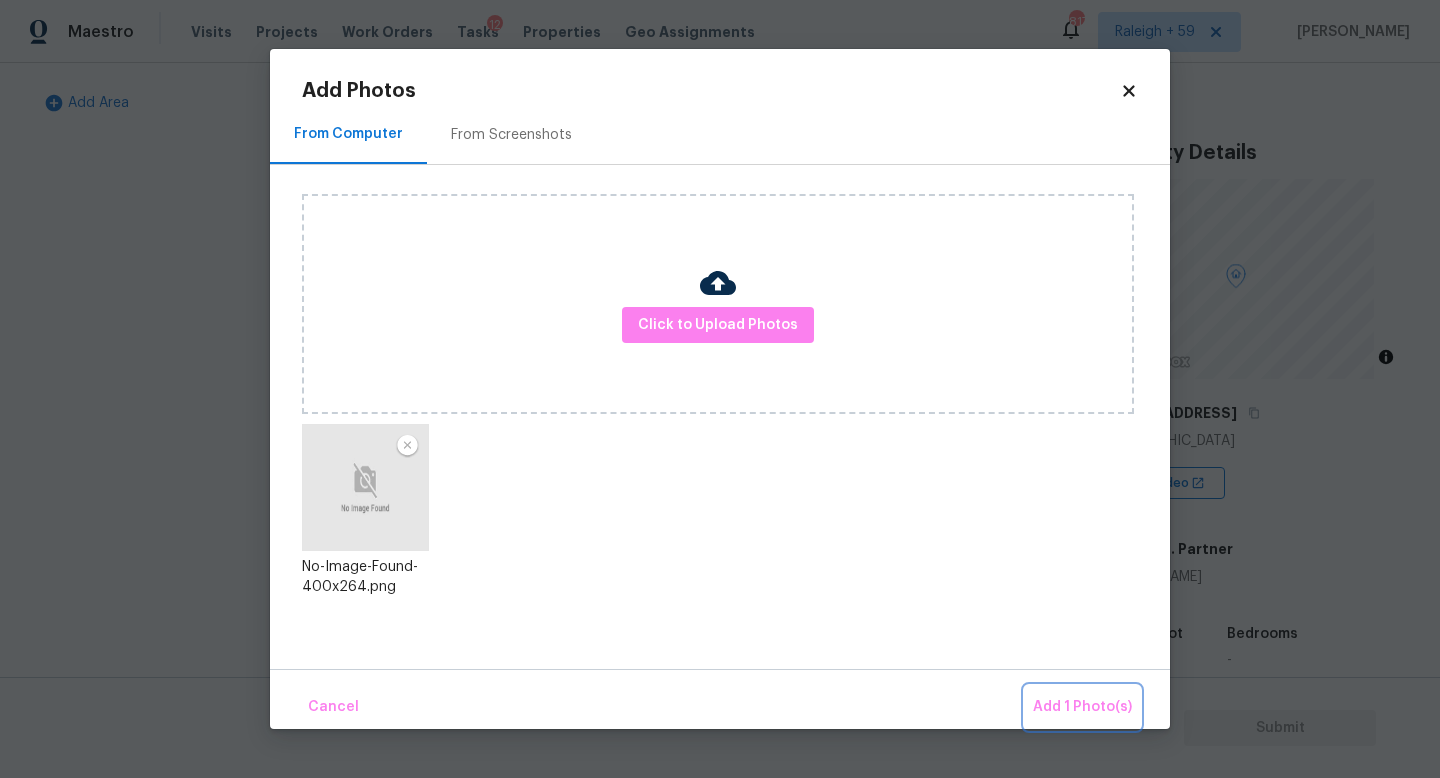 click on "Add 1 Photo(s)" at bounding box center (1082, 707) 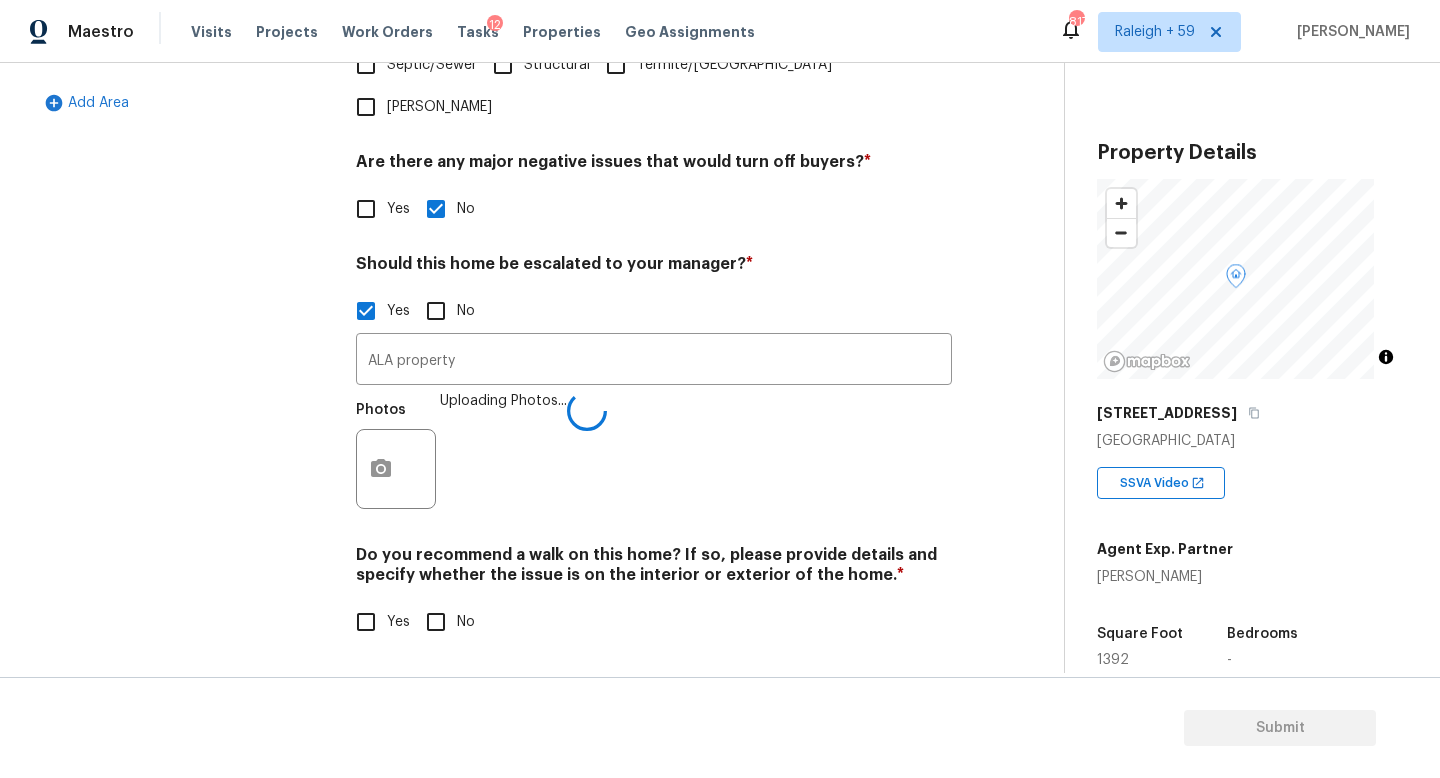 click on "No" at bounding box center [436, 622] 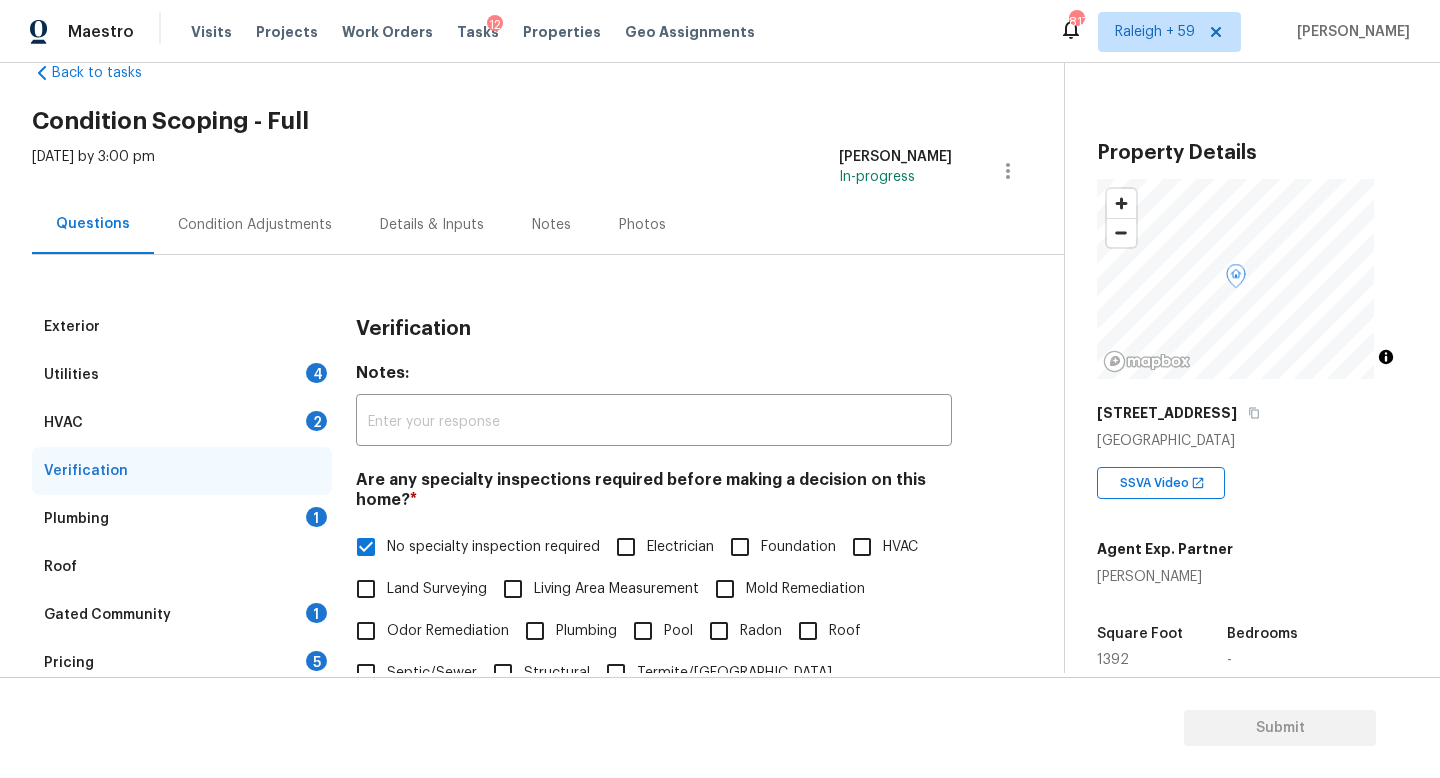 scroll, scrollTop: 2, scrollLeft: 0, axis: vertical 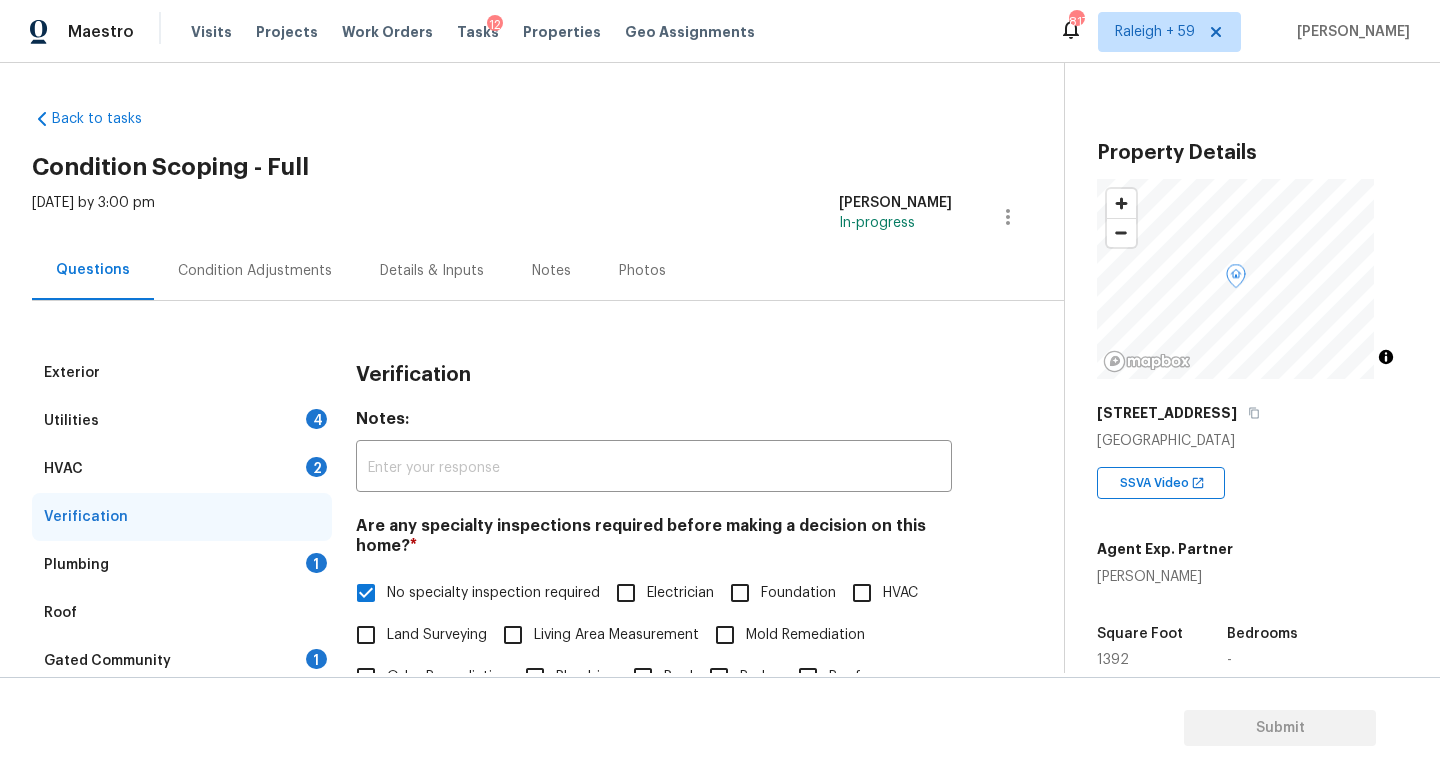 click on "Plumbing 1" at bounding box center (182, 565) 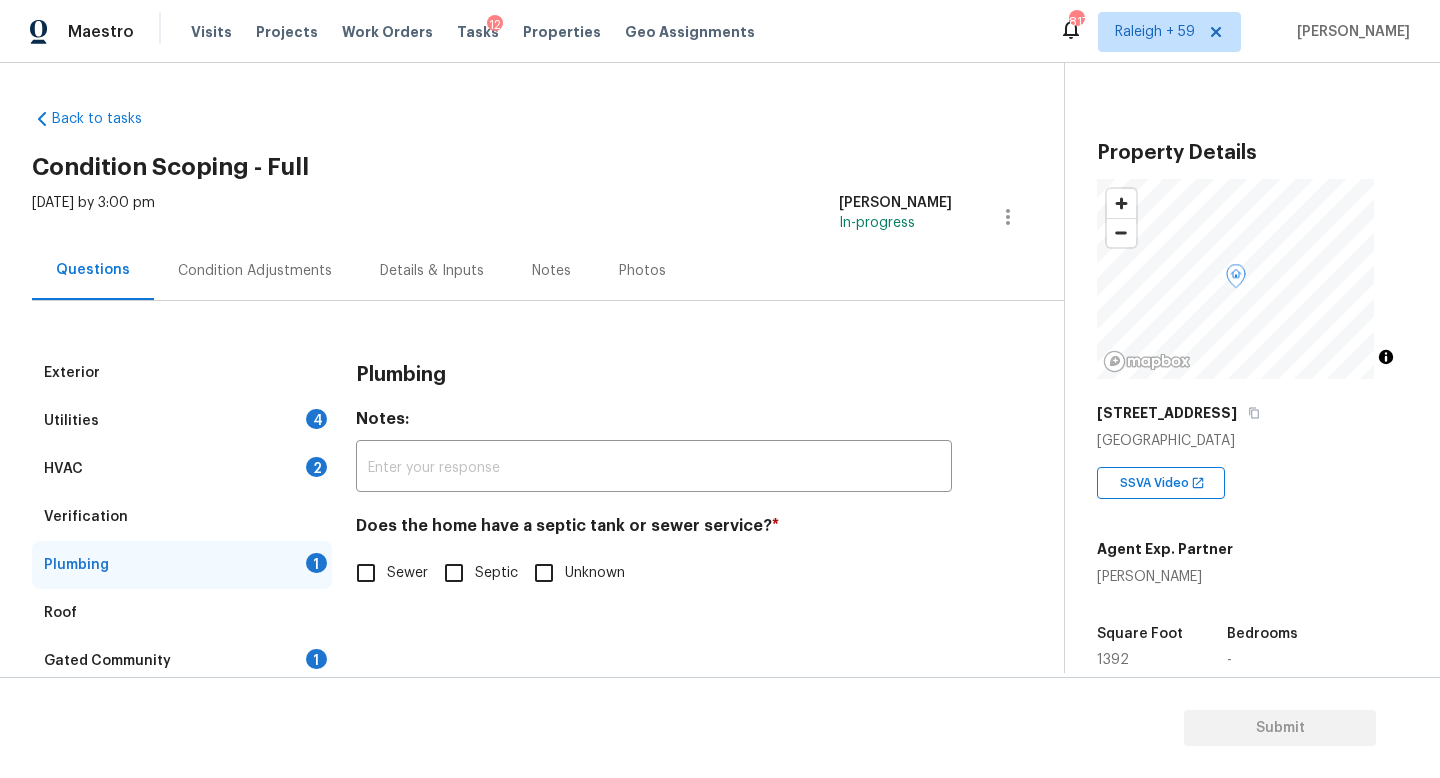 click on "Sewer" at bounding box center [407, 573] 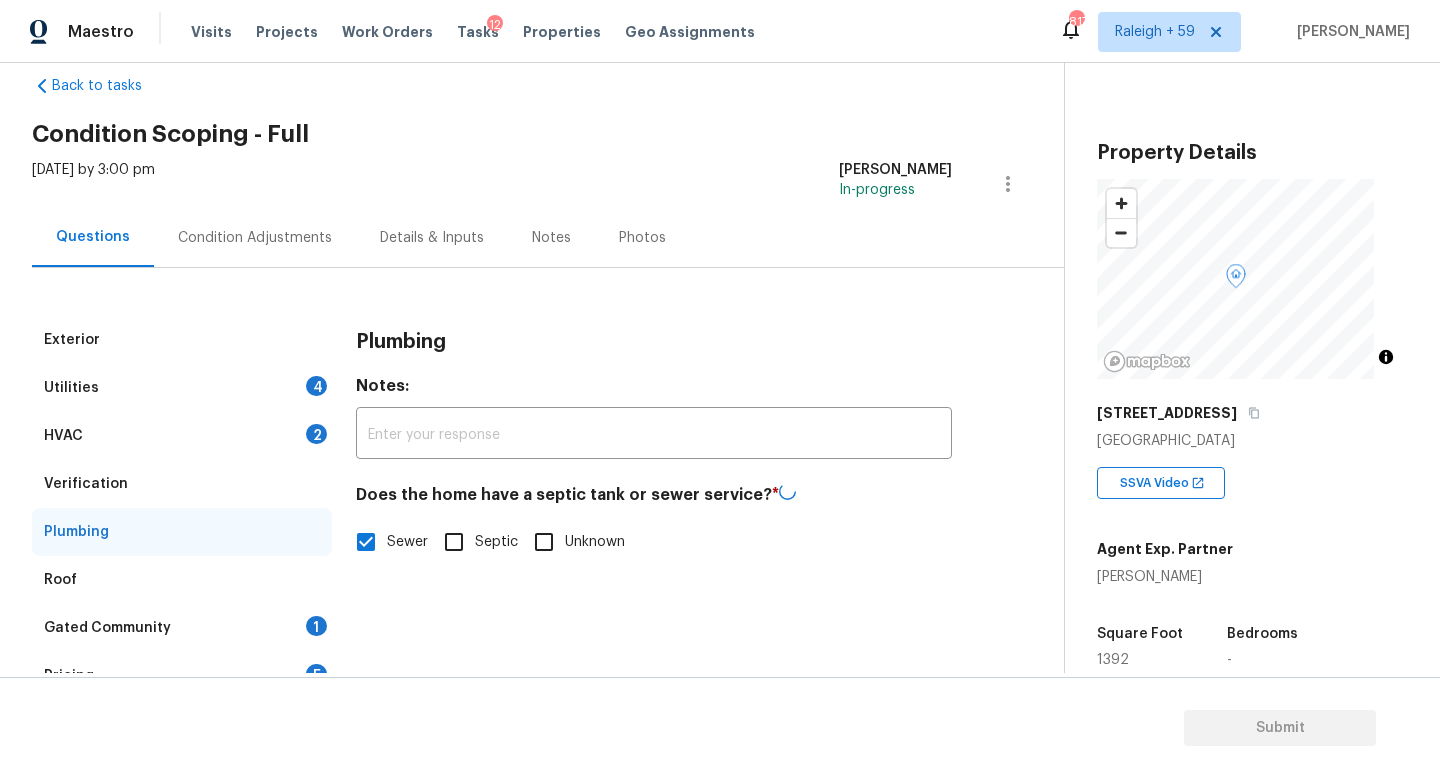 scroll, scrollTop: 131, scrollLeft: 0, axis: vertical 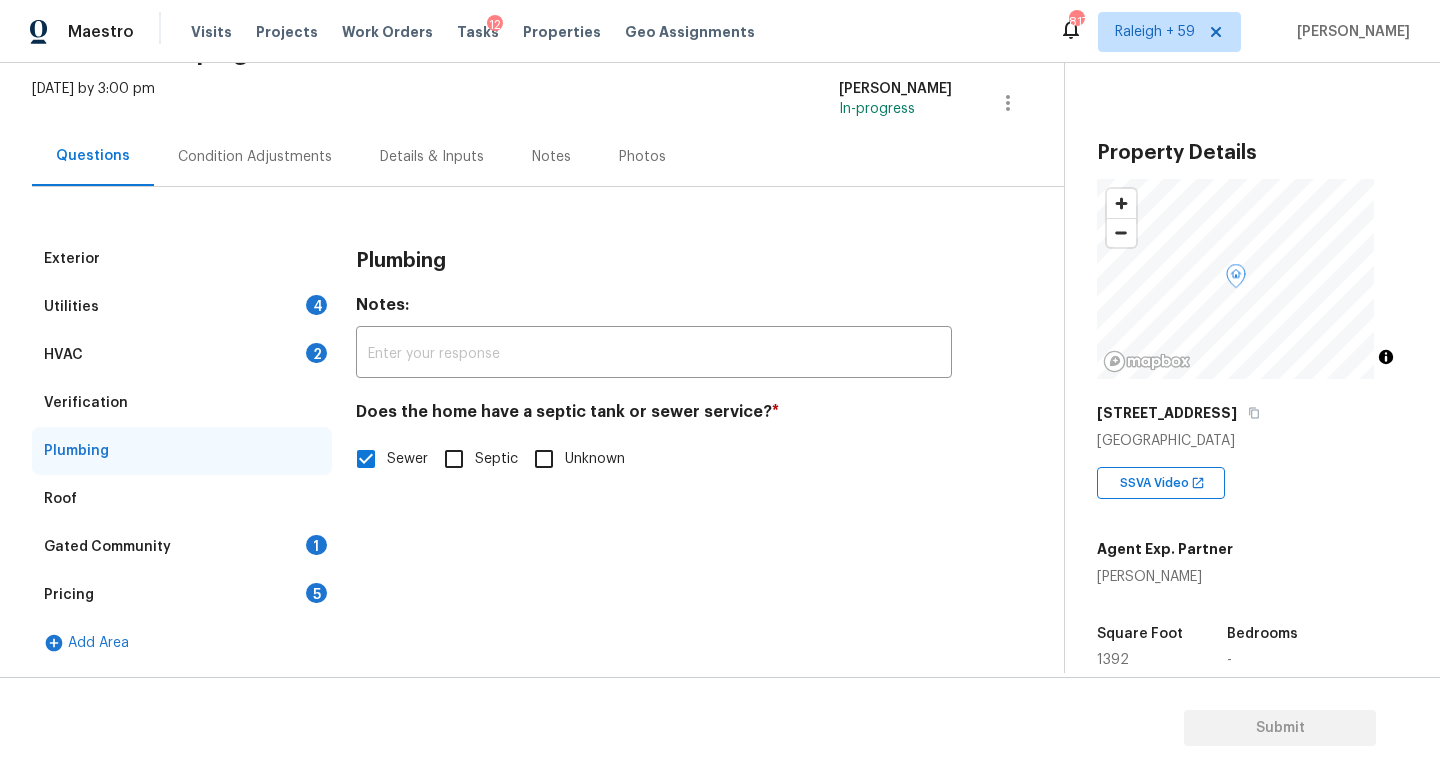 click on "Gated Community 1" at bounding box center (182, 547) 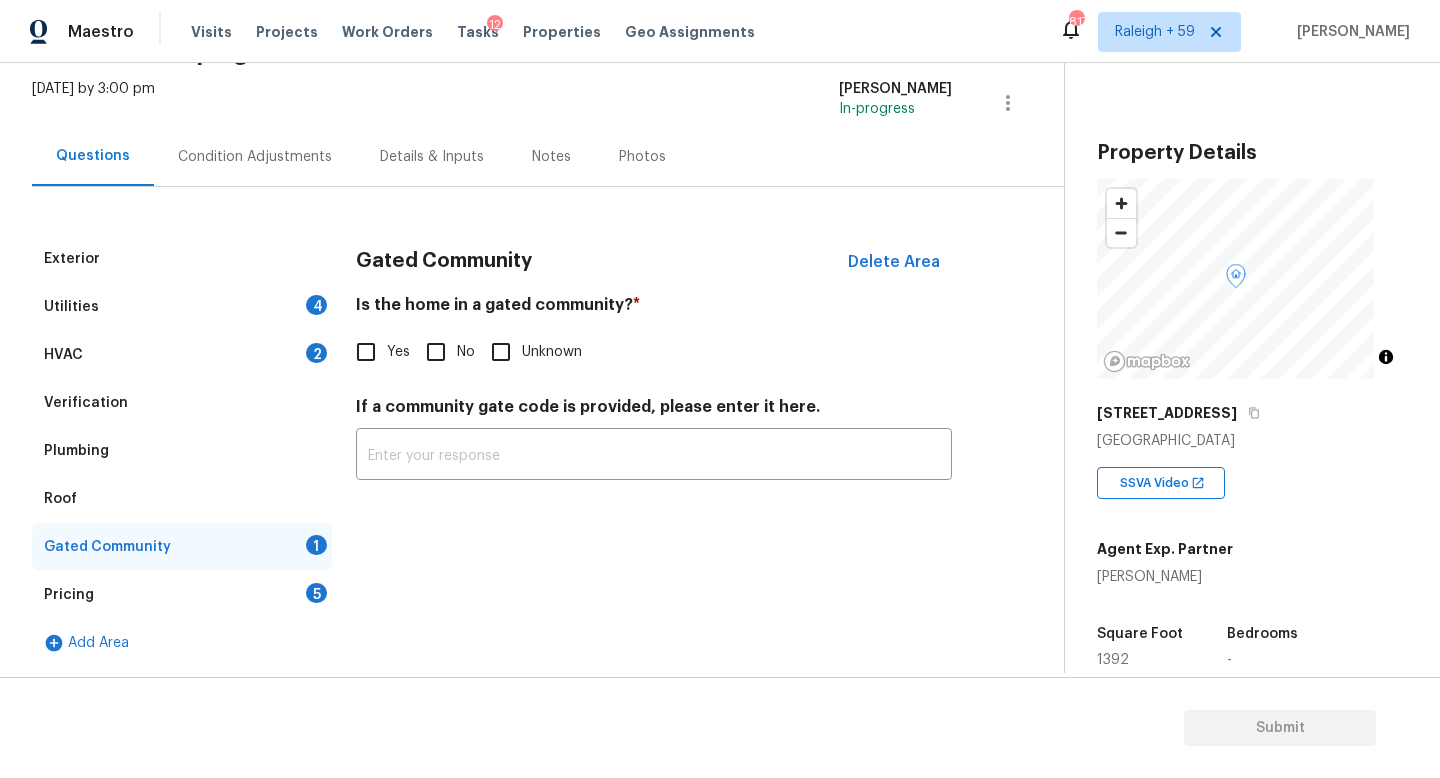 click on "No" at bounding box center [436, 352] 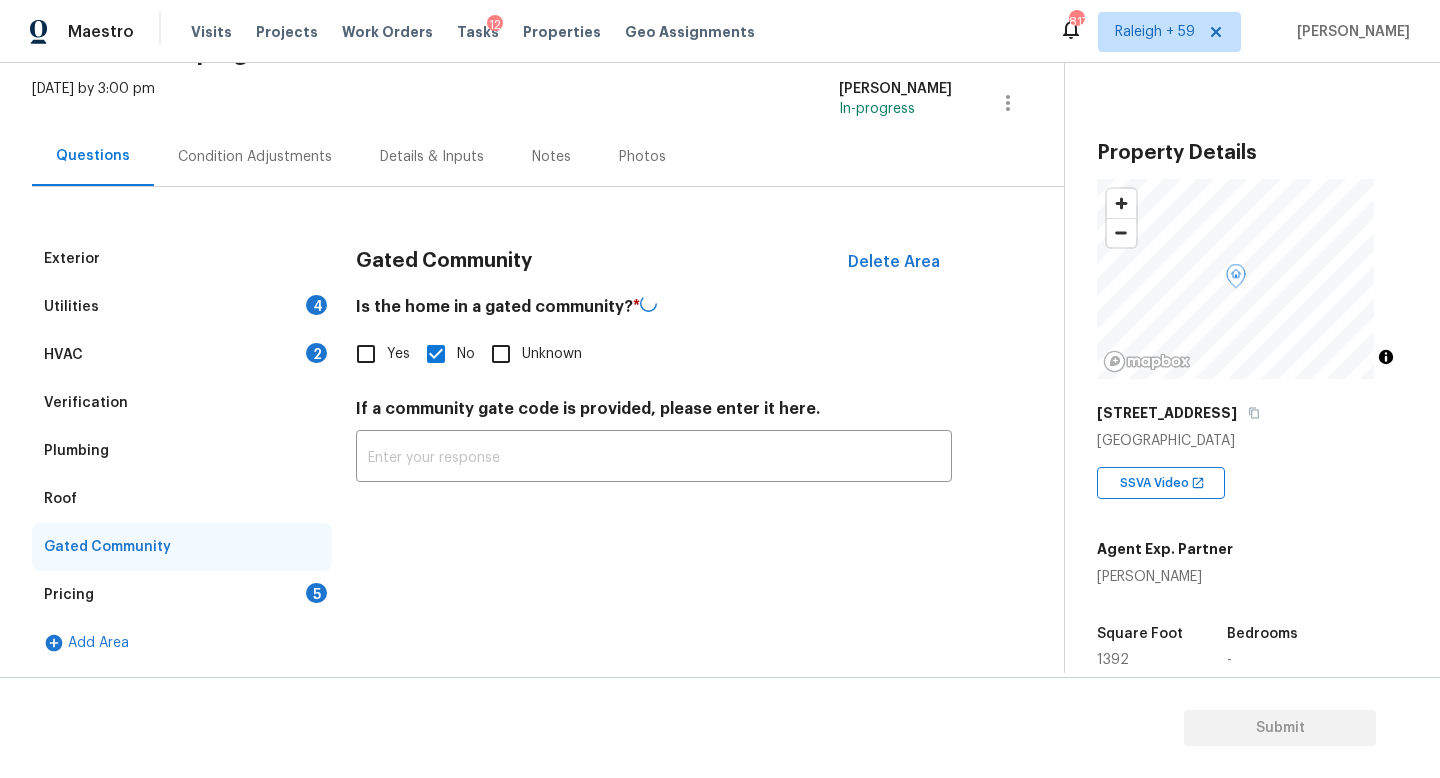 click on "Details & Inputs" at bounding box center [432, 157] 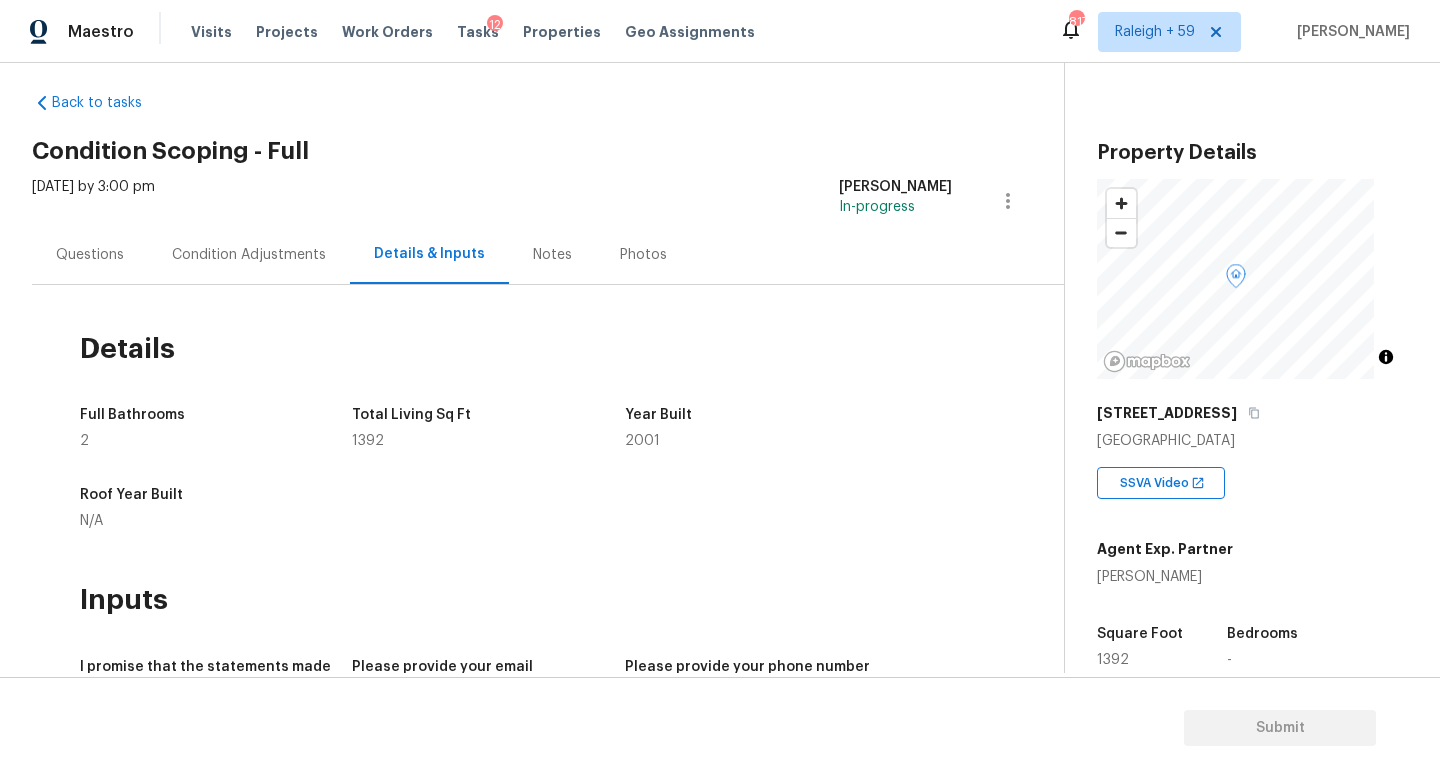 scroll, scrollTop: 0, scrollLeft: 0, axis: both 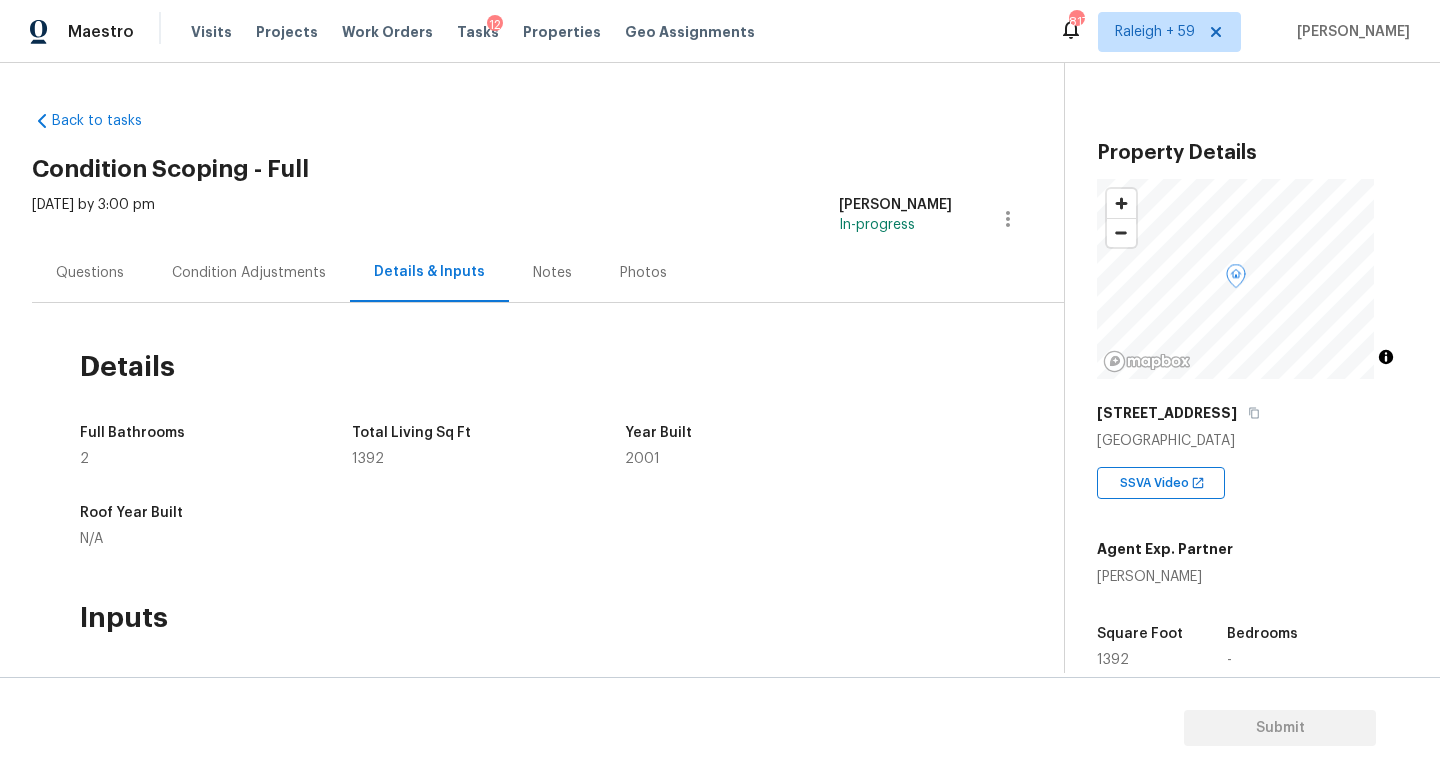 click on "Details Full Bathrooms 2 Total Living Sq Ft 1392 Year Built 2001 Roof Year Built N/A Inputs I promise that the statements made herein are true and precise to the best of my knowledge and the information provided by my client/seller. I understand that Opendoor places substantial reliance on these statements when preparing an offer.
If Opendoor discovers any material misrepresentations in these statements and/or home condition issues (for example, the roof, plumbing system, electrical system, foundation, structure, water intrusion damage, fire damage, or structural damage), it will prevent a smooth signing and closing process, and may result in pricing adjustments or the deal being canceled. Do you agree with the declaration? Yes Please provide your email [EMAIL_ADDRESS][DOMAIN_NAME] Please provide your phone number [PHONE_NUMBER] Please provide your name [PERSON_NAME] Who will be present at the home for the follow-up visit? Me 298000 N/A No No No No No No No No 0 Does the home have a basement? No Yes No Yes No" at bounding box center [524, 1705] 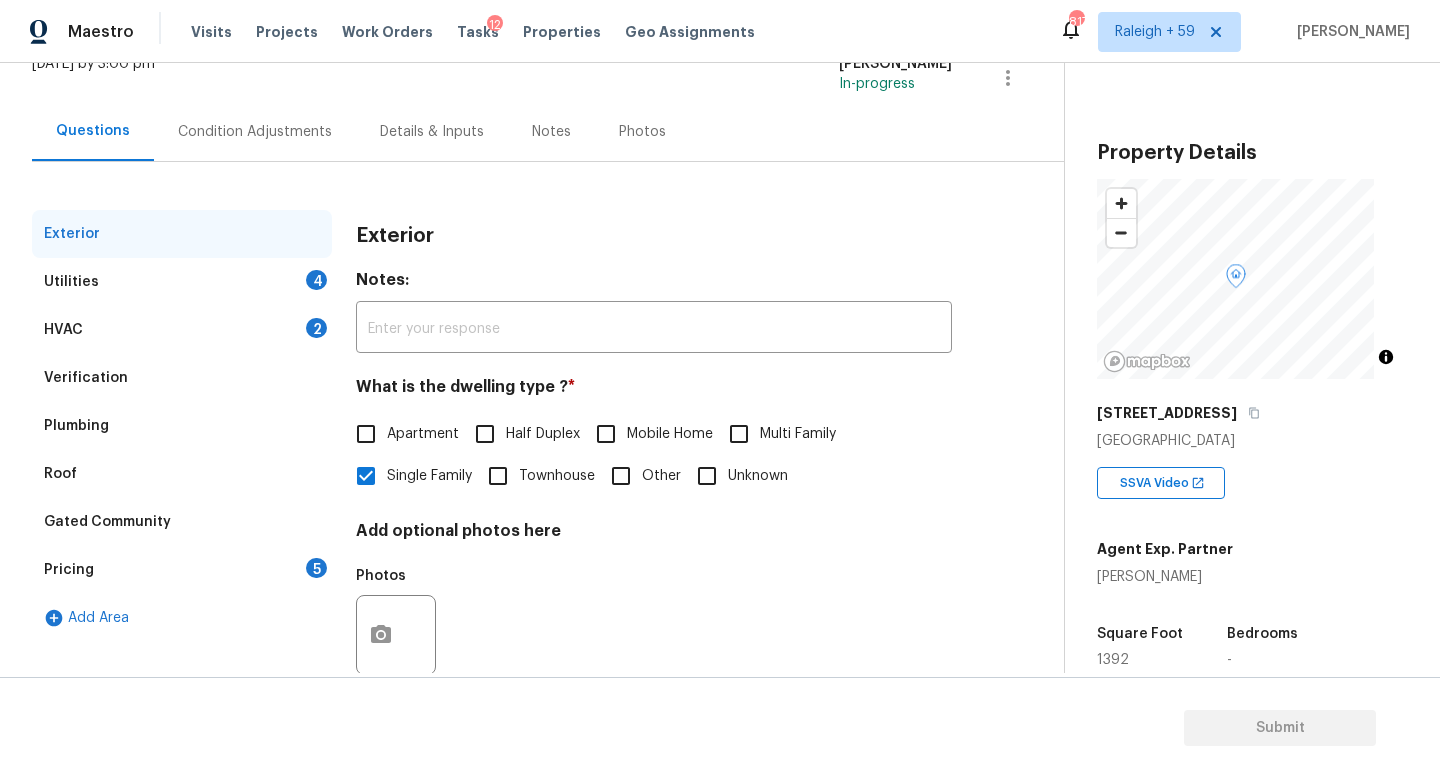 scroll, scrollTop: 200, scrollLeft: 0, axis: vertical 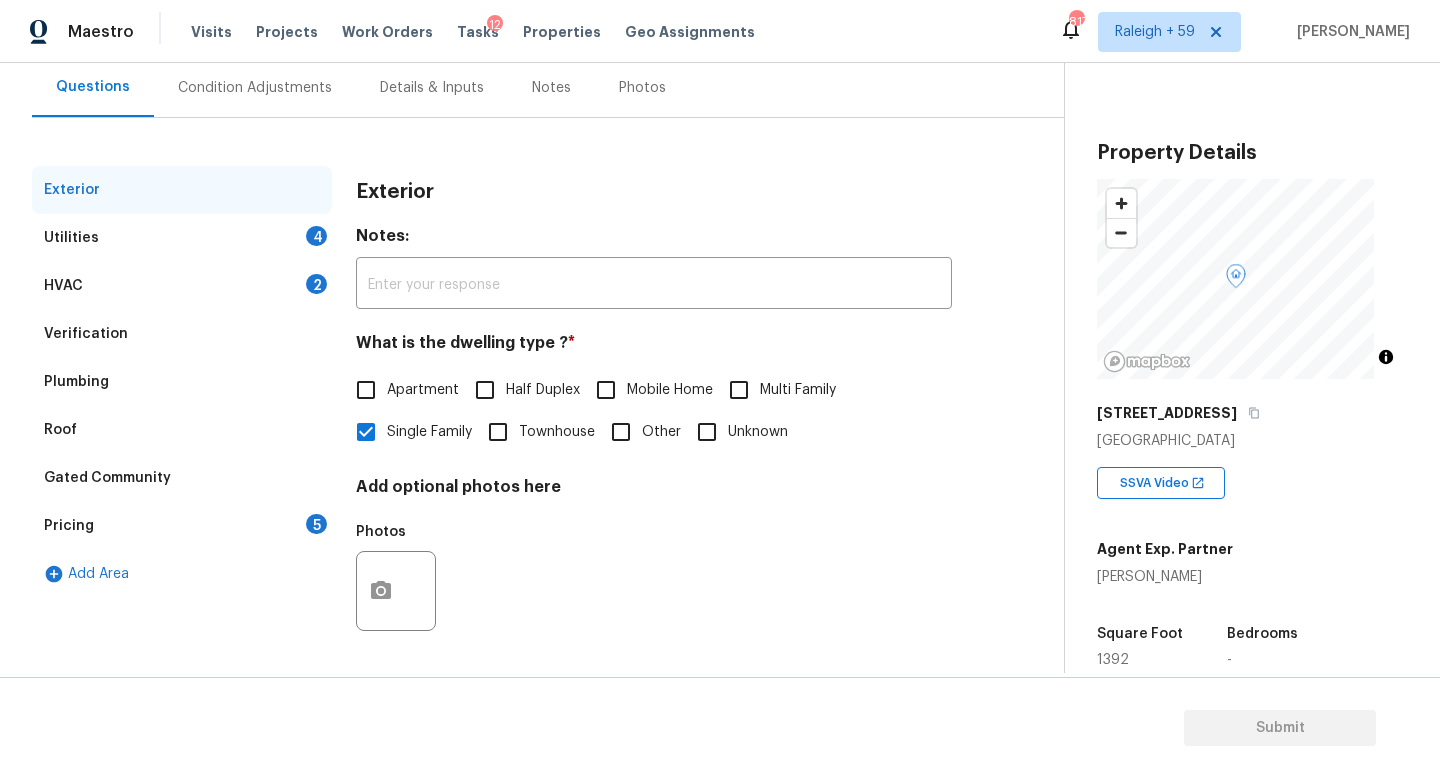 click on "Utilities 4" at bounding box center [182, 238] 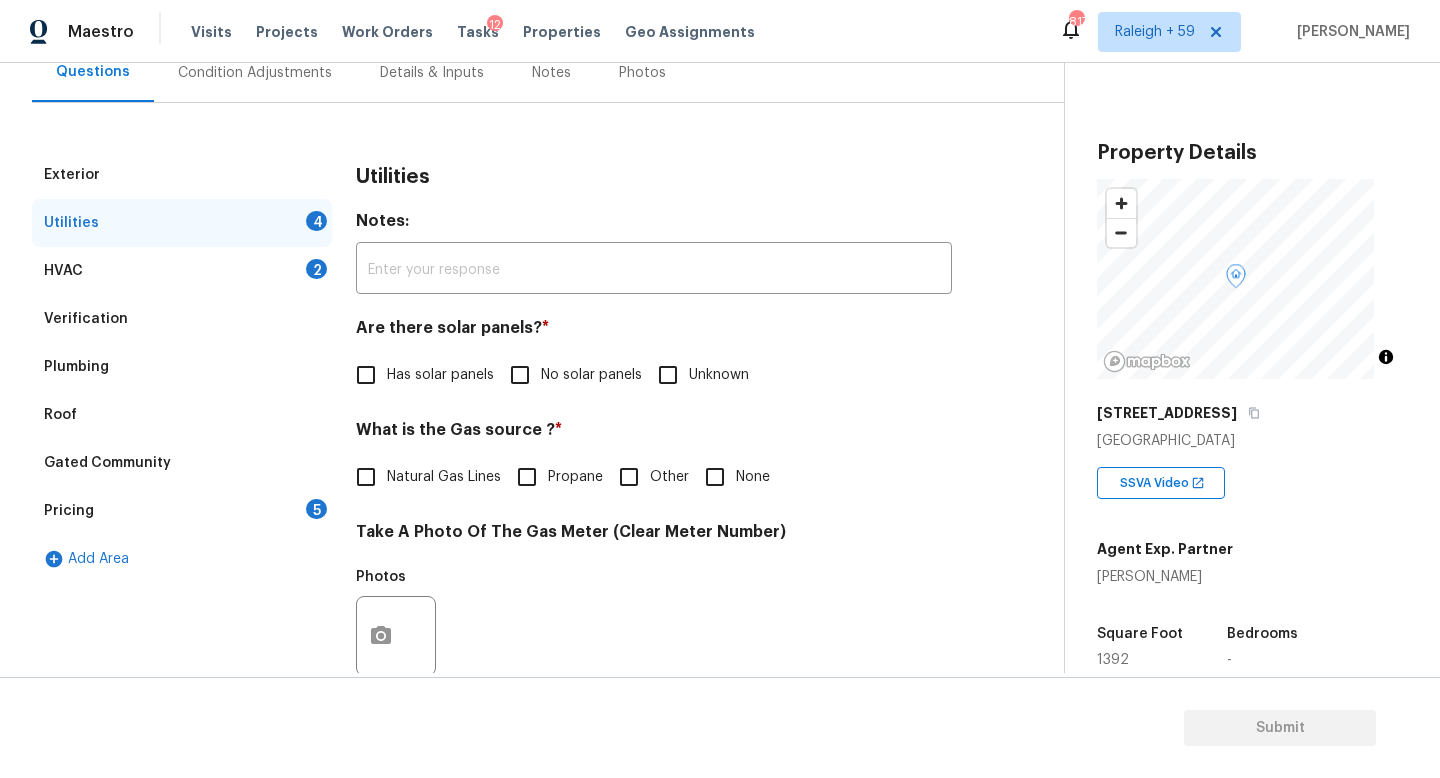 click on "No solar panels" at bounding box center [591, 375] 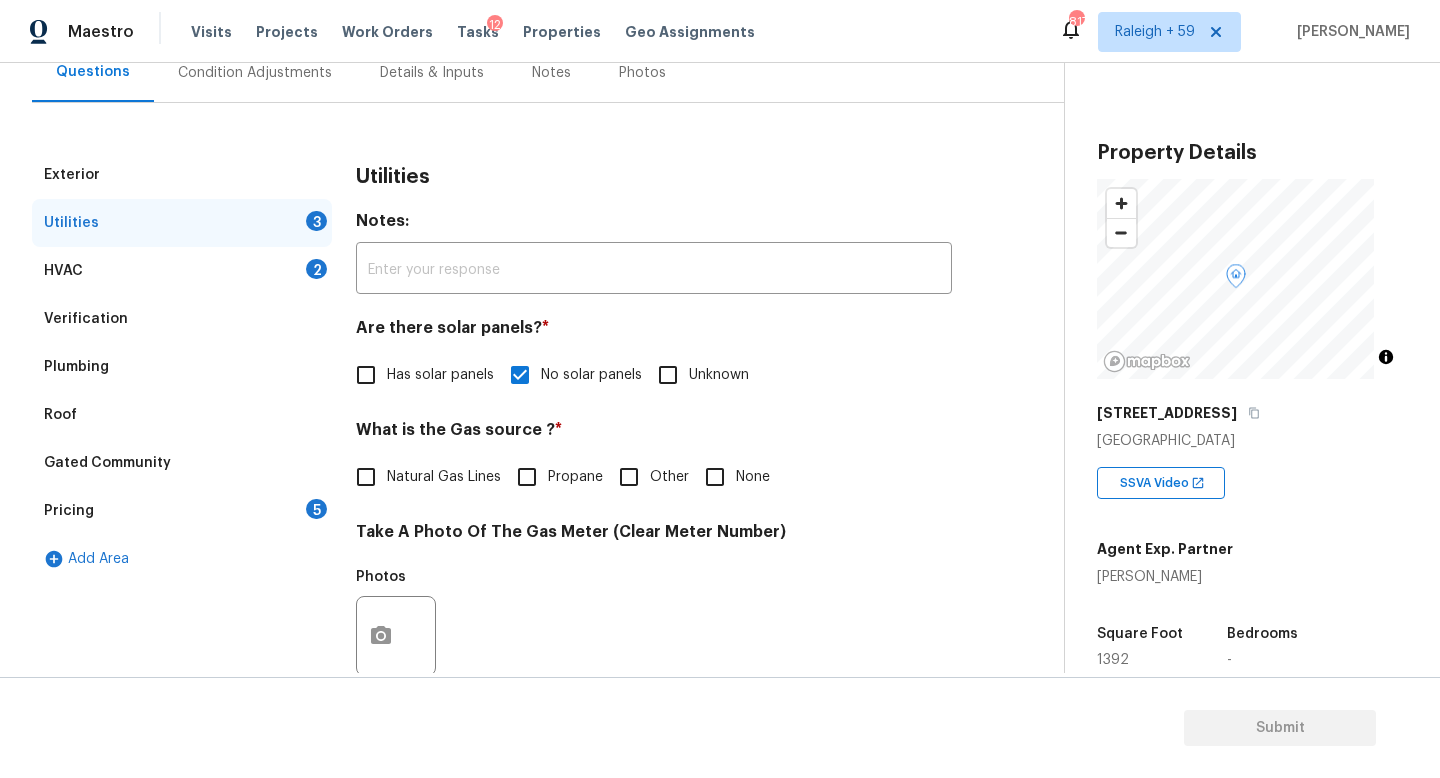click on "Natural Gas Lines" at bounding box center [423, 477] 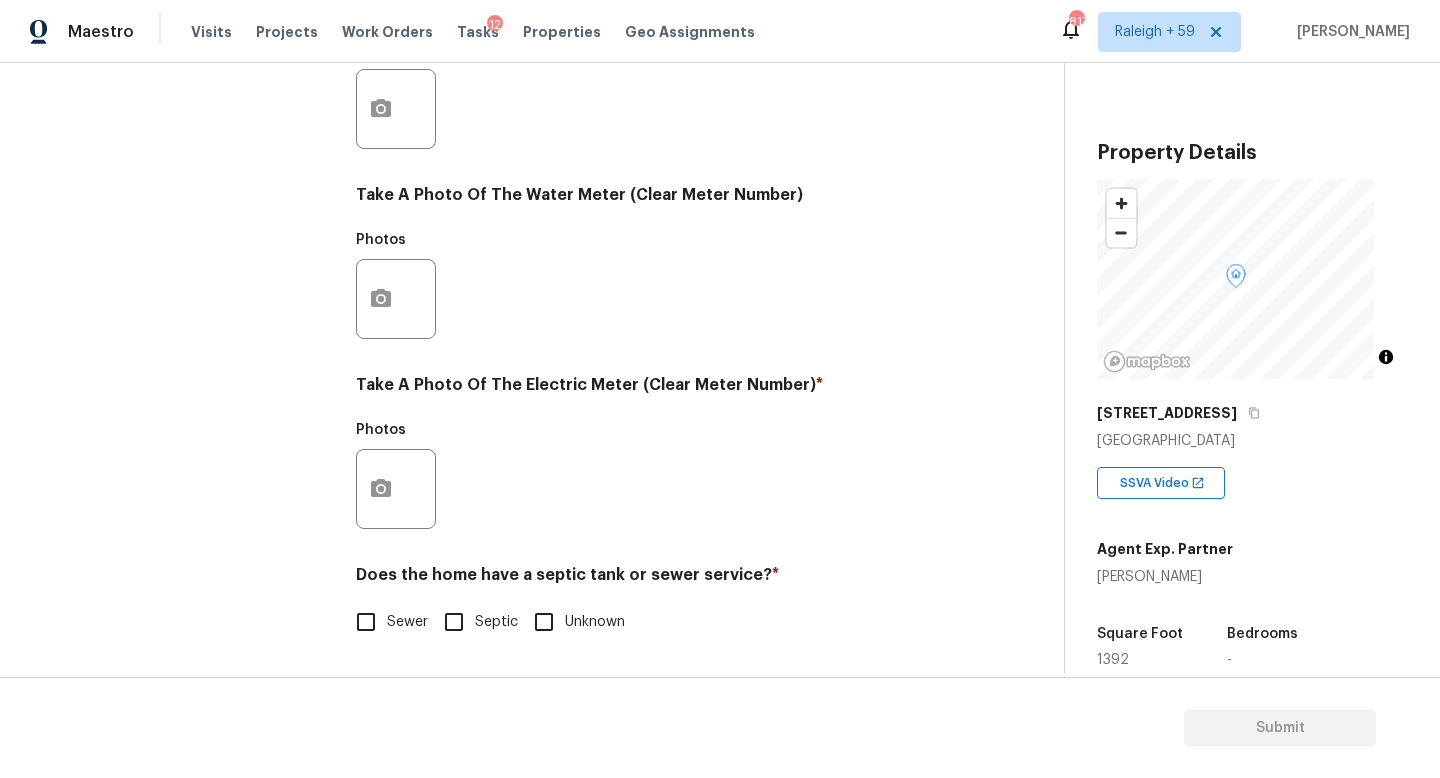 scroll, scrollTop: 742, scrollLeft: 0, axis: vertical 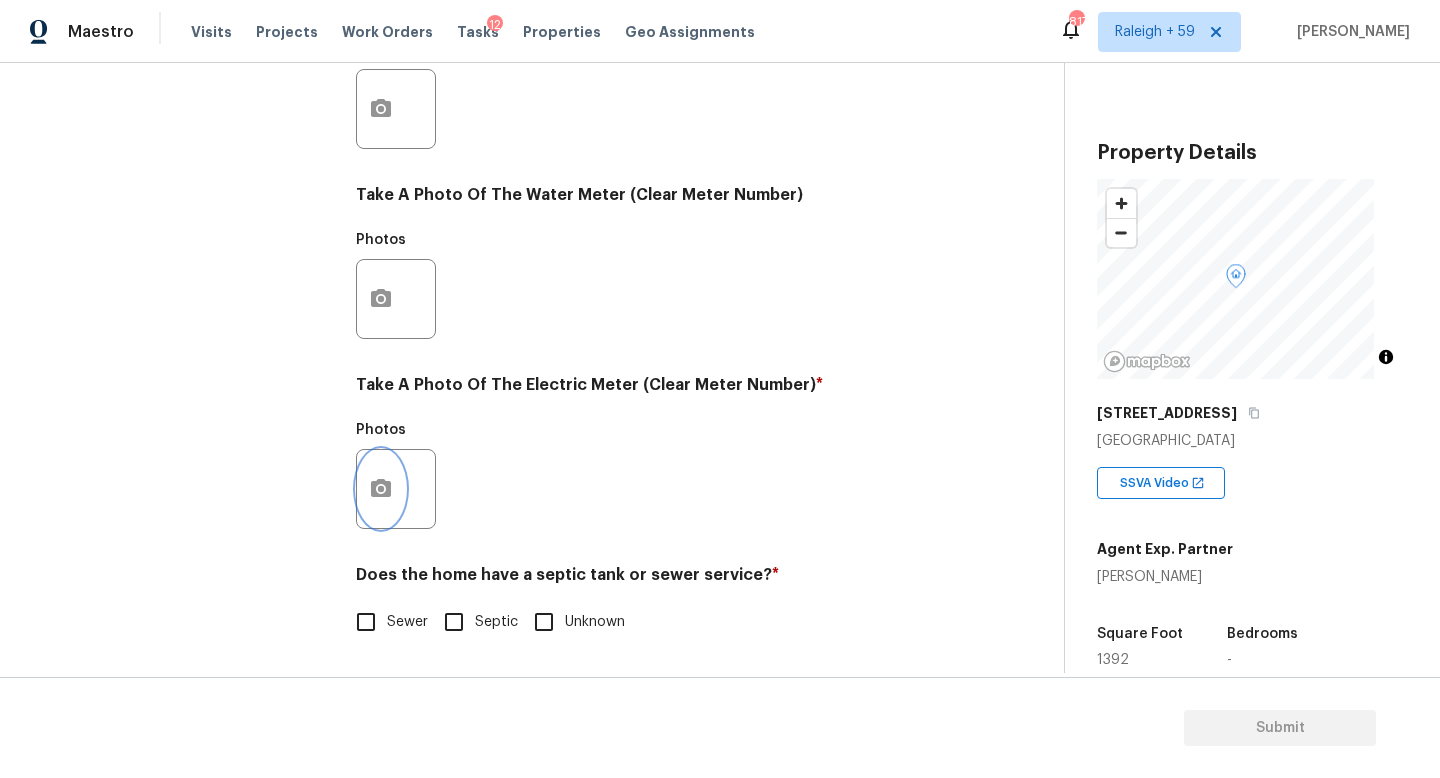 click 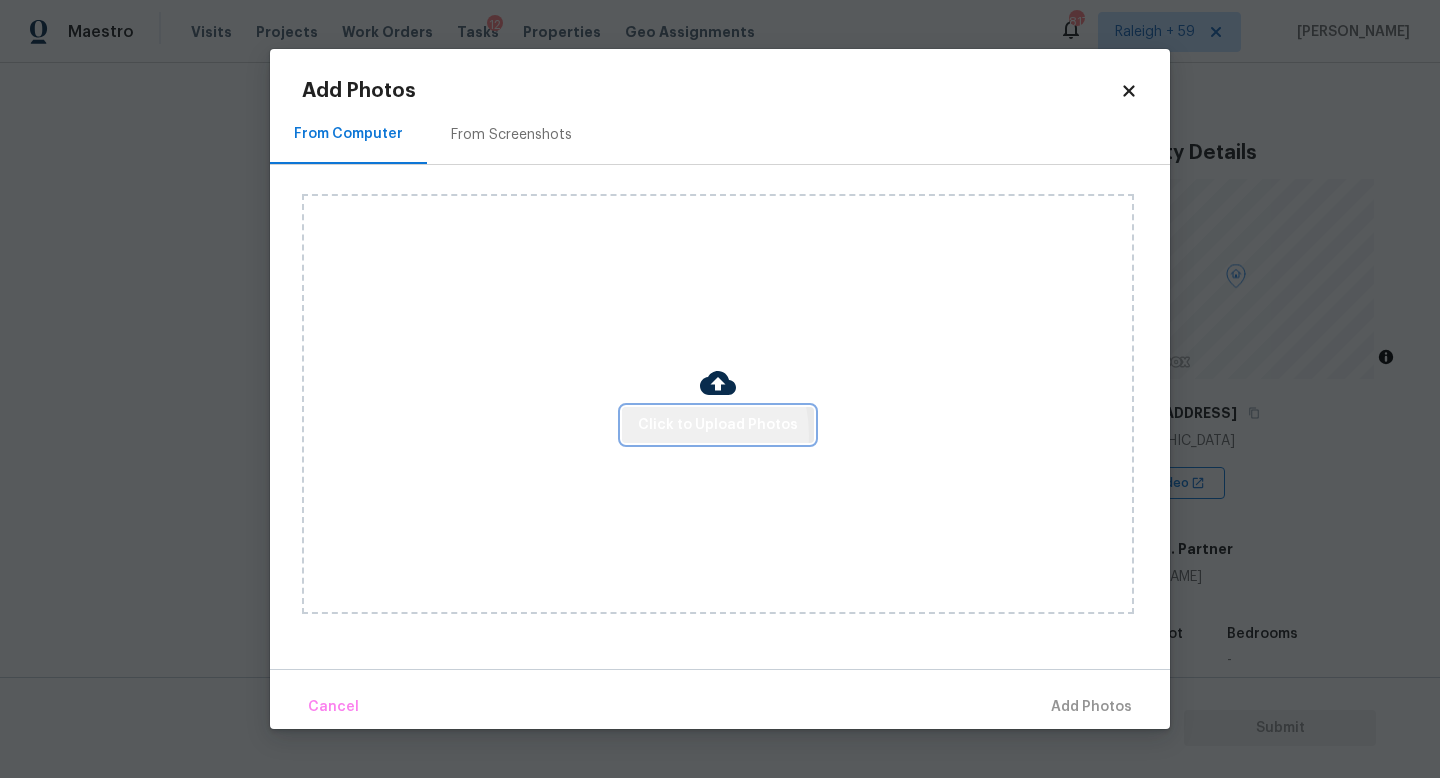 click on "Click to Upload Photos" at bounding box center (718, 425) 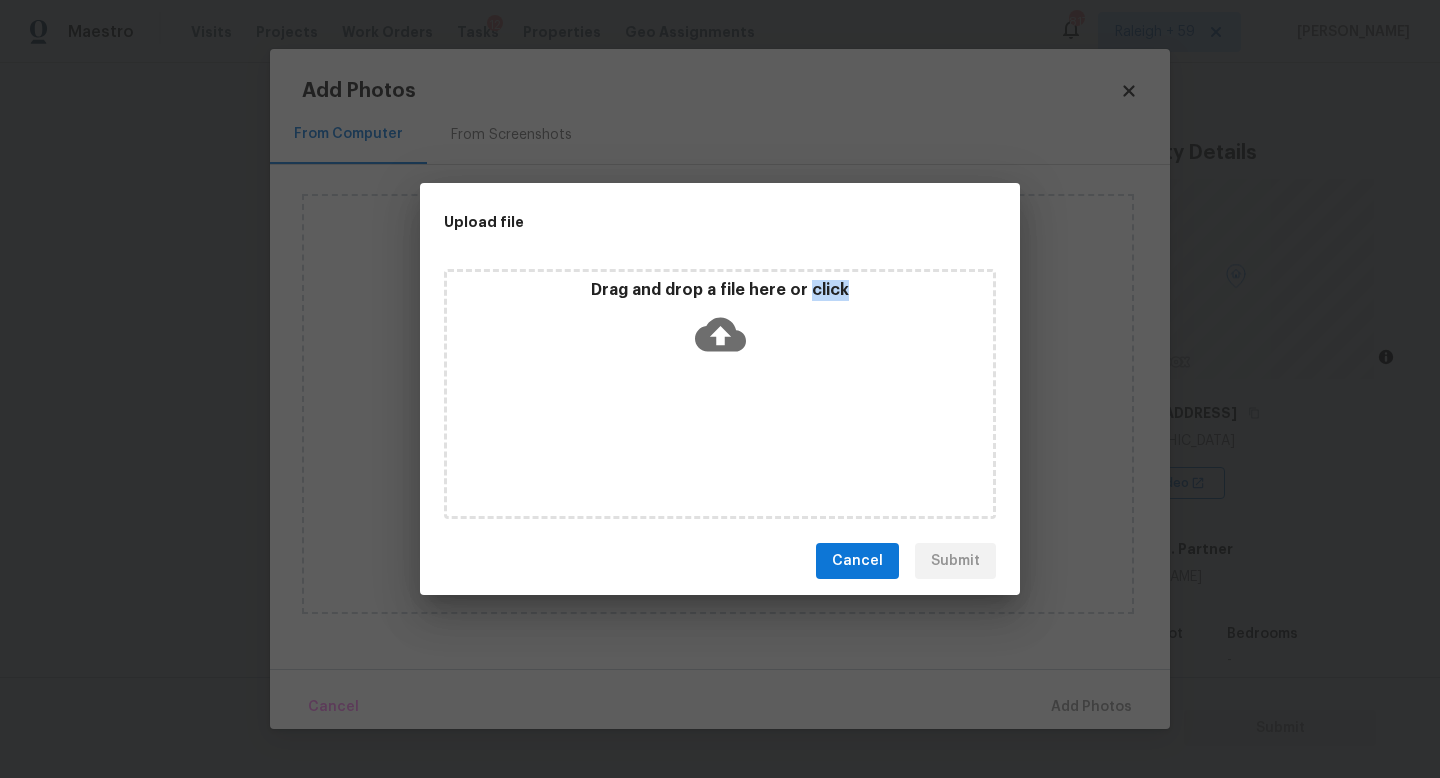 click on "Drag and drop a file here or click" at bounding box center (720, 394) 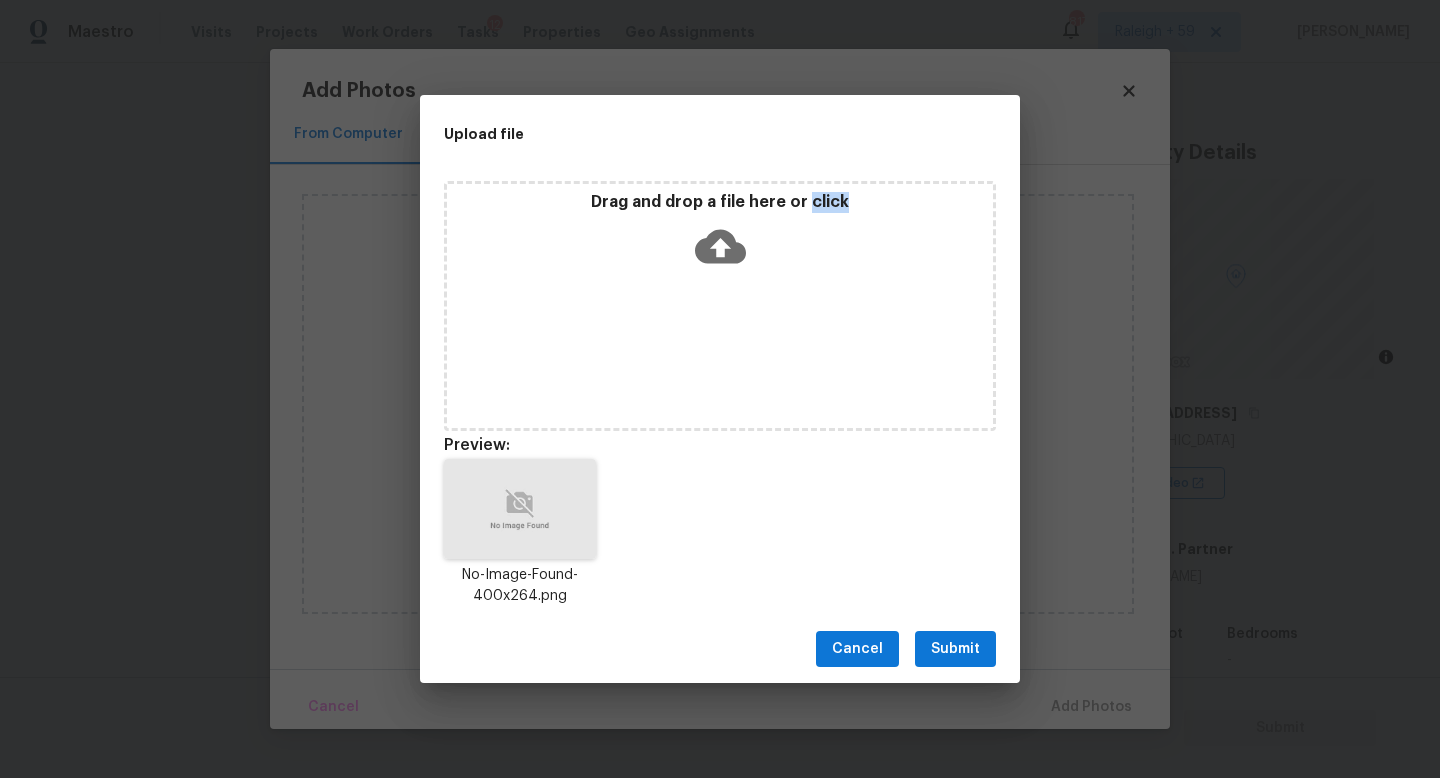 click on "Submit" at bounding box center [955, 649] 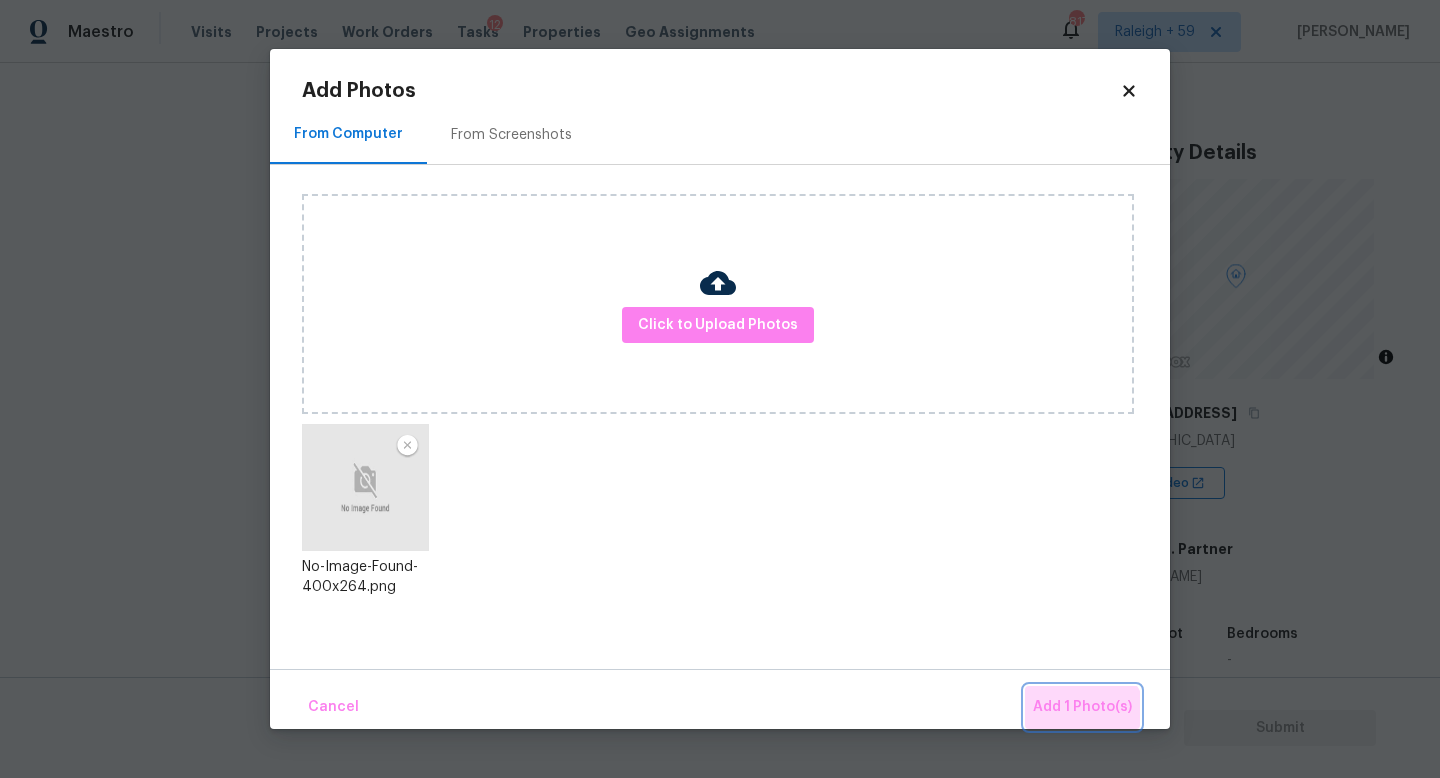 click on "Add 1 Photo(s)" at bounding box center [1082, 707] 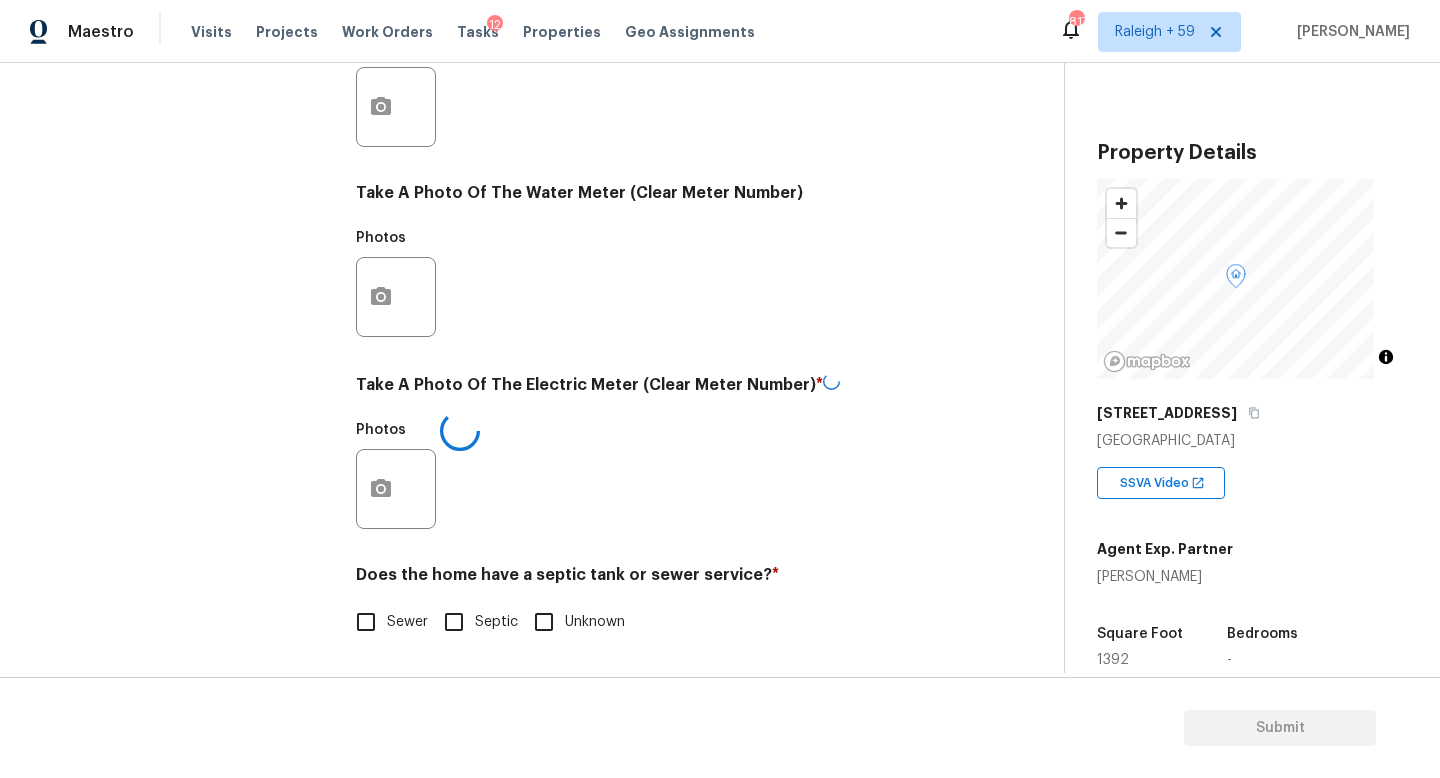 click on "Sewer" at bounding box center (366, 622) 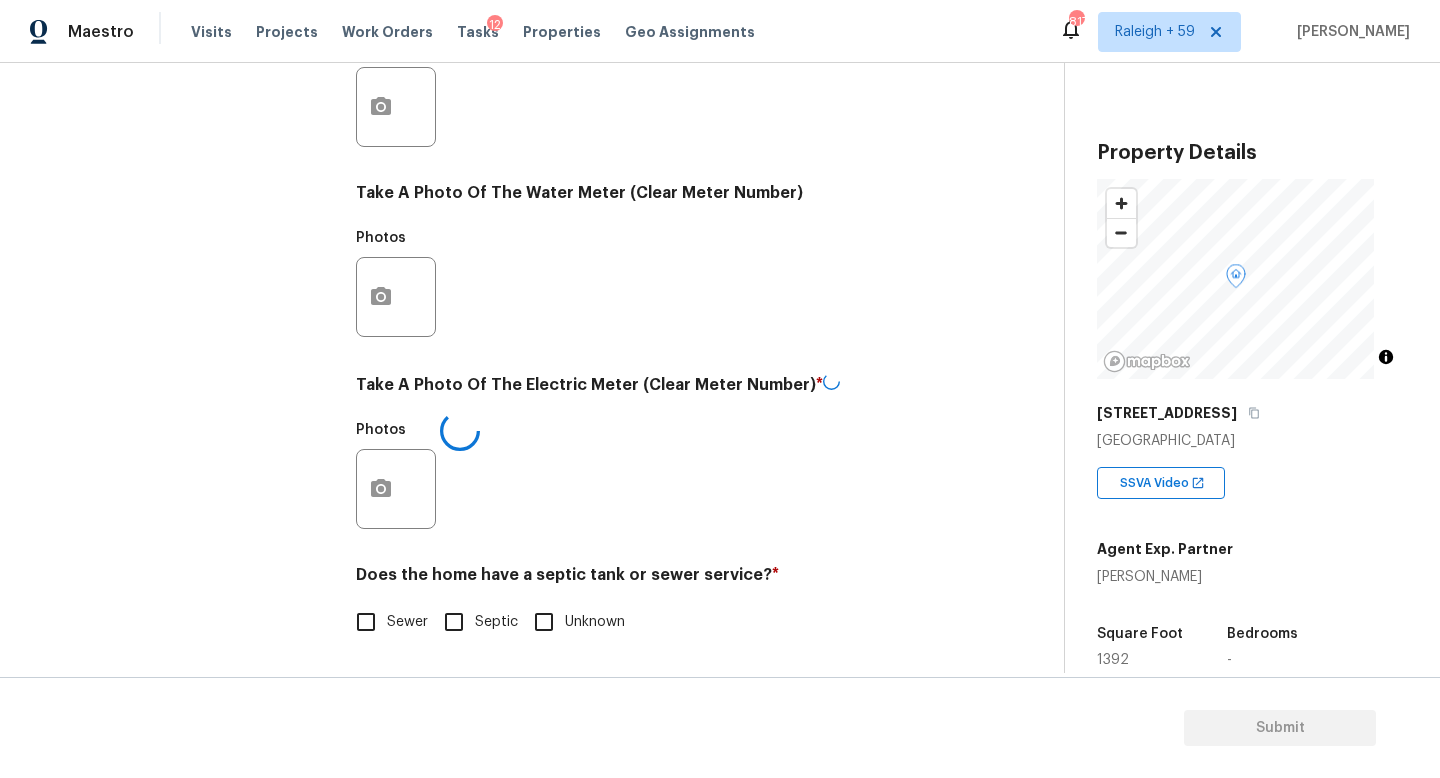checkbox on "true" 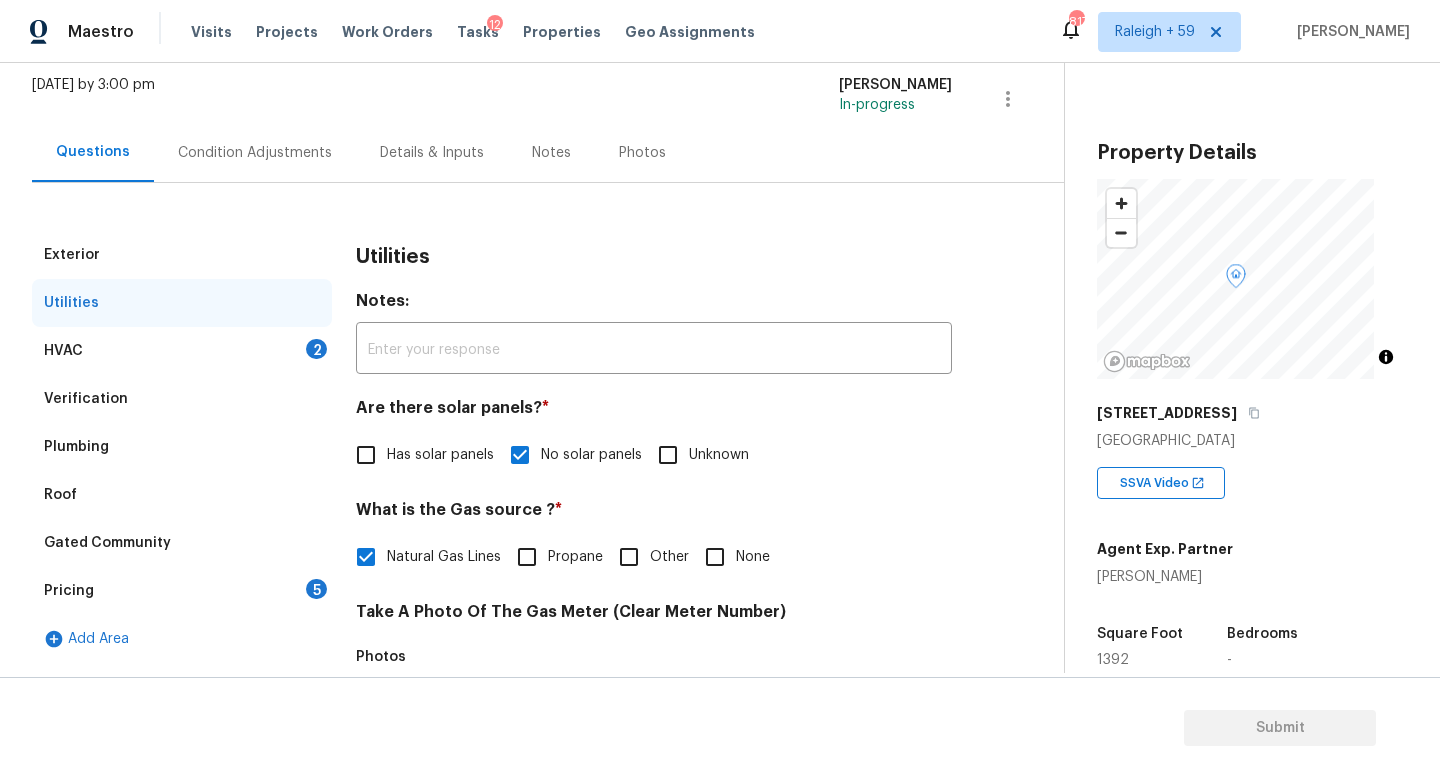 scroll, scrollTop: 5, scrollLeft: 0, axis: vertical 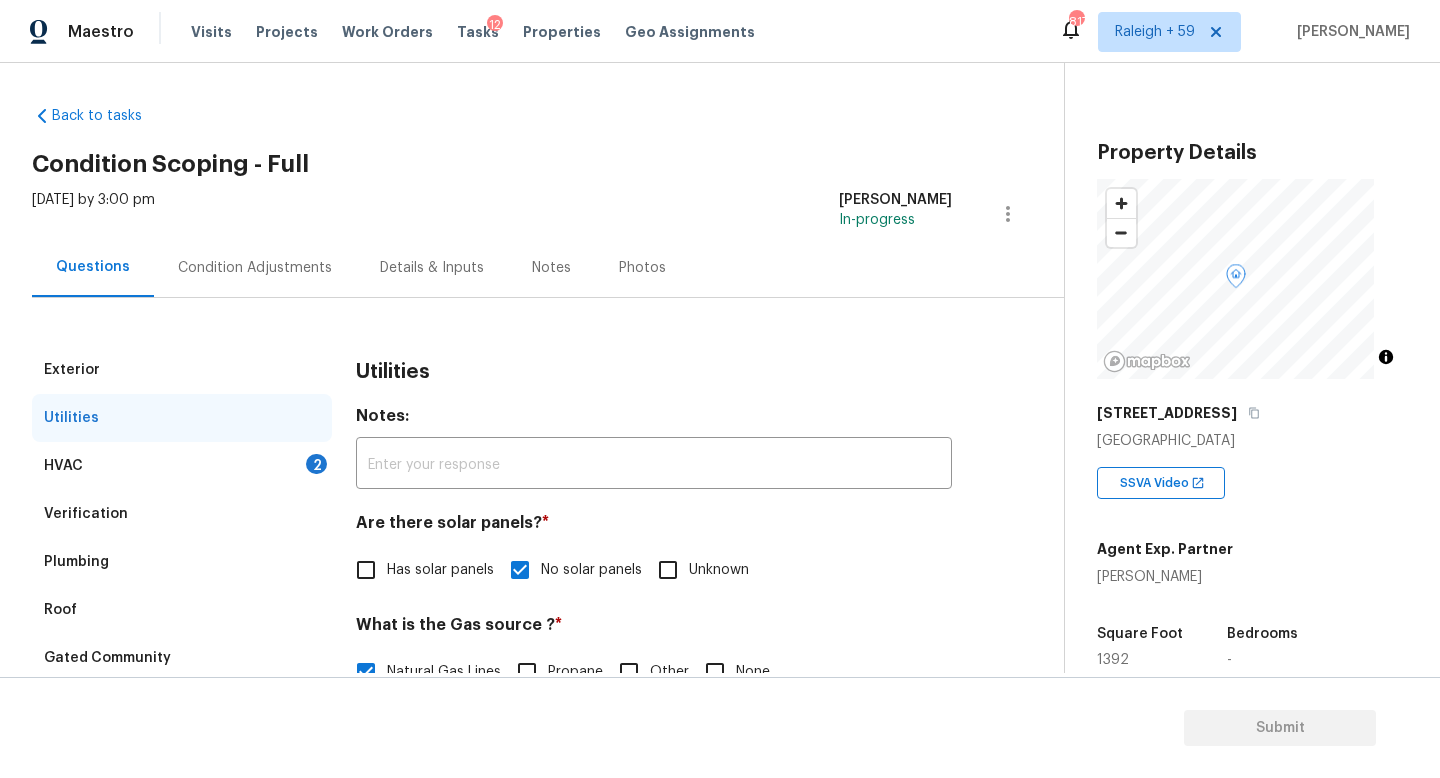 click on "Details & Inputs" at bounding box center (432, 267) 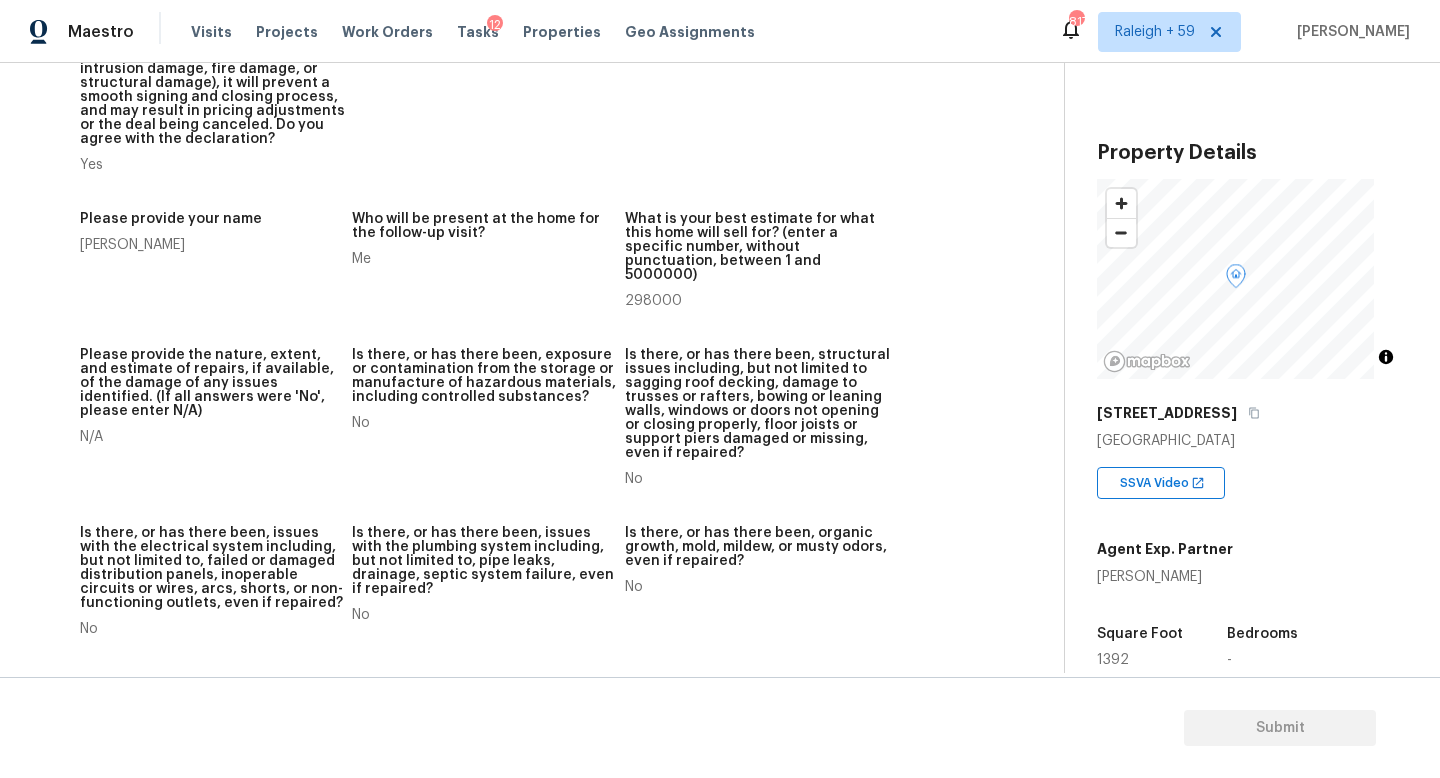 scroll, scrollTop: 0, scrollLeft: 0, axis: both 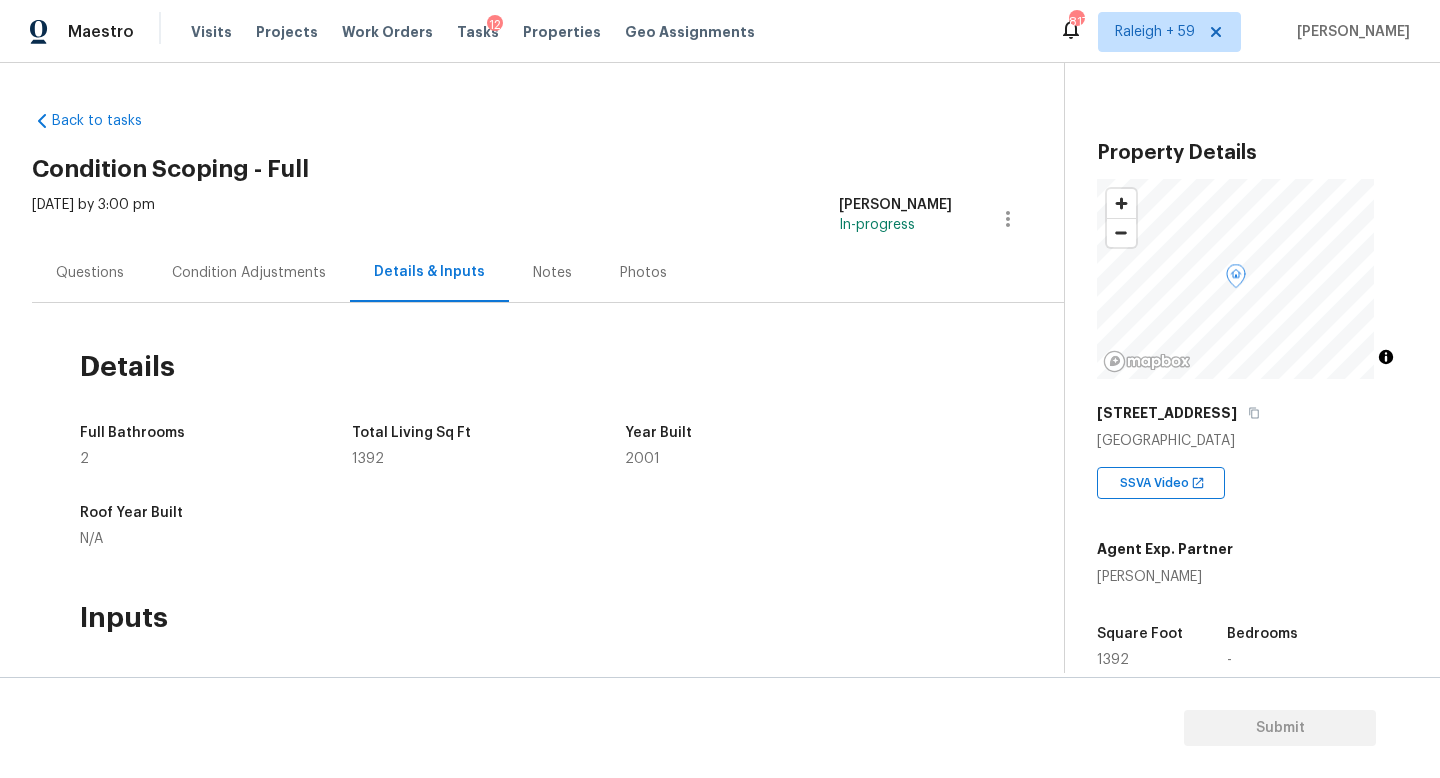 click on "Questions" at bounding box center [90, 272] 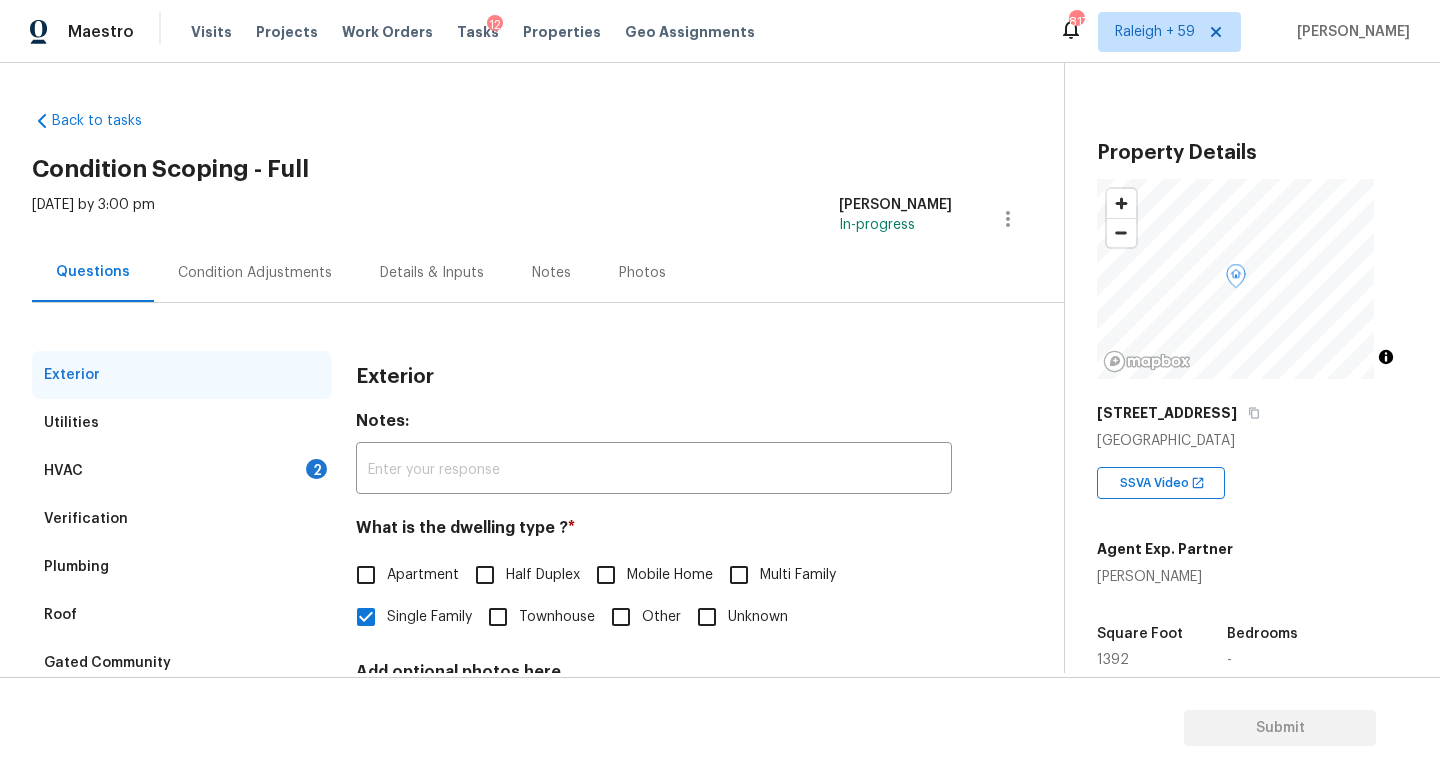 click on "Verification" at bounding box center [182, 519] 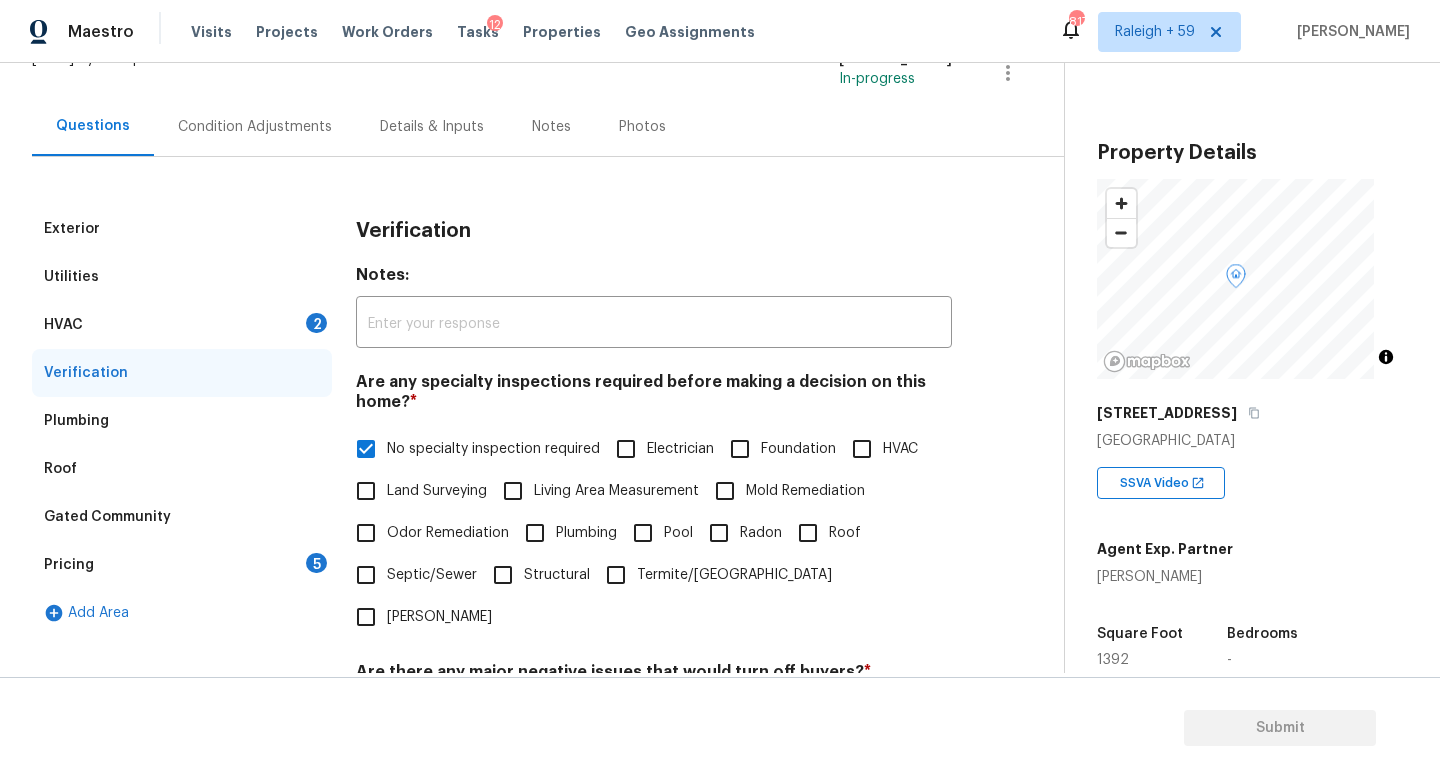 scroll, scrollTop: 199, scrollLeft: 0, axis: vertical 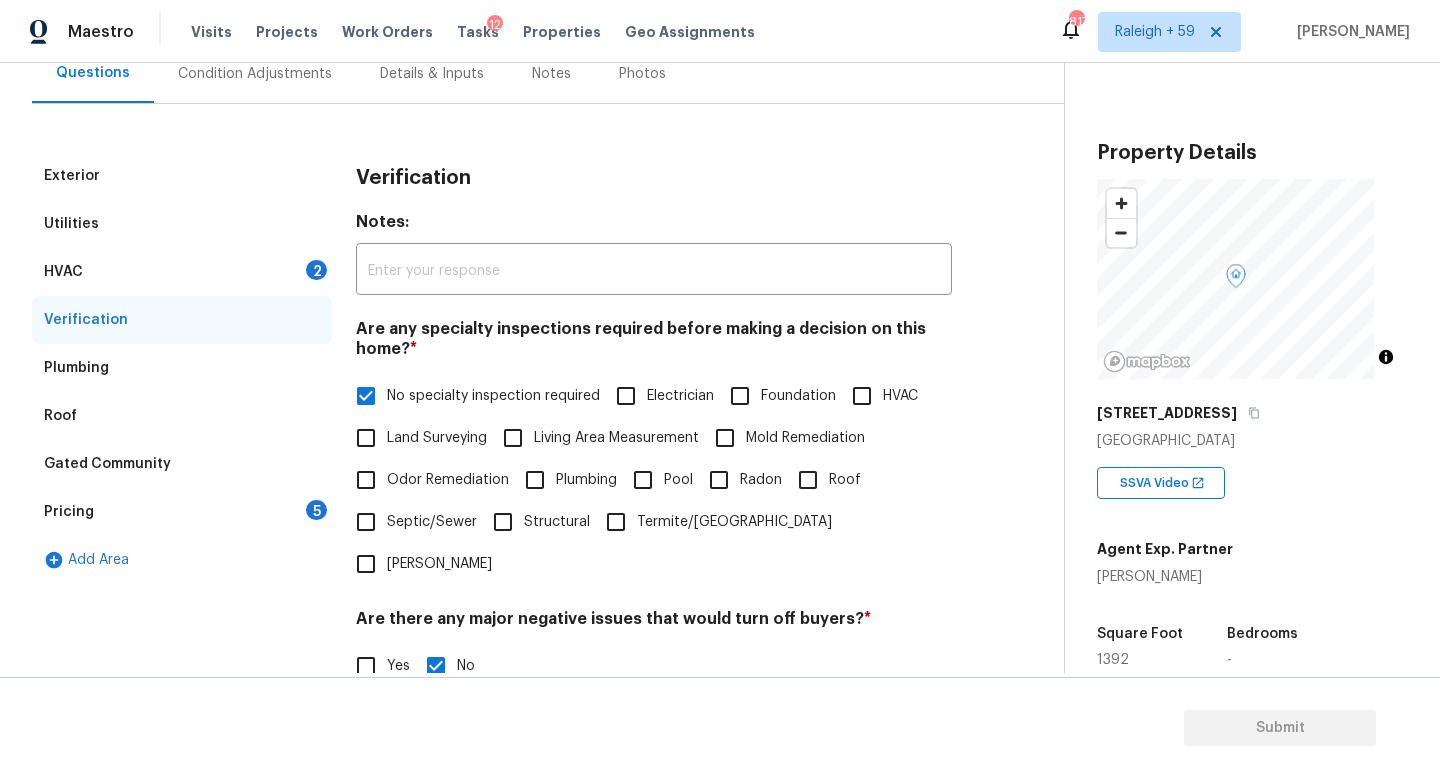 click on "Roof" at bounding box center [808, 480] 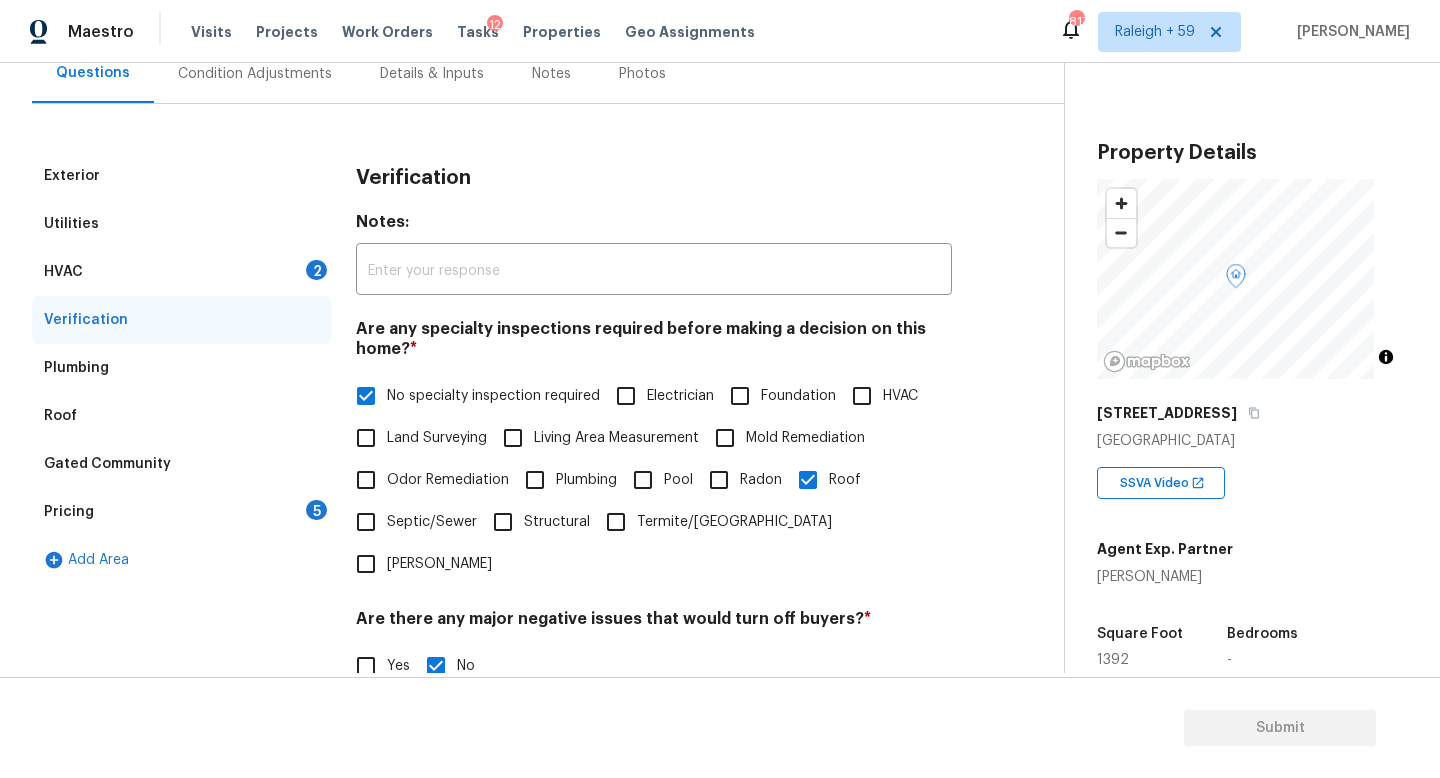 click on "No specialty inspection required" at bounding box center [493, 396] 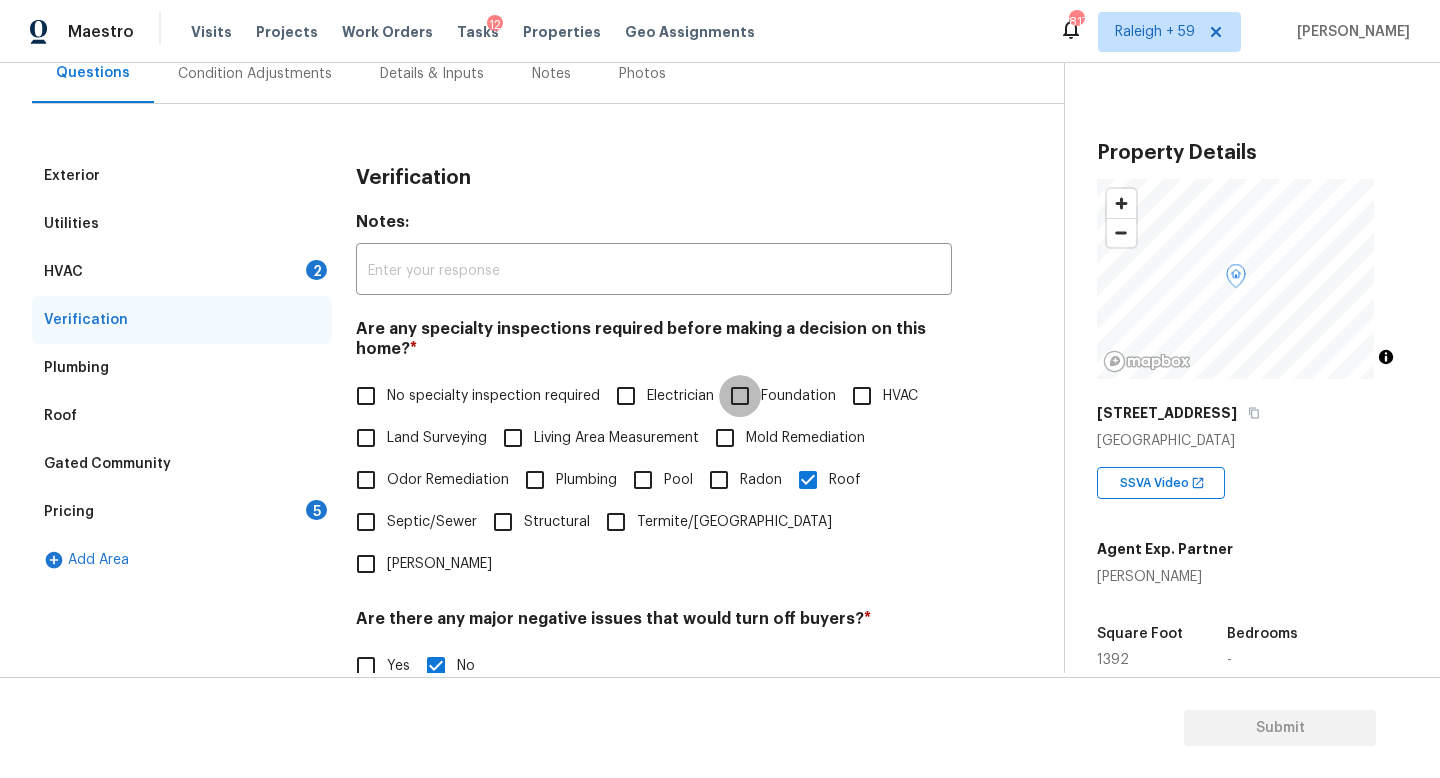 click on "Foundation" at bounding box center [740, 396] 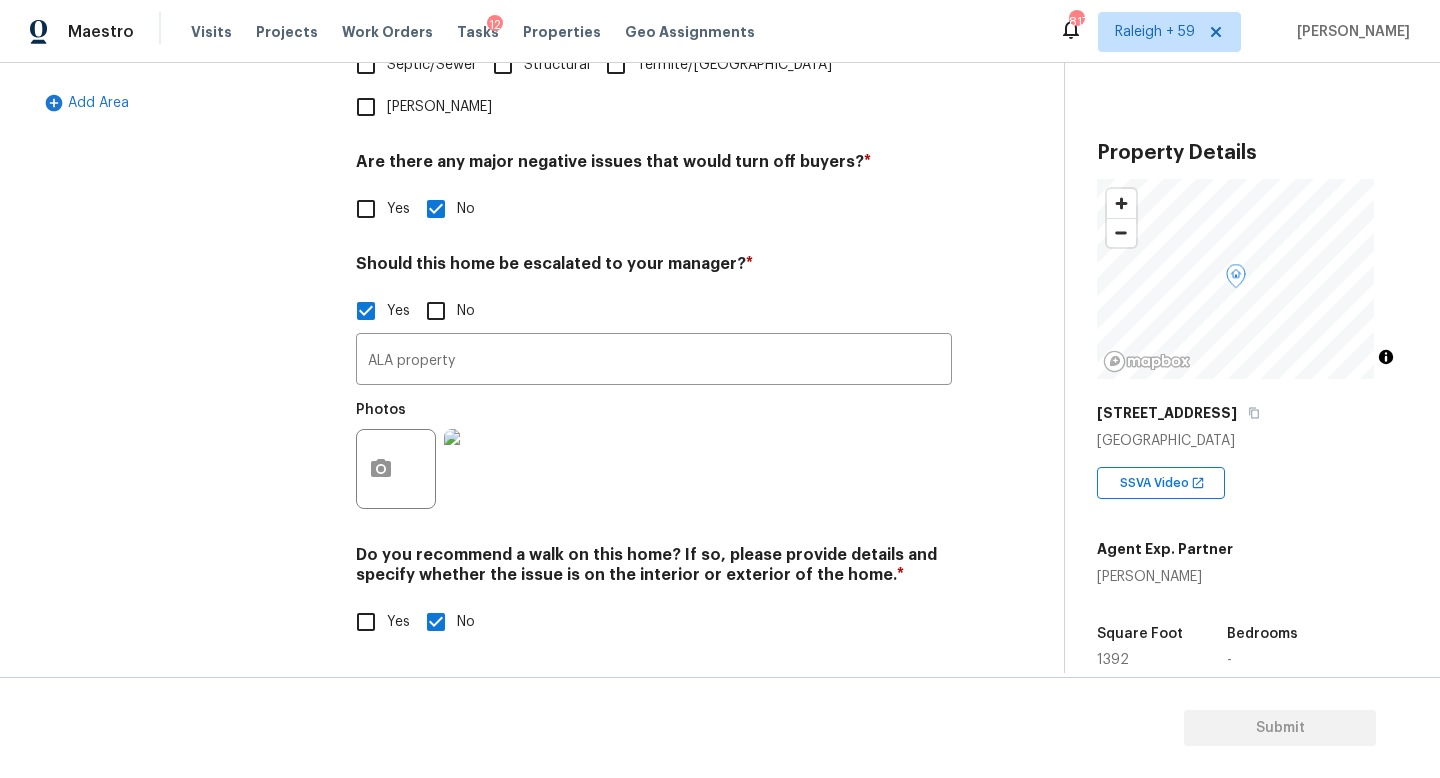scroll, scrollTop: 672, scrollLeft: 0, axis: vertical 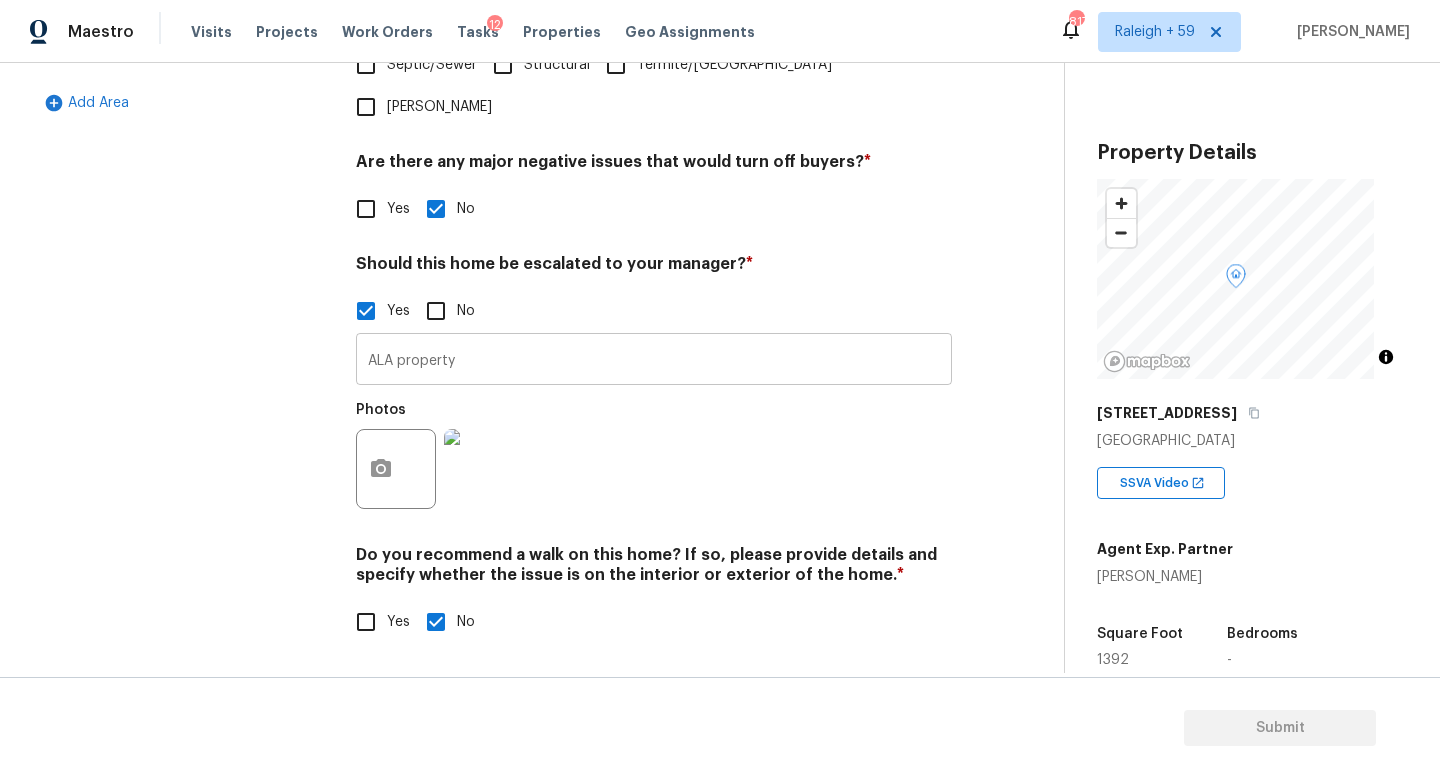 click on "ALA property" at bounding box center [654, 361] 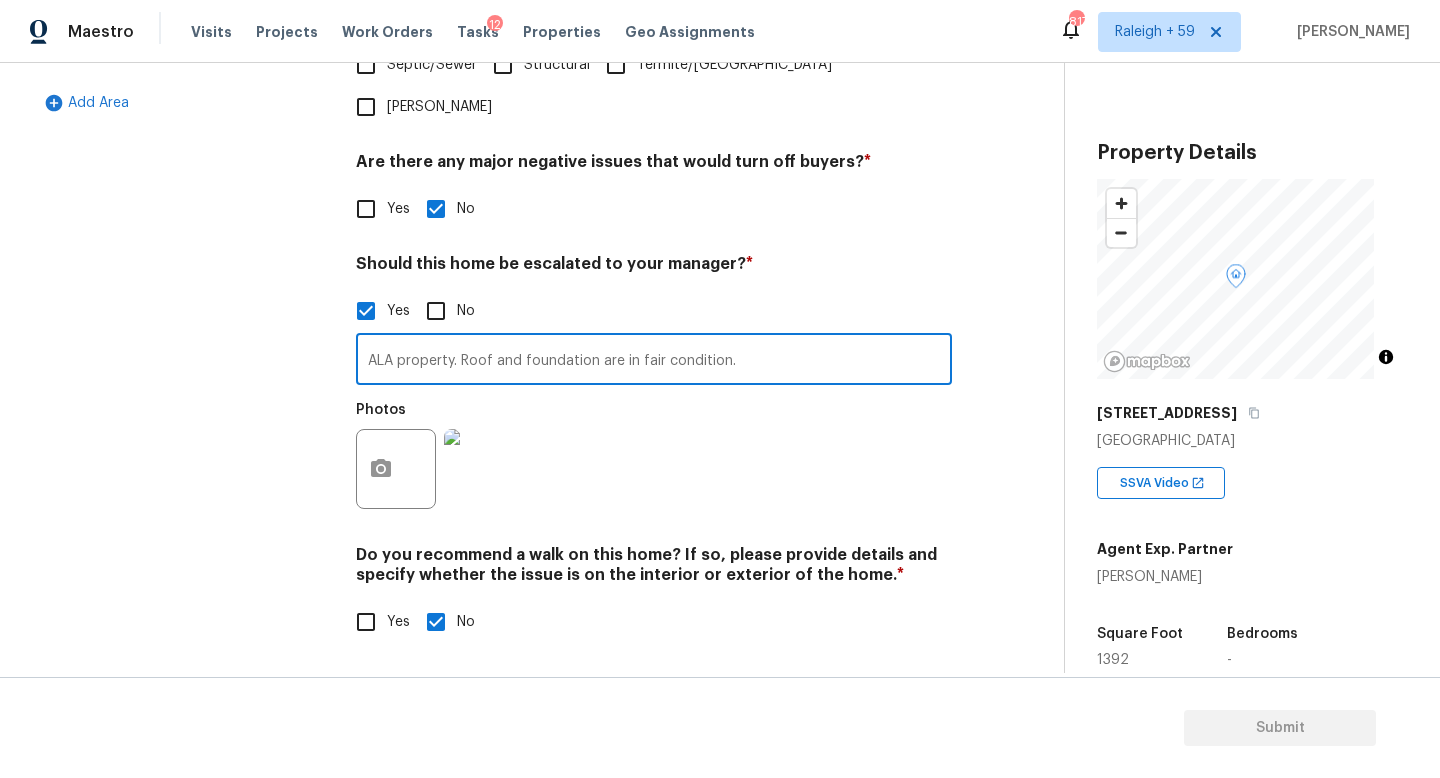 type on "ALA property. Roof and foundation are in fair condition." 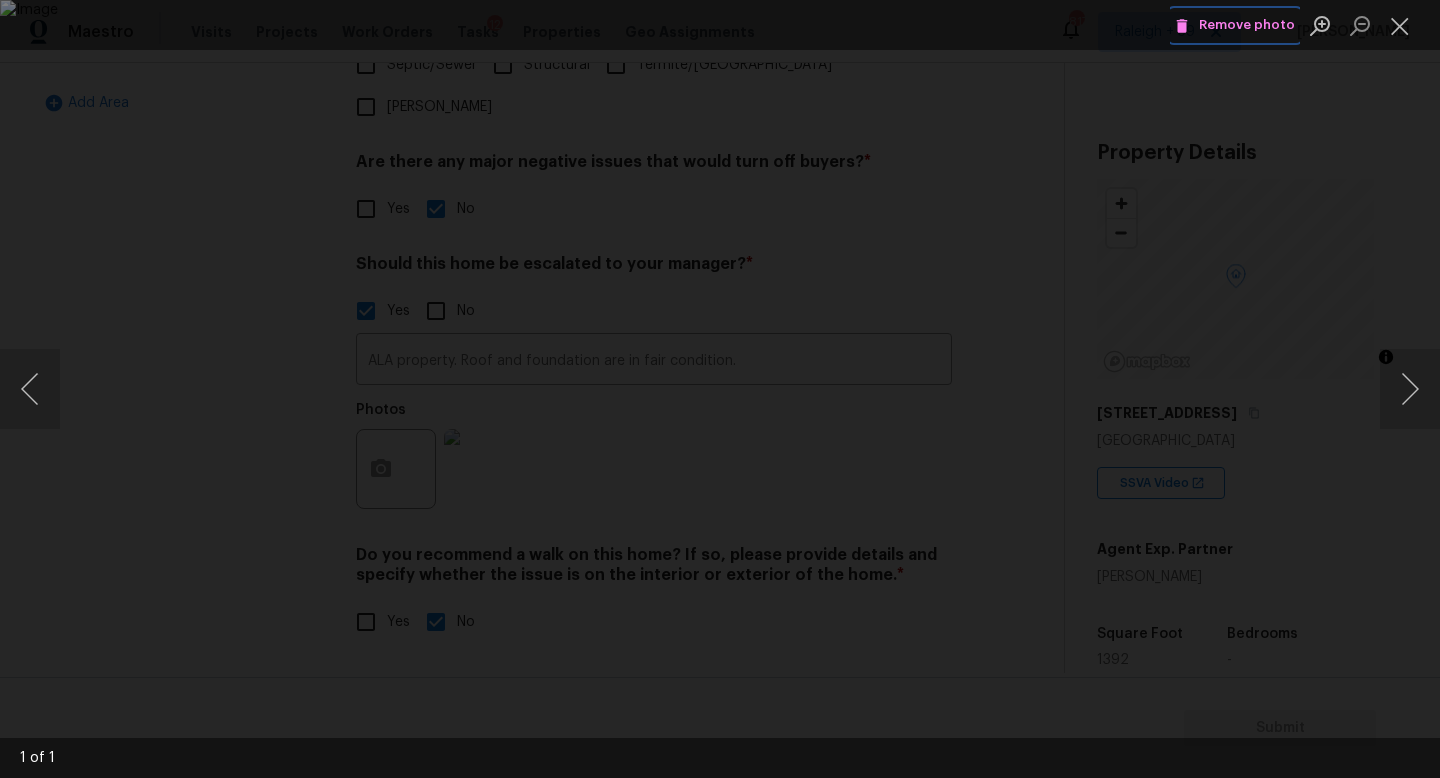 click on "Remove photo" at bounding box center (1235, 25) 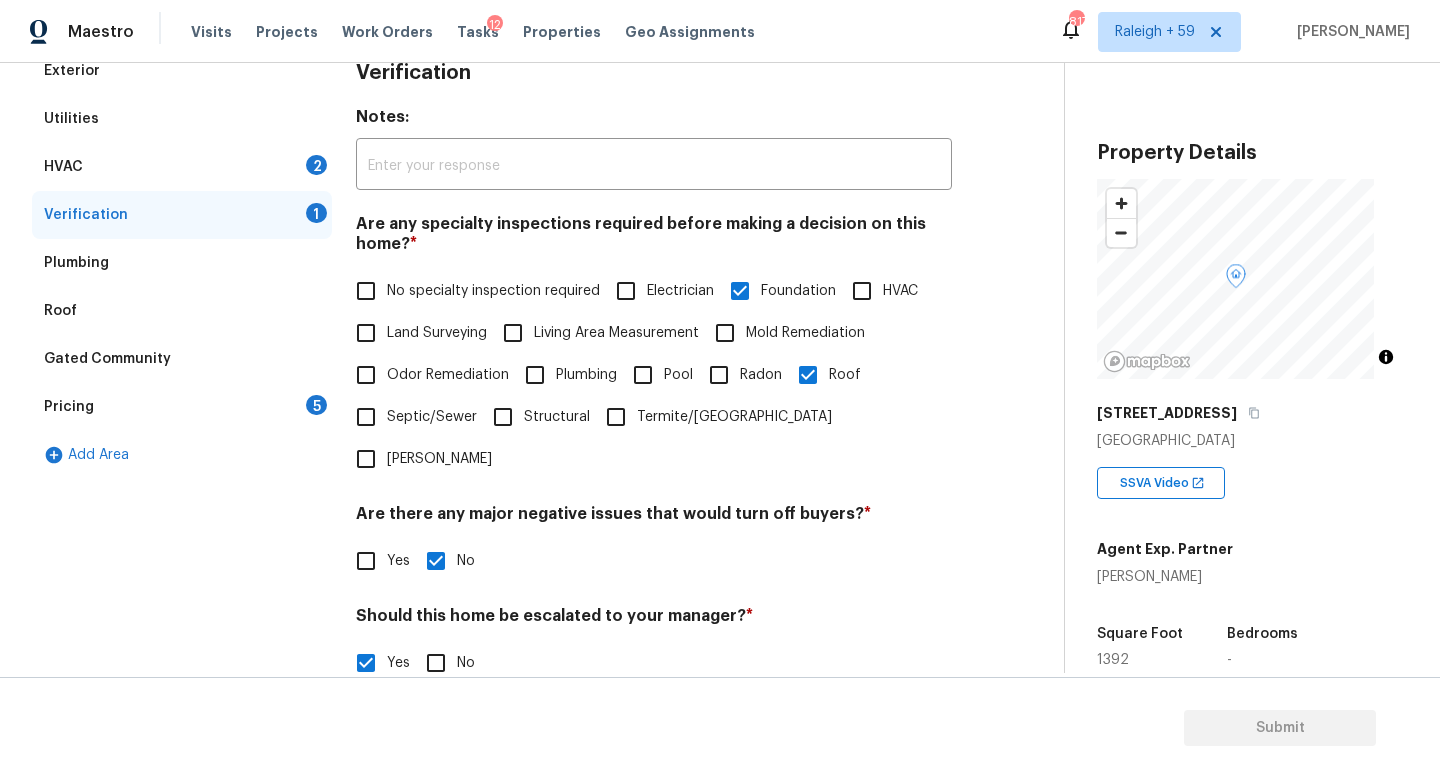 scroll, scrollTop: 187, scrollLeft: 0, axis: vertical 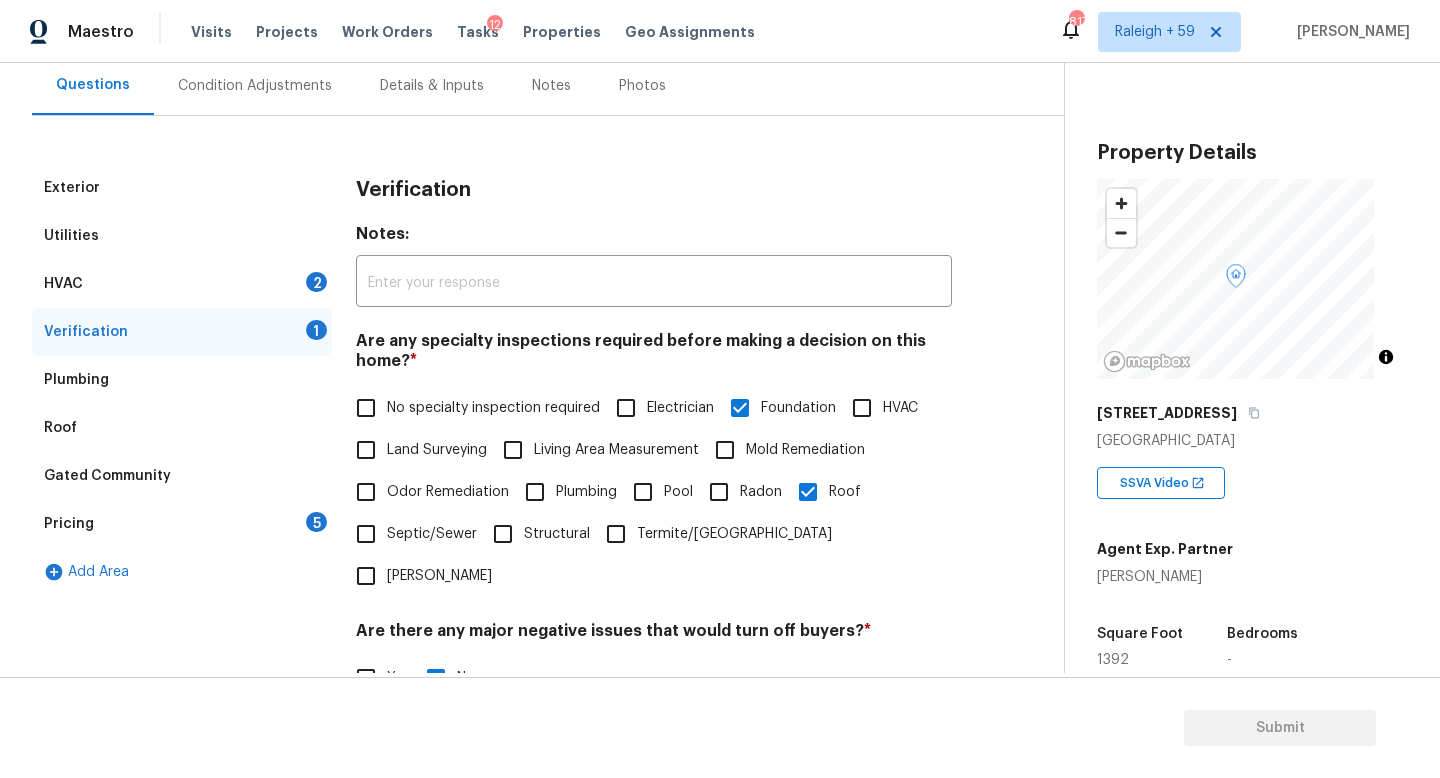 click on "Pricing 5" at bounding box center (182, 524) 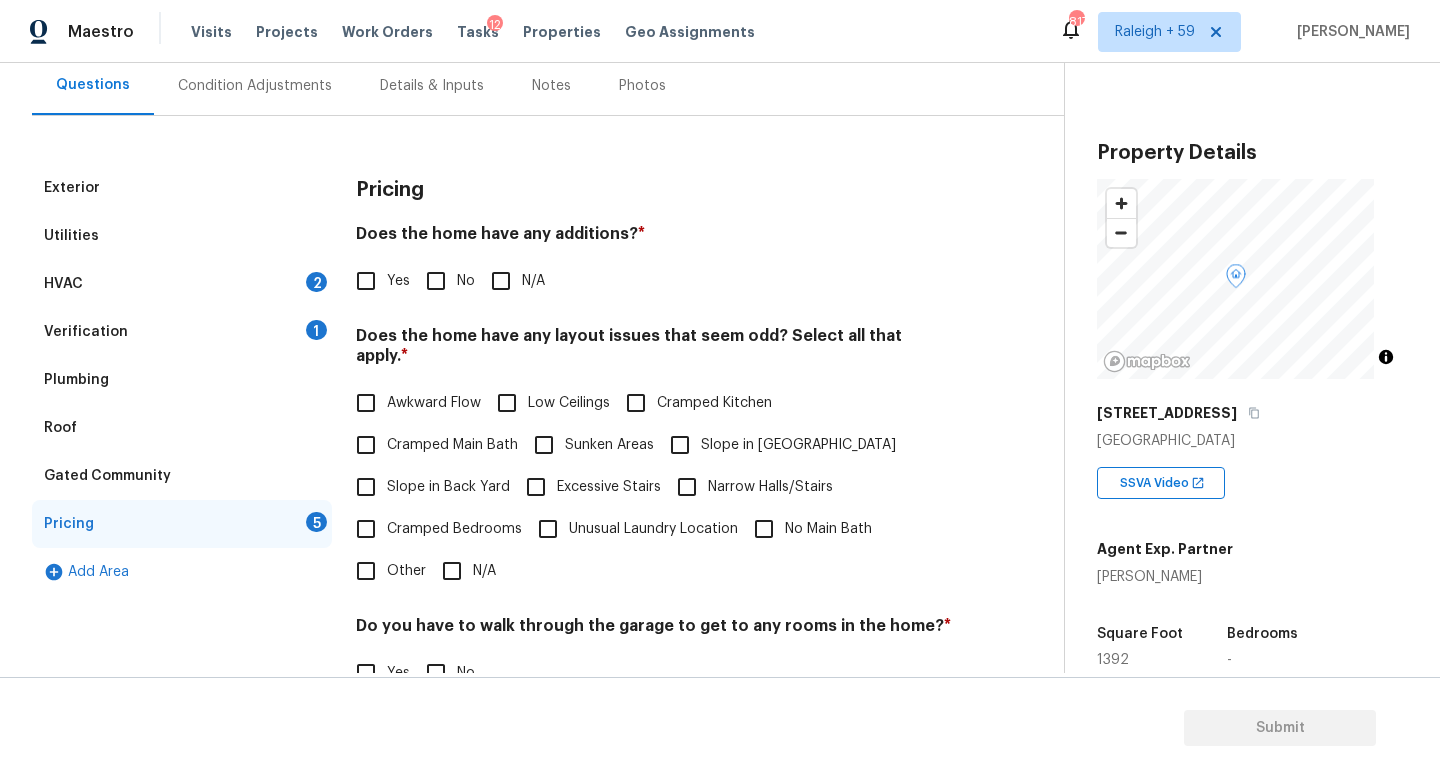 click on "No" at bounding box center [466, 281] 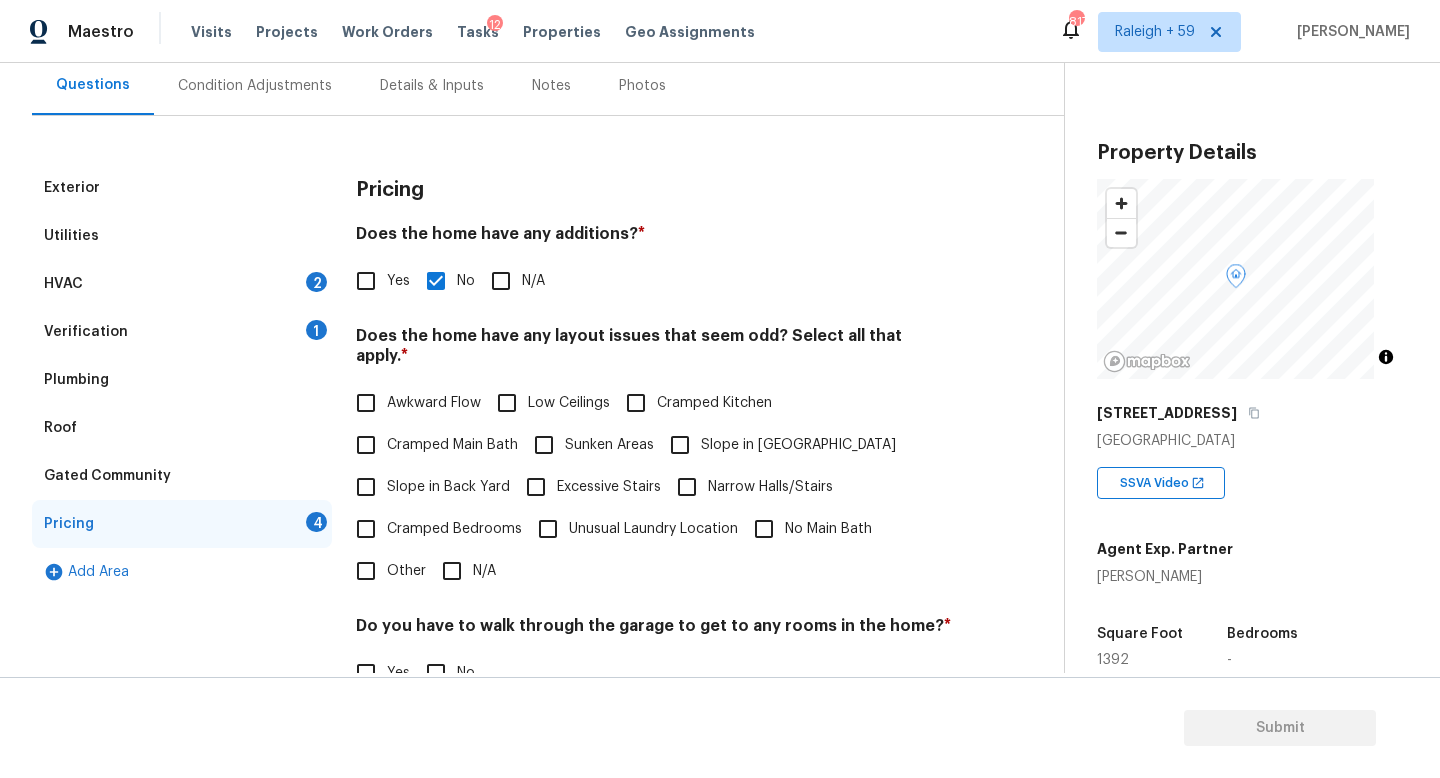 click on "N/A" at bounding box center (452, 571) 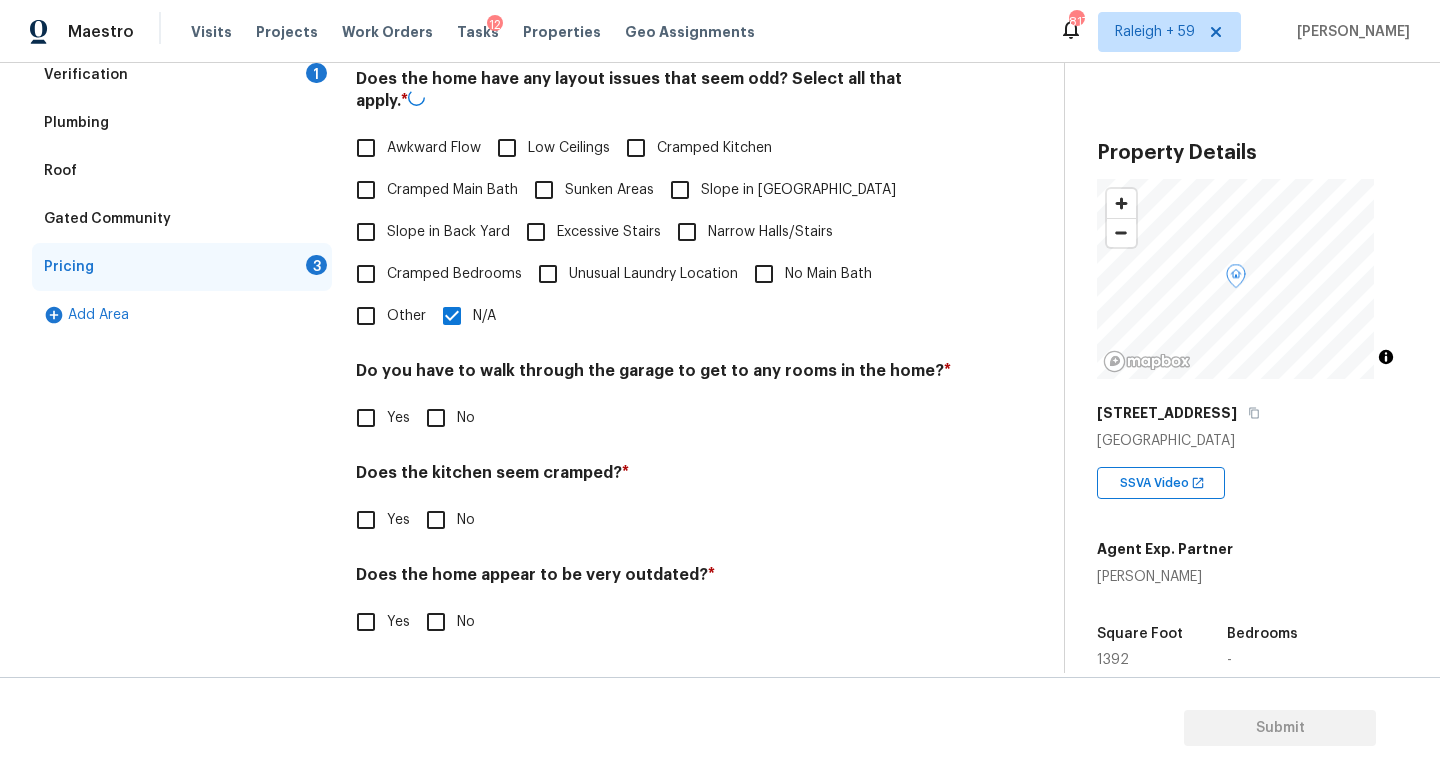 scroll, scrollTop: 457, scrollLeft: 0, axis: vertical 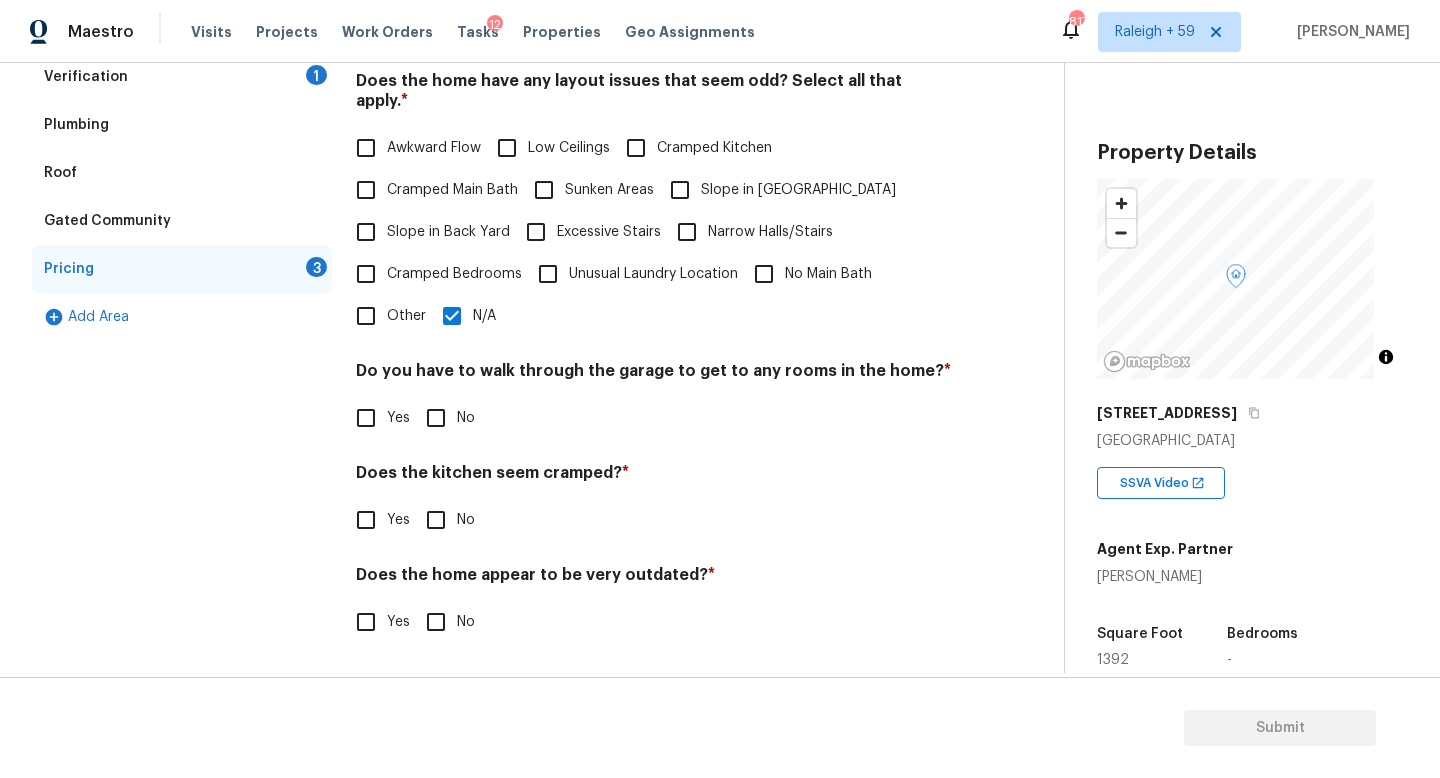 click on "No" at bounding box center (436, 418) 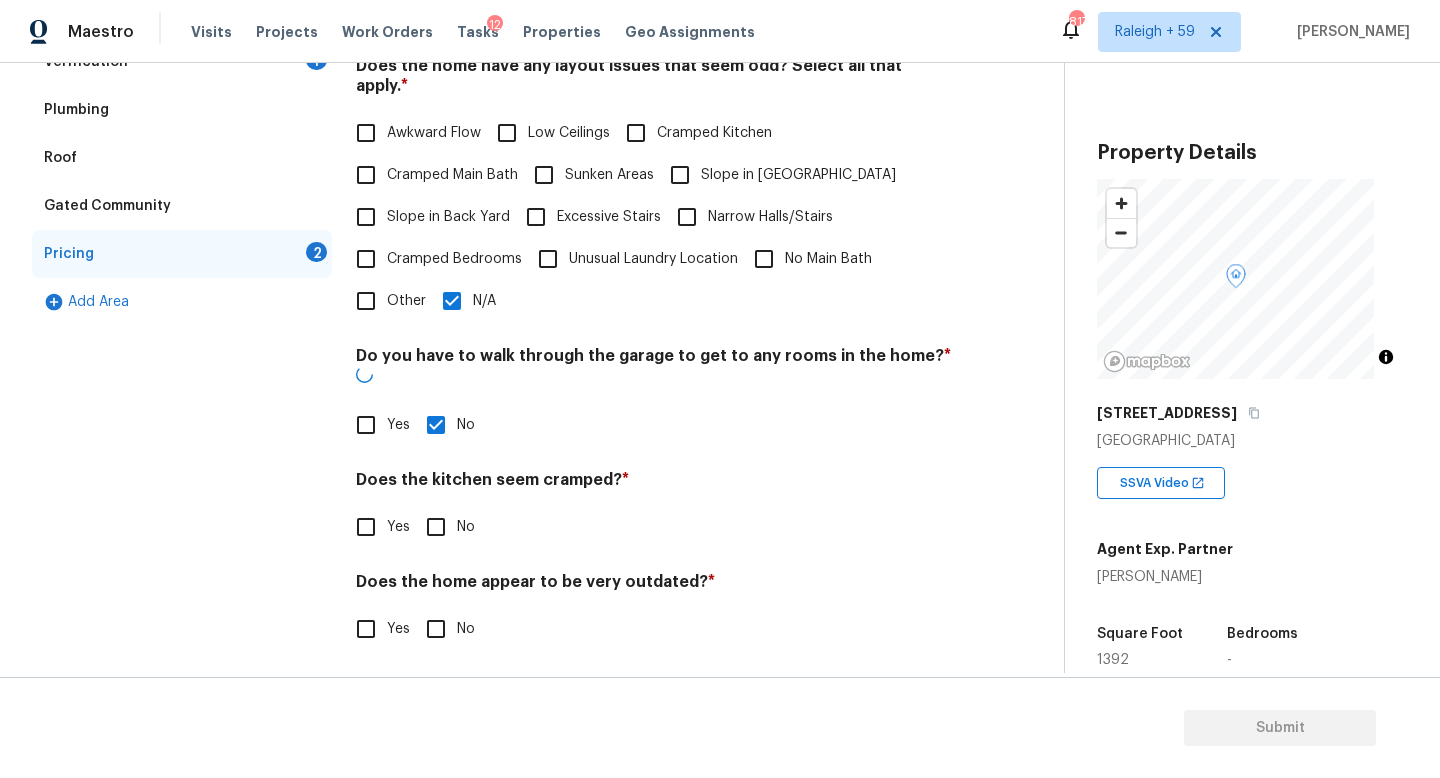 click on "No" at bounding box center (436, 527) 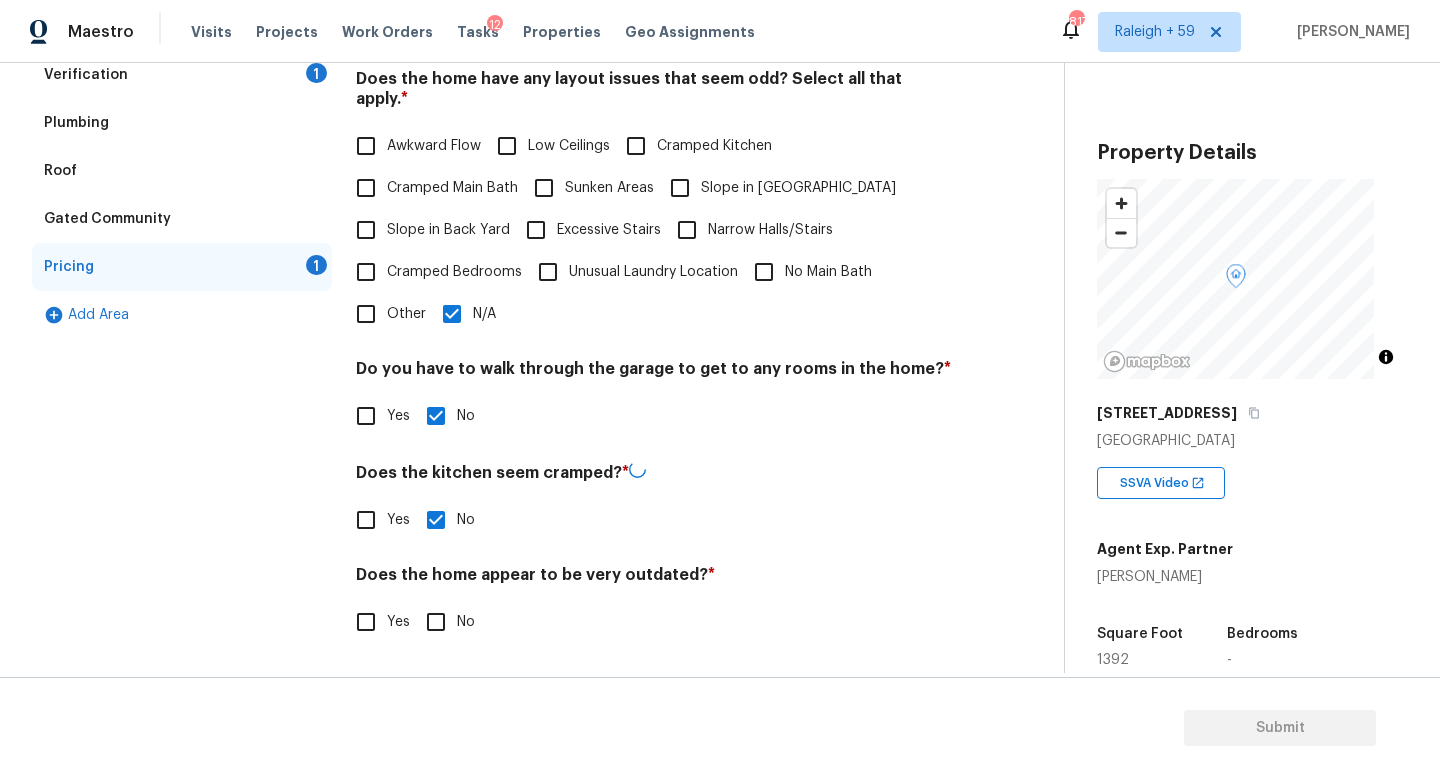click on "No" at bounding box center [436, 622] 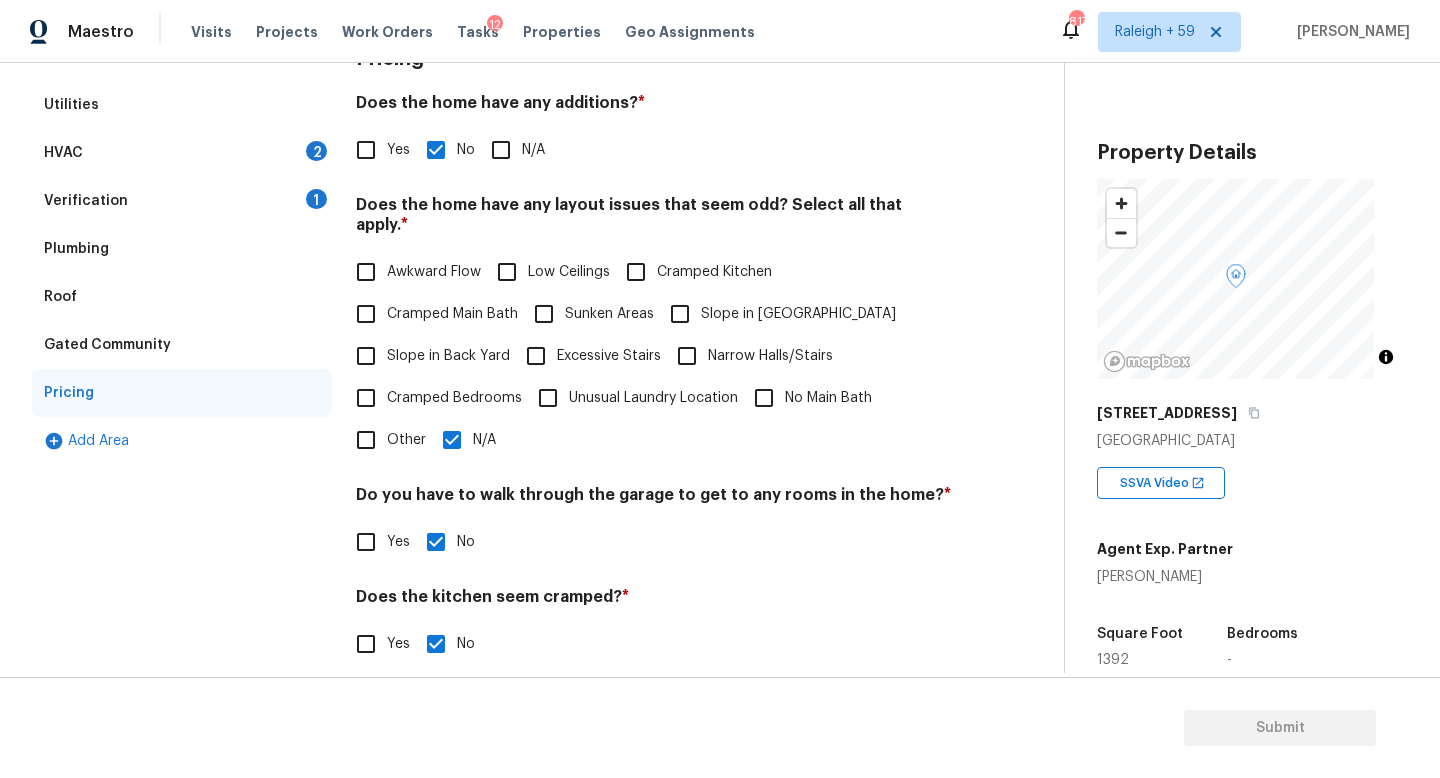 scroll, scrollTop: 68, scrollLeft: 0, axis: vertical 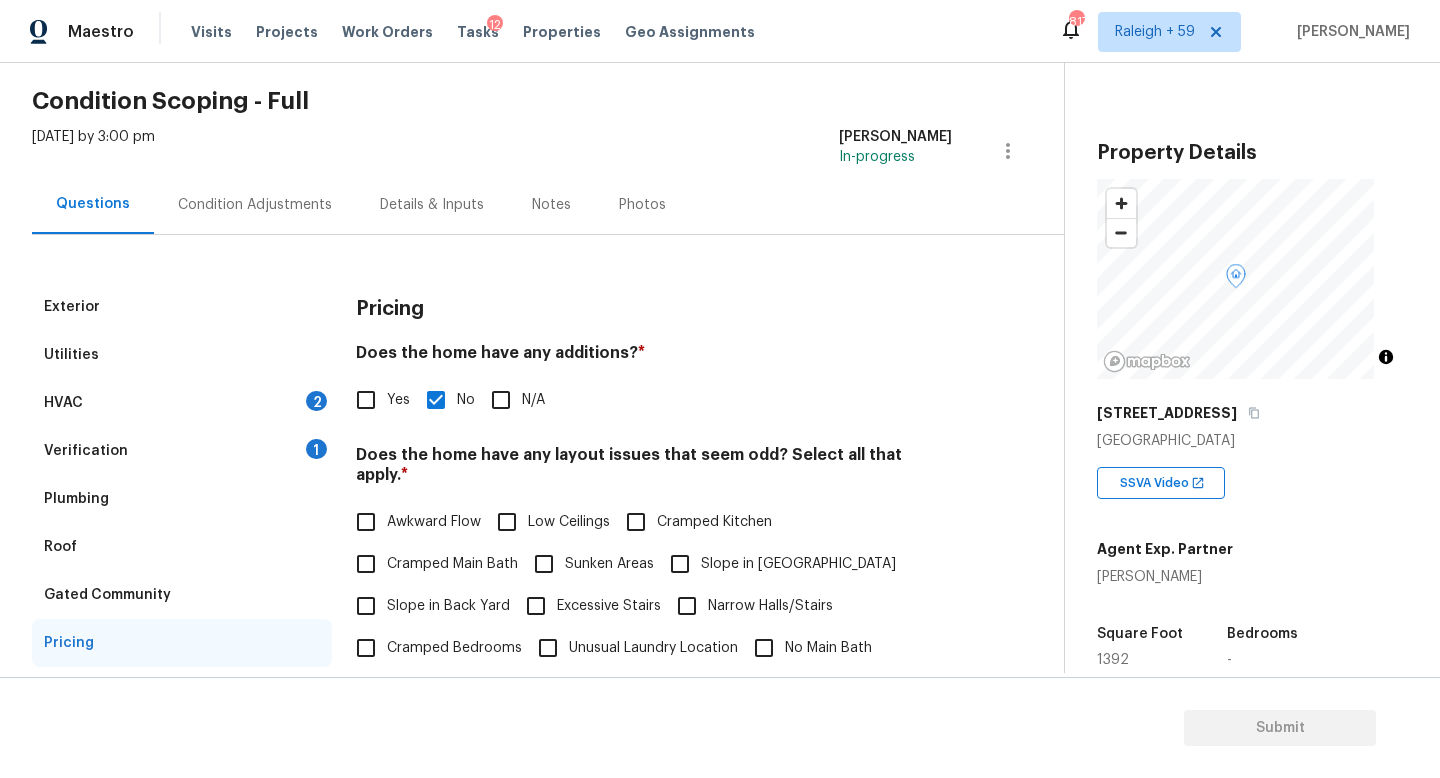 click on "Condition Adjustments" at bounding box center [255, 205] 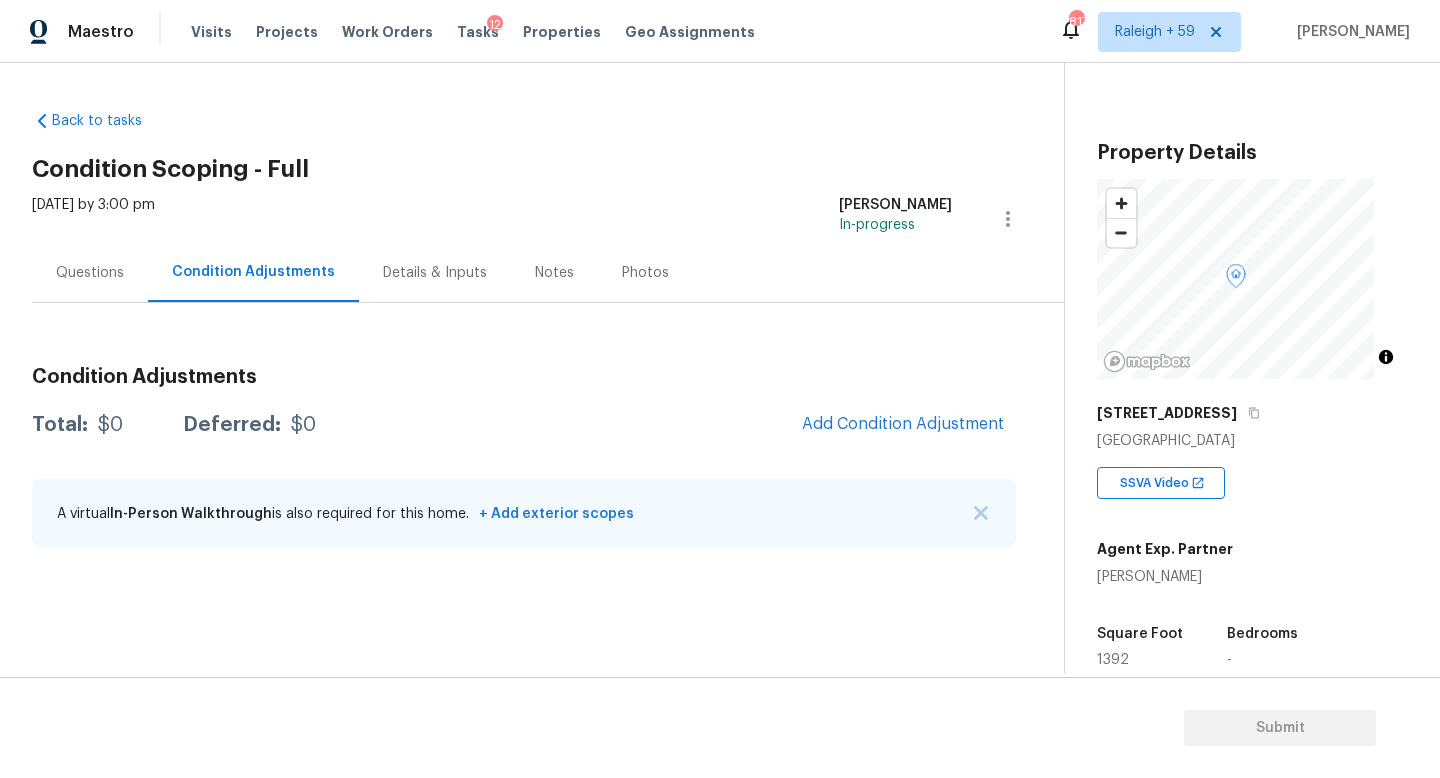 click on "Details & Inputs" at bounding box center (435, 272) 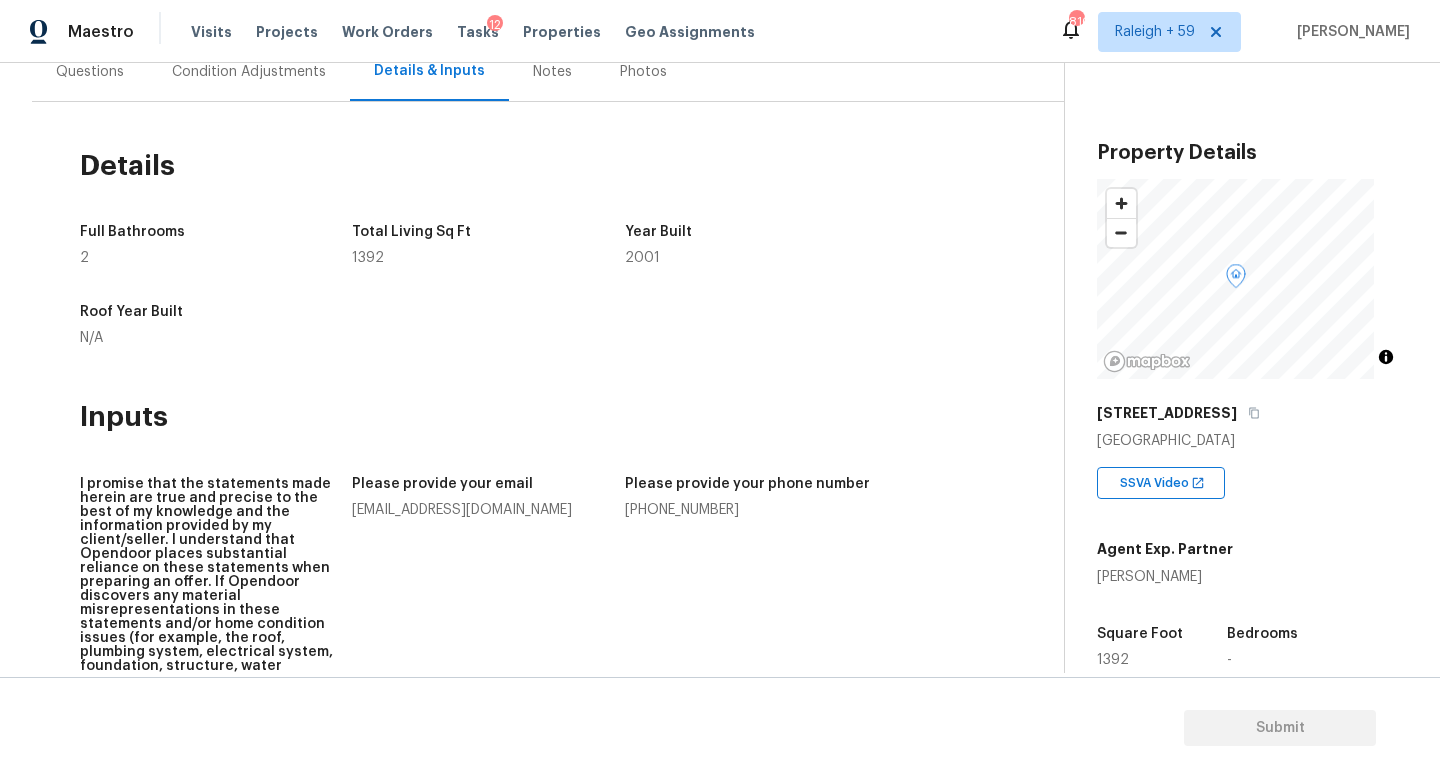 scroll, scrollTop: 0, scrollLeft: 0, axis: both 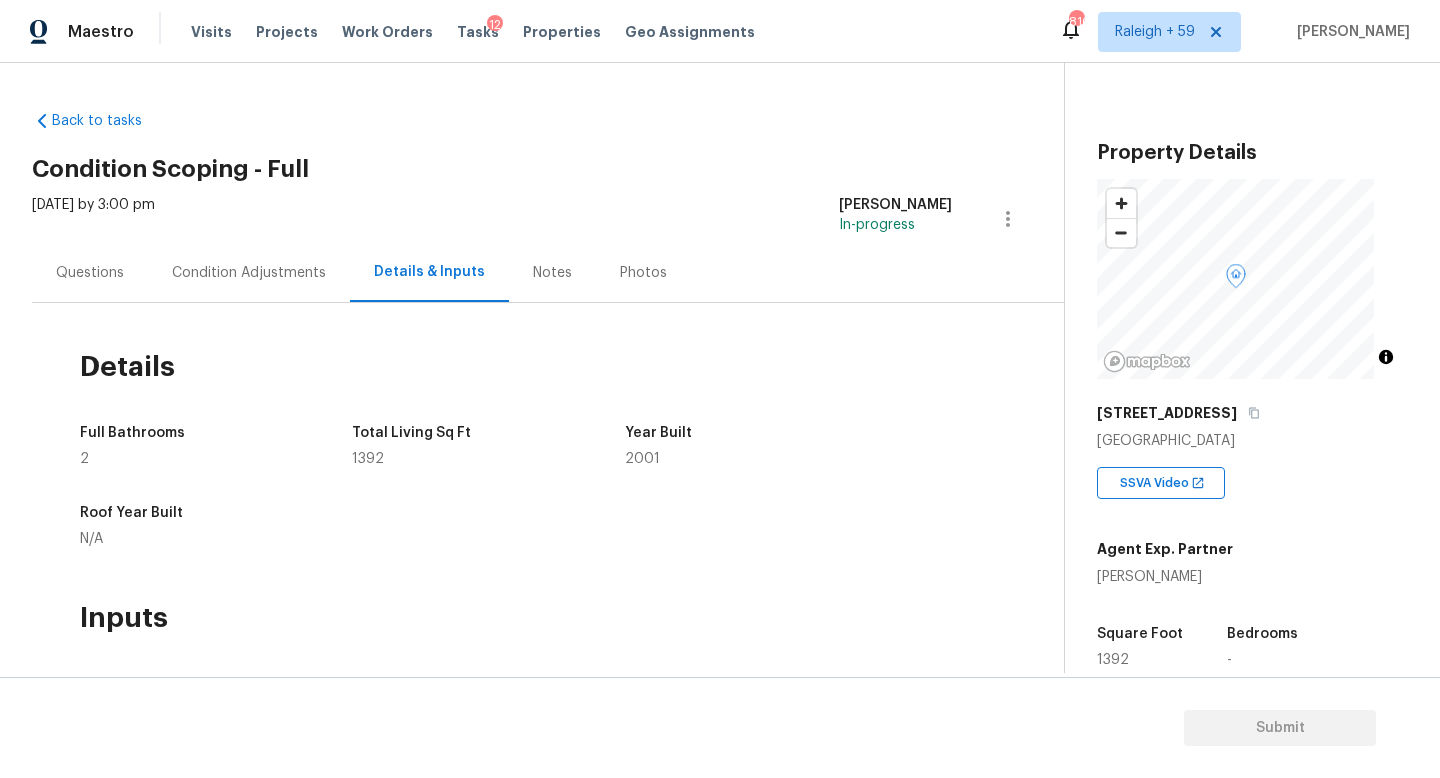 click on "Questions" at bounding box center (90, 273) 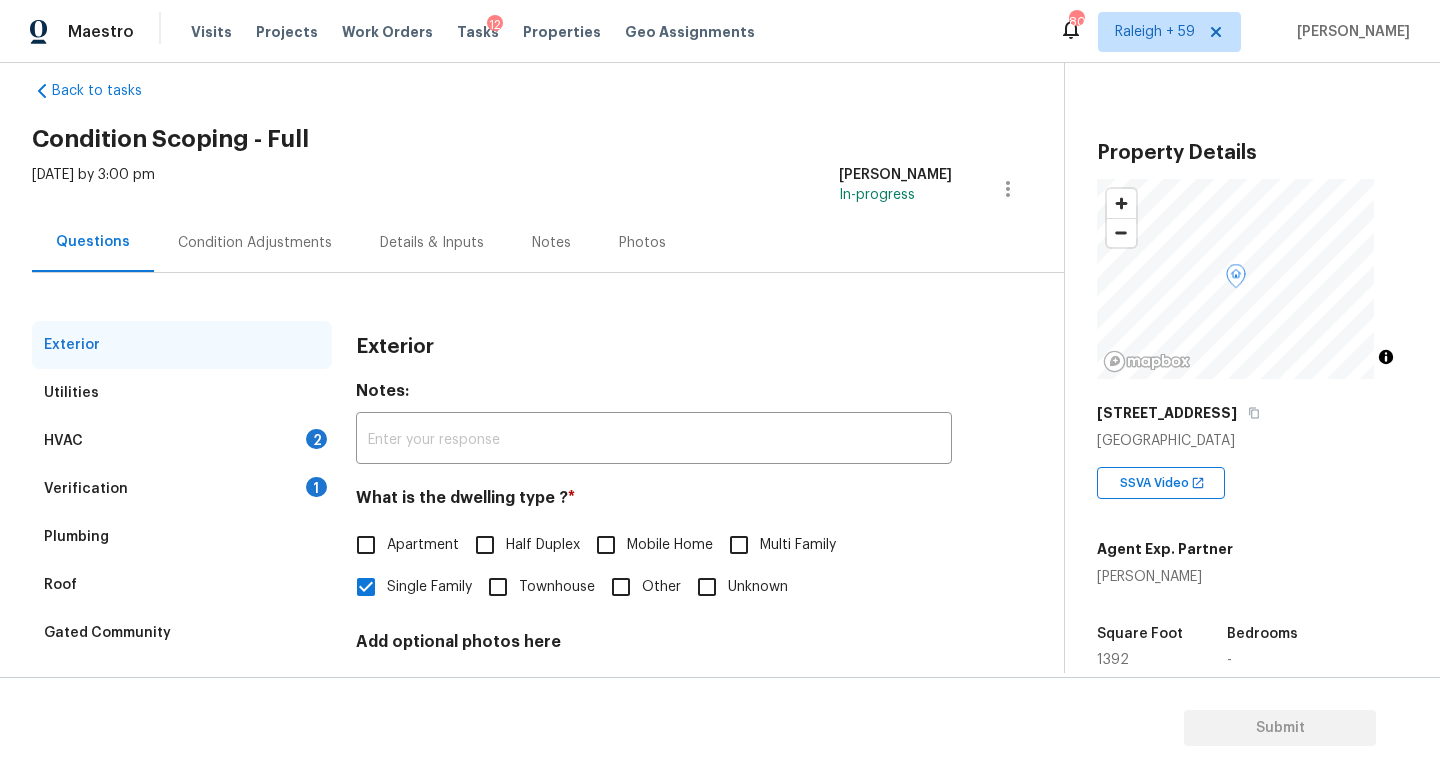 scroll, scrollTop: 200, scrollLeft: 0, axis: vertical 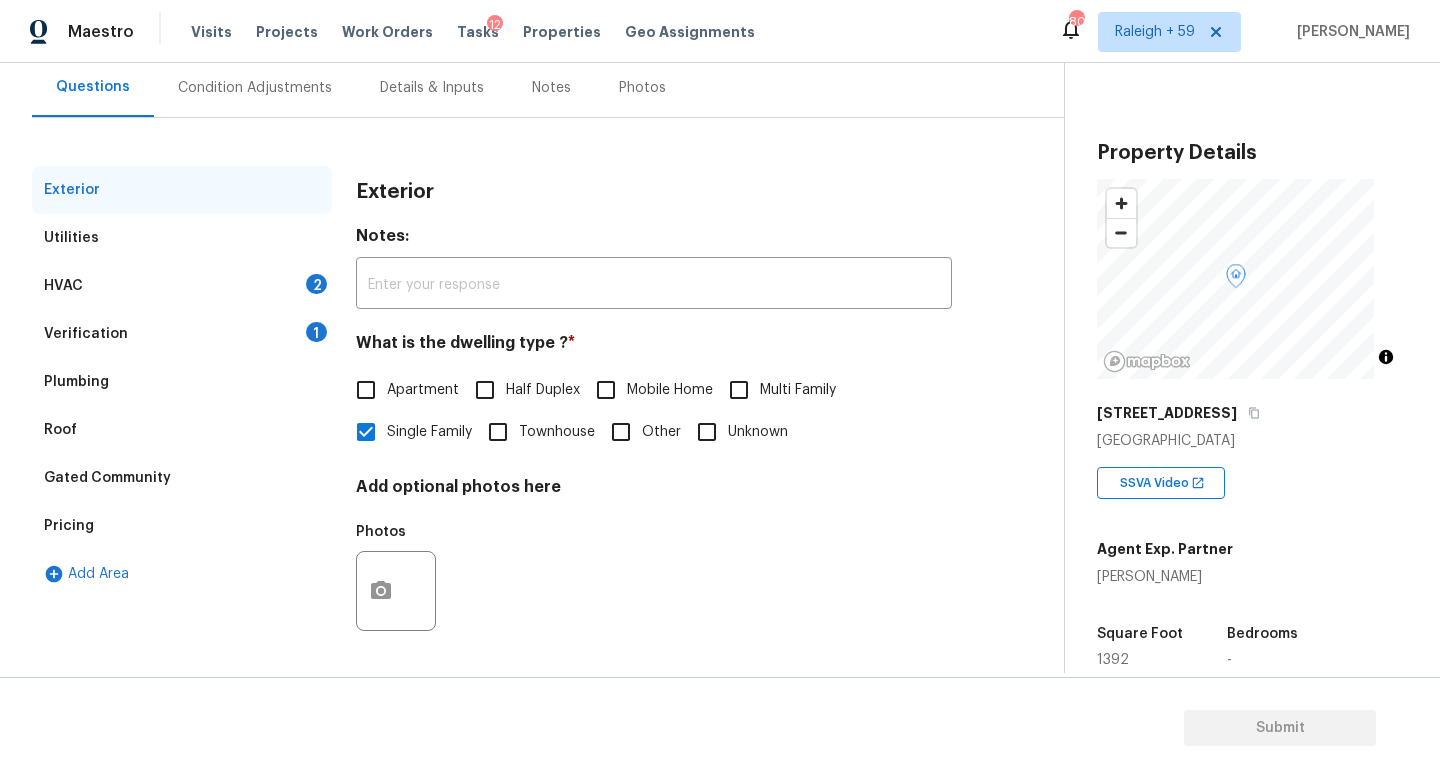 click on "Verification 1" at bounding box center [182, 334] 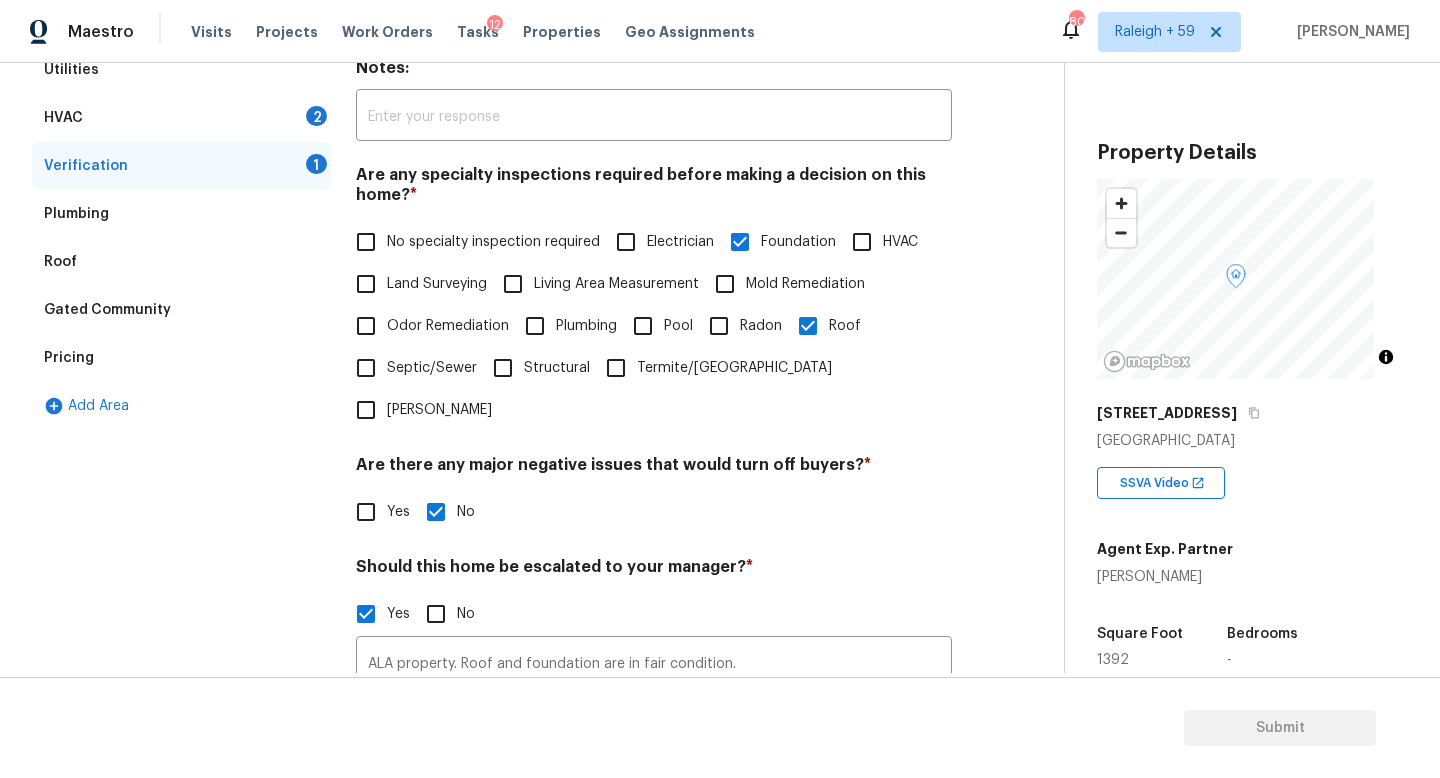 scroll, scrollTop: 0, scrollLeft: 0, axis: both 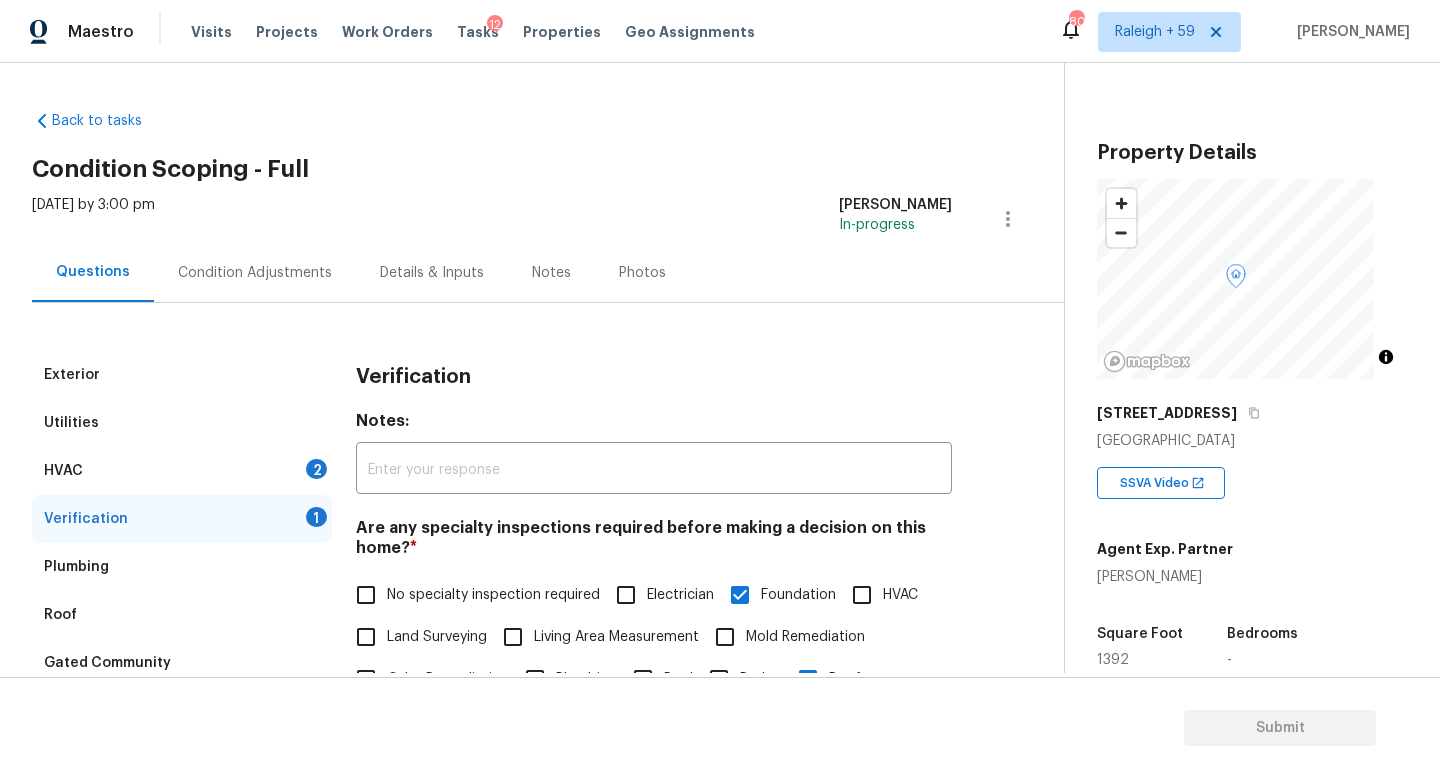 click on "Condition Adjustments" at bounding box center [255, 273] 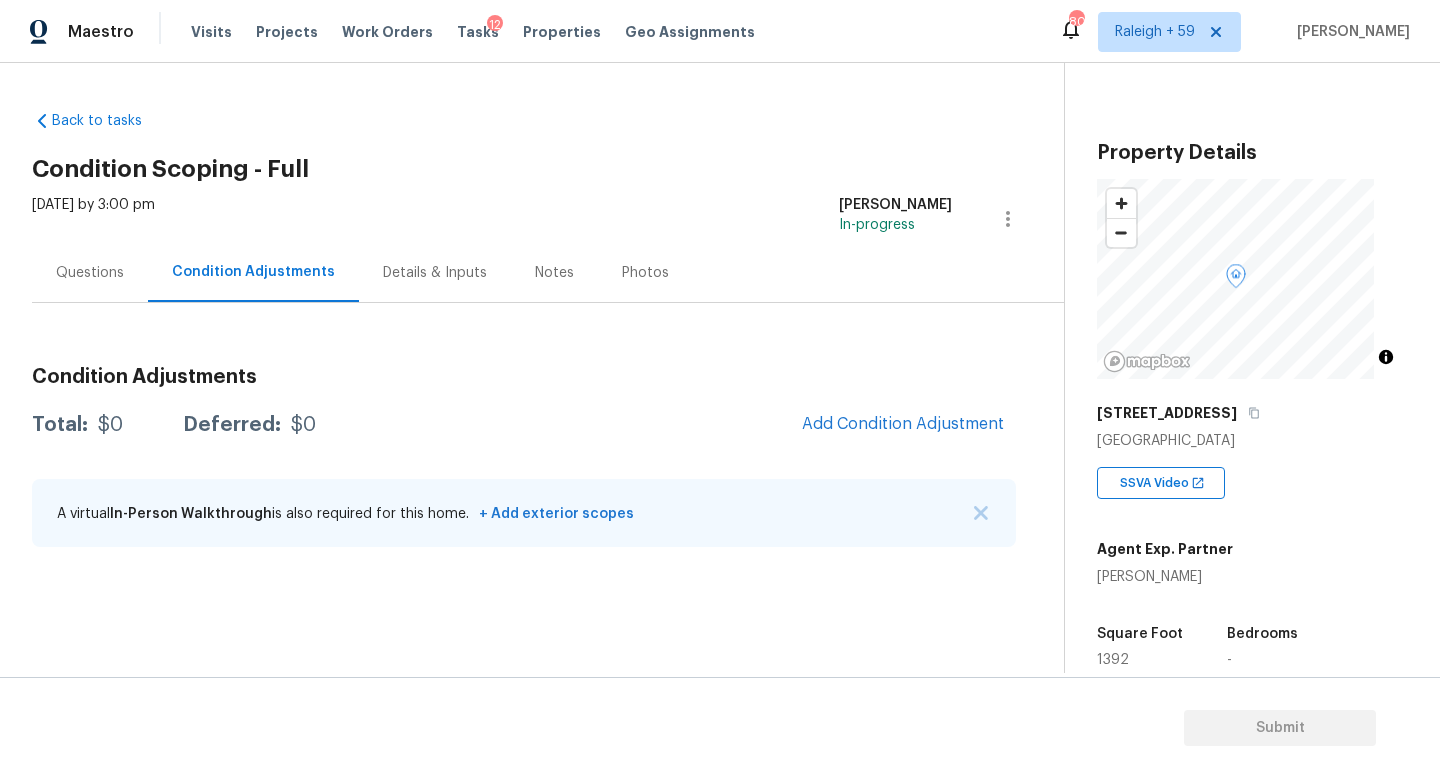 click on "Questions" at bounding box center [90, 273] 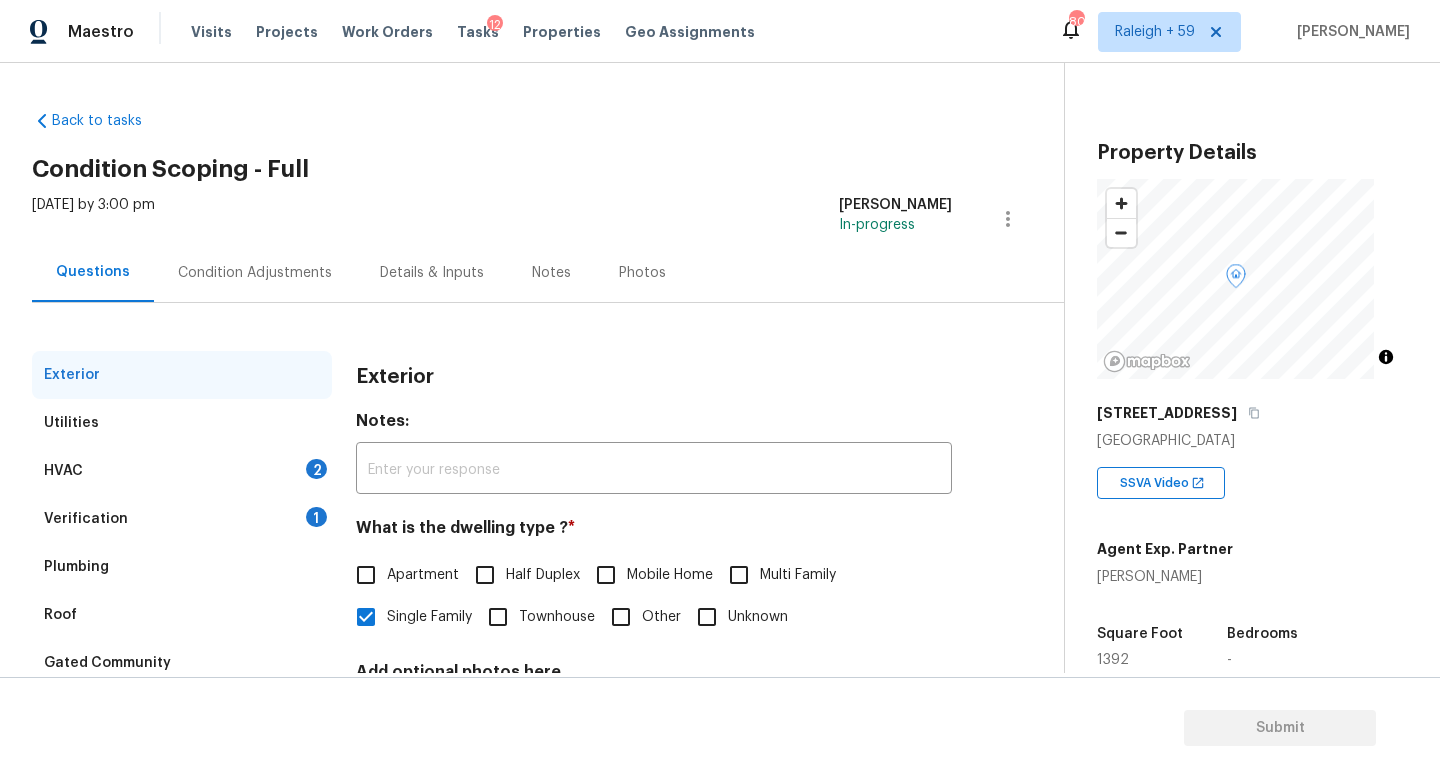 click on "Verification 1" at bounding box center [182, 519] 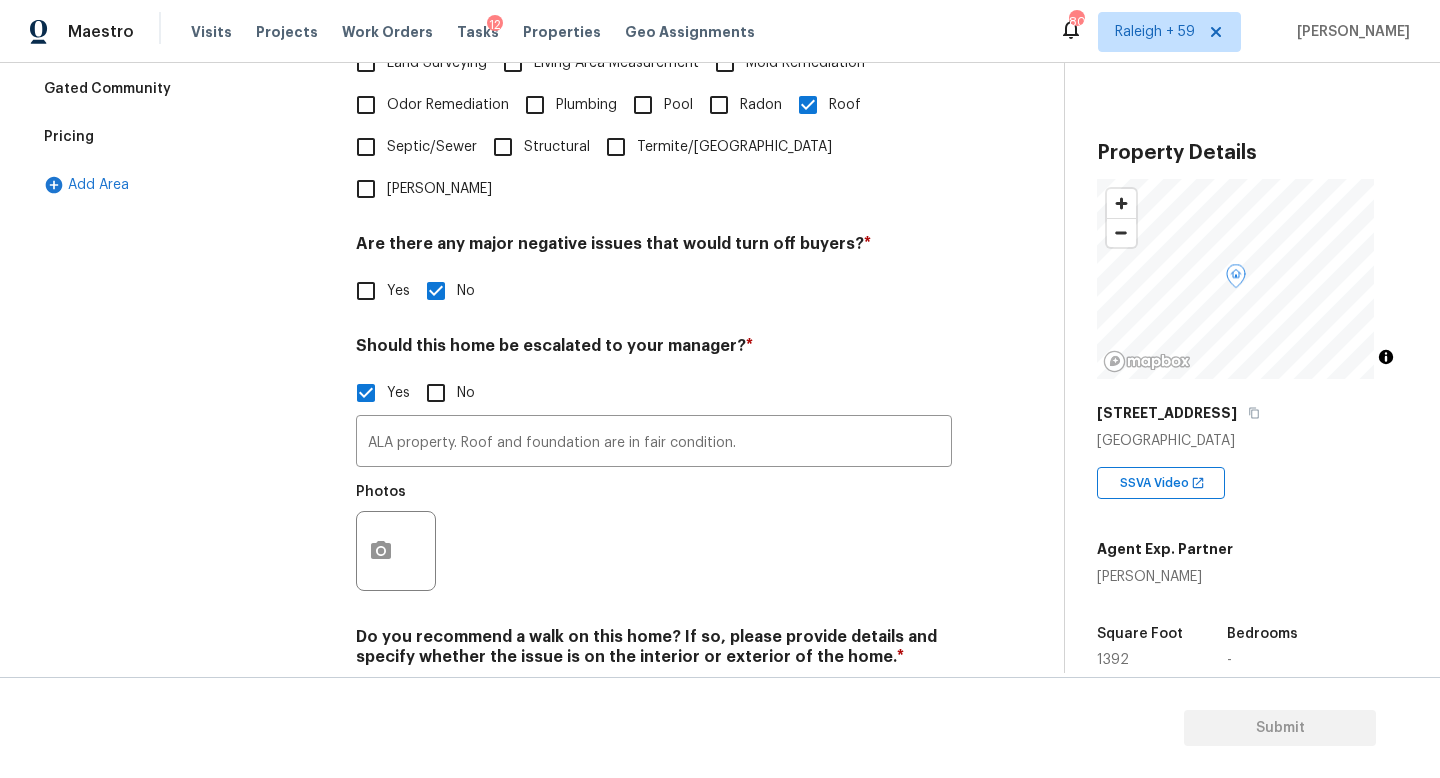 scroll, scrollTop: 672, scrollLeft: 0, axis: vertical 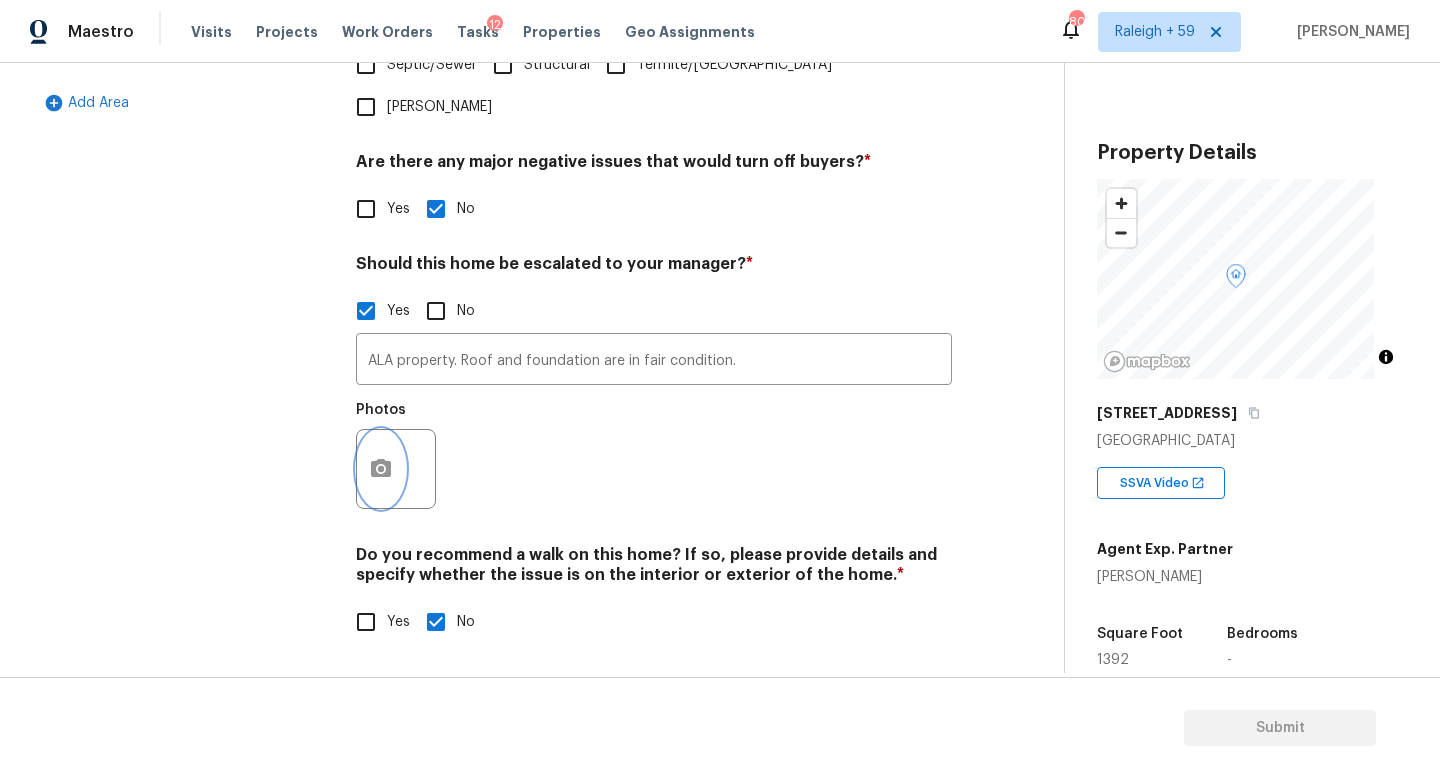 click 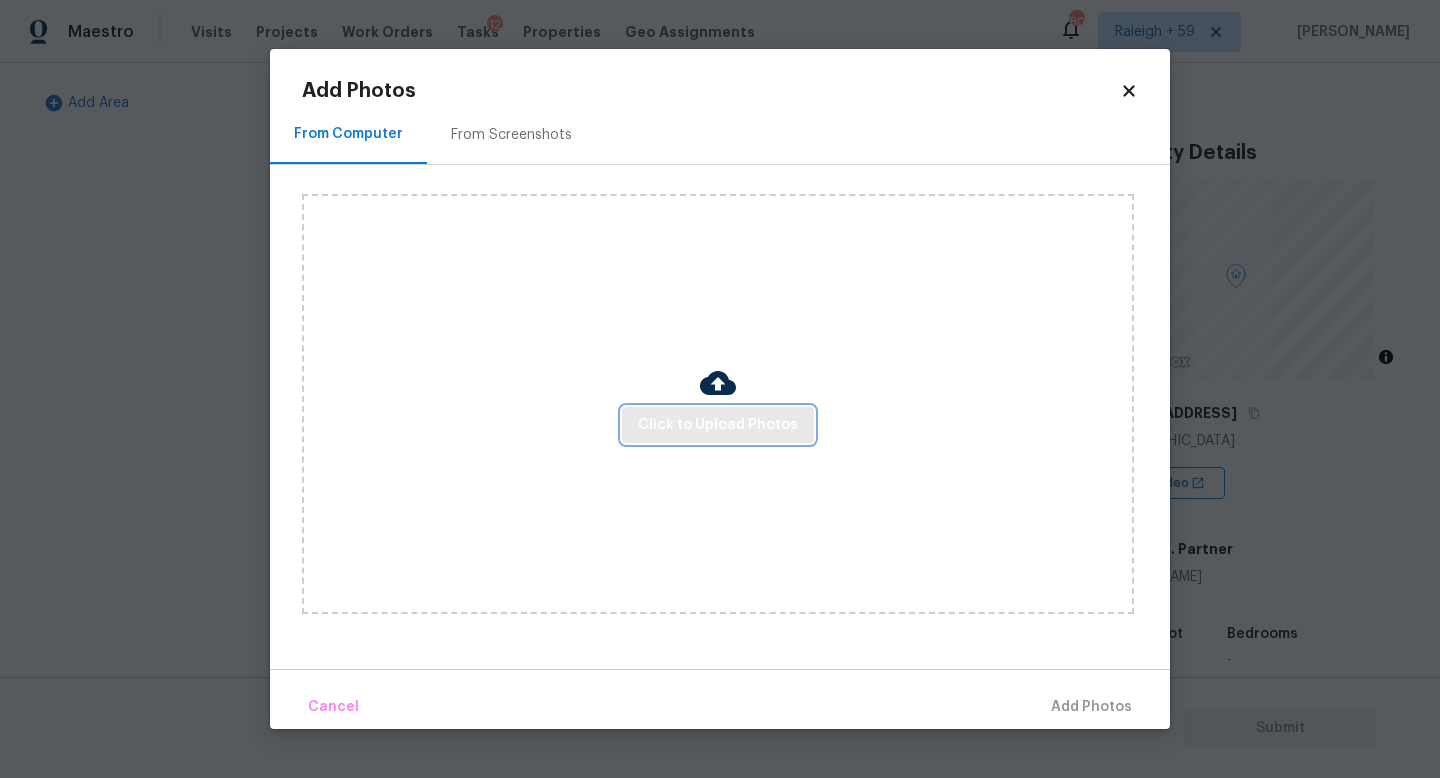 click on "Click to Upload Photos" at bounding box center (718, 425) 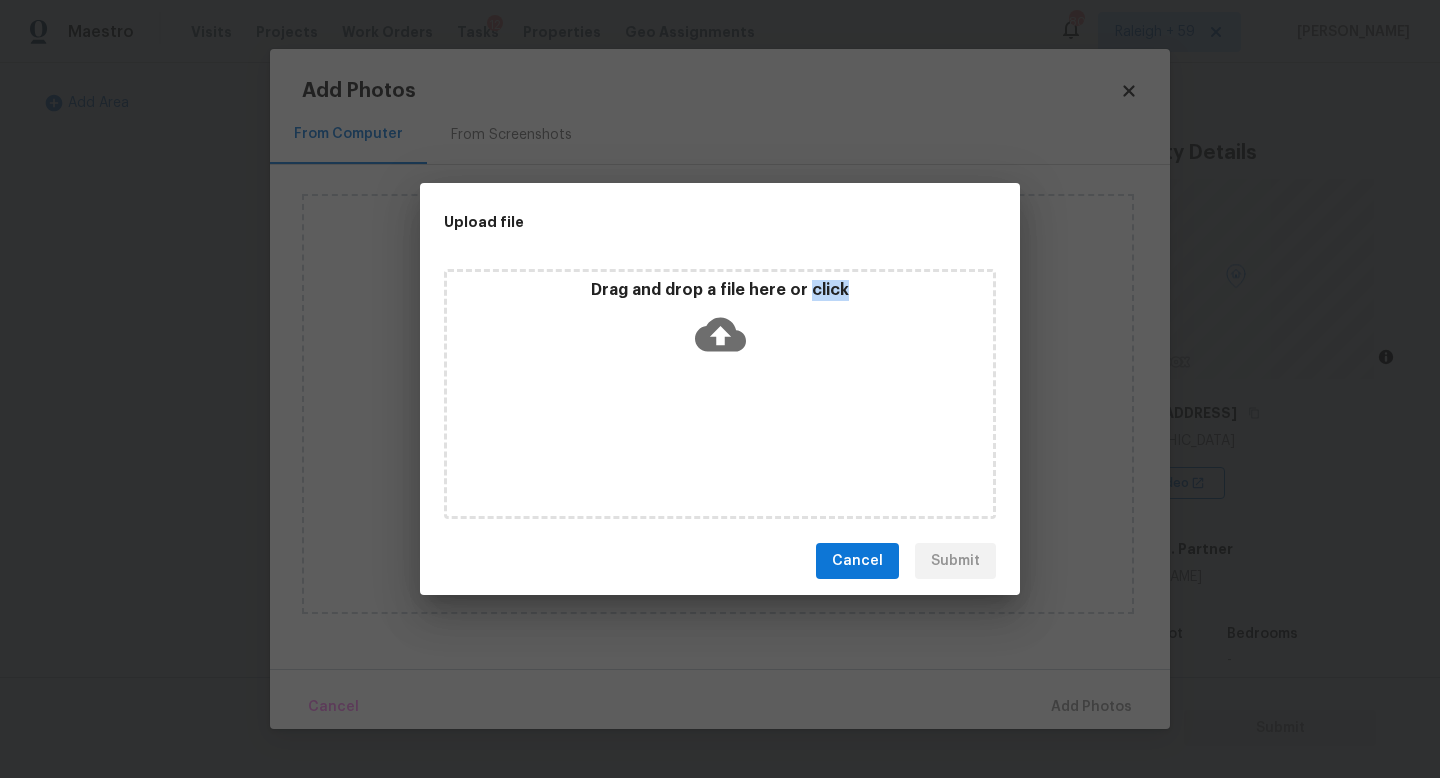 click on "Drag and drop a file here or click" at bounding box center (720, 394) 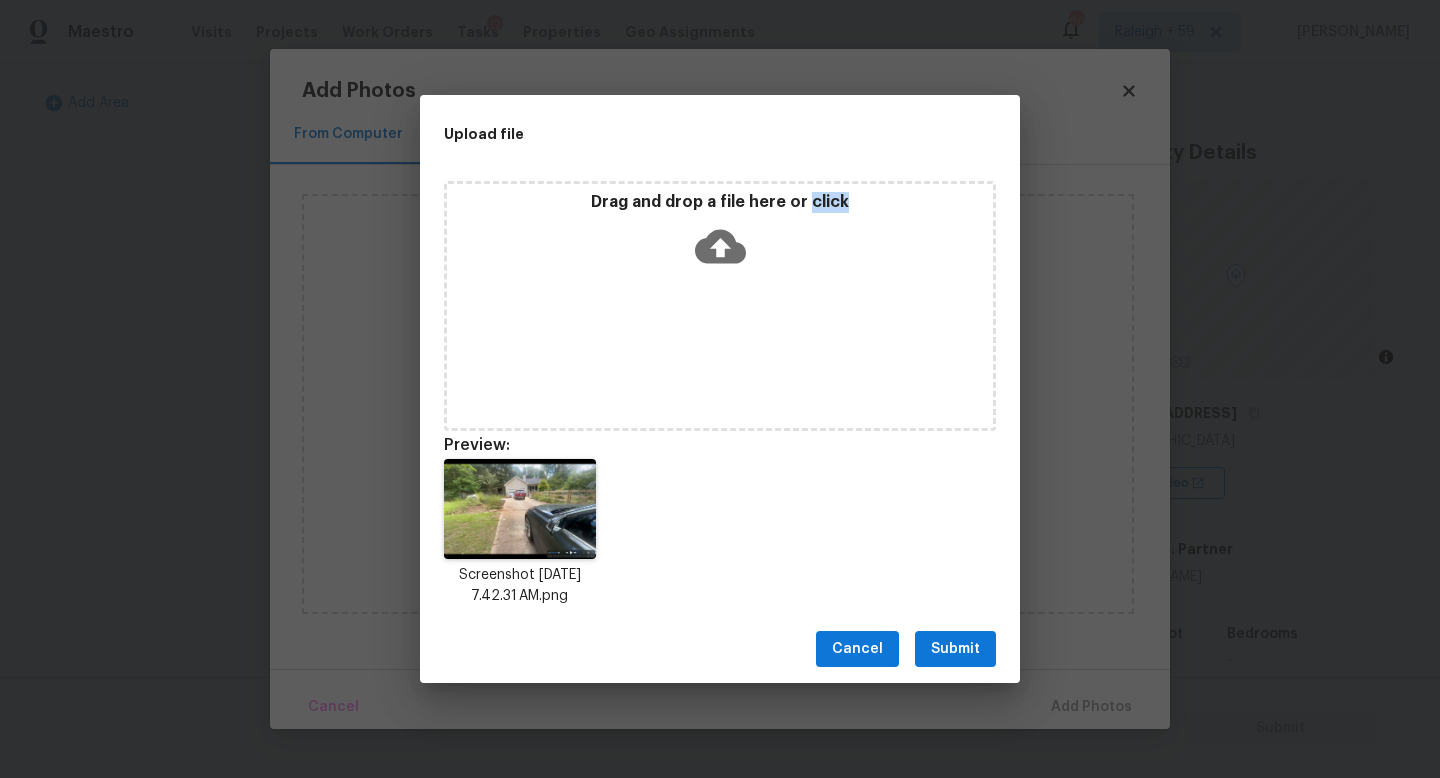 click on "Submit" at bounding box center (955, 649) 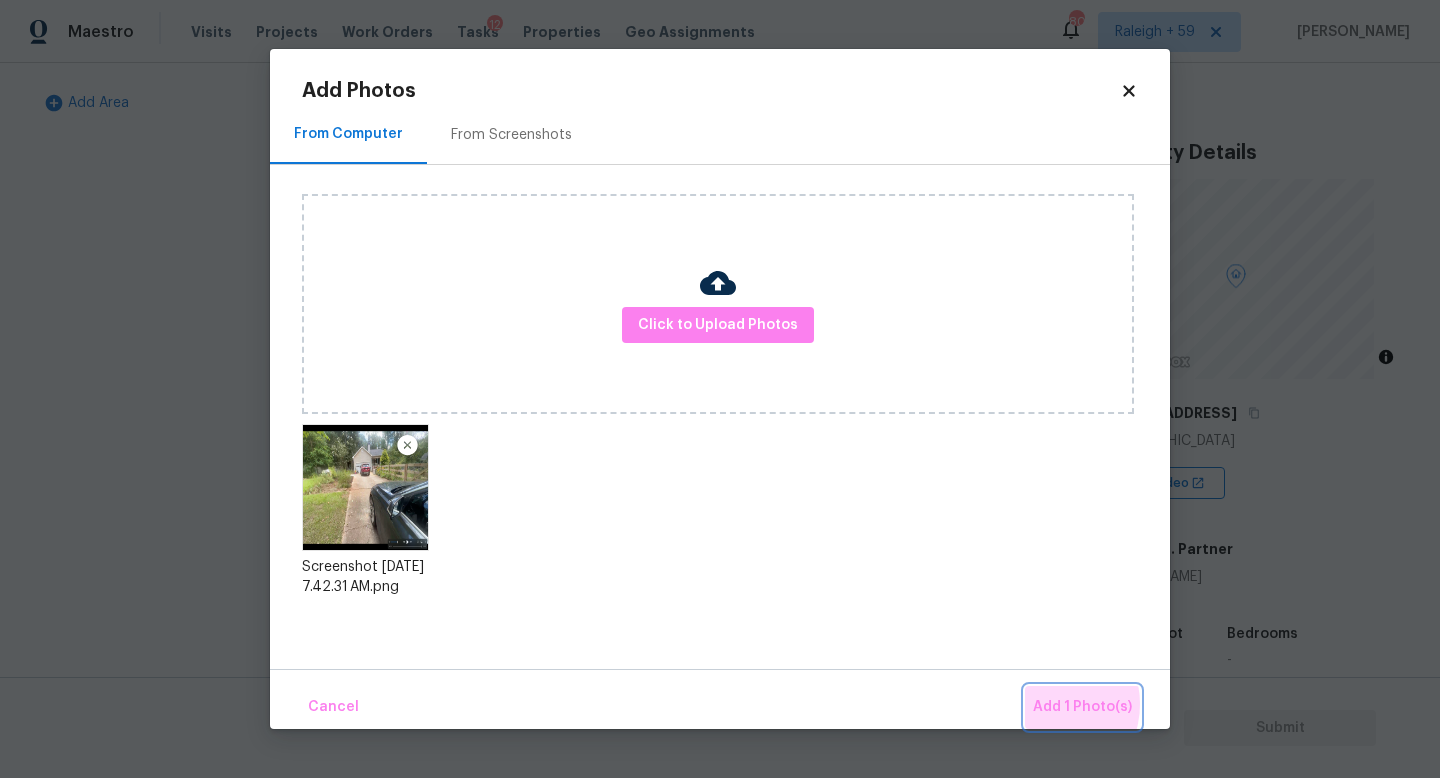 click on "Add 1 Photo(s)" at bounding box center (1082, 707) 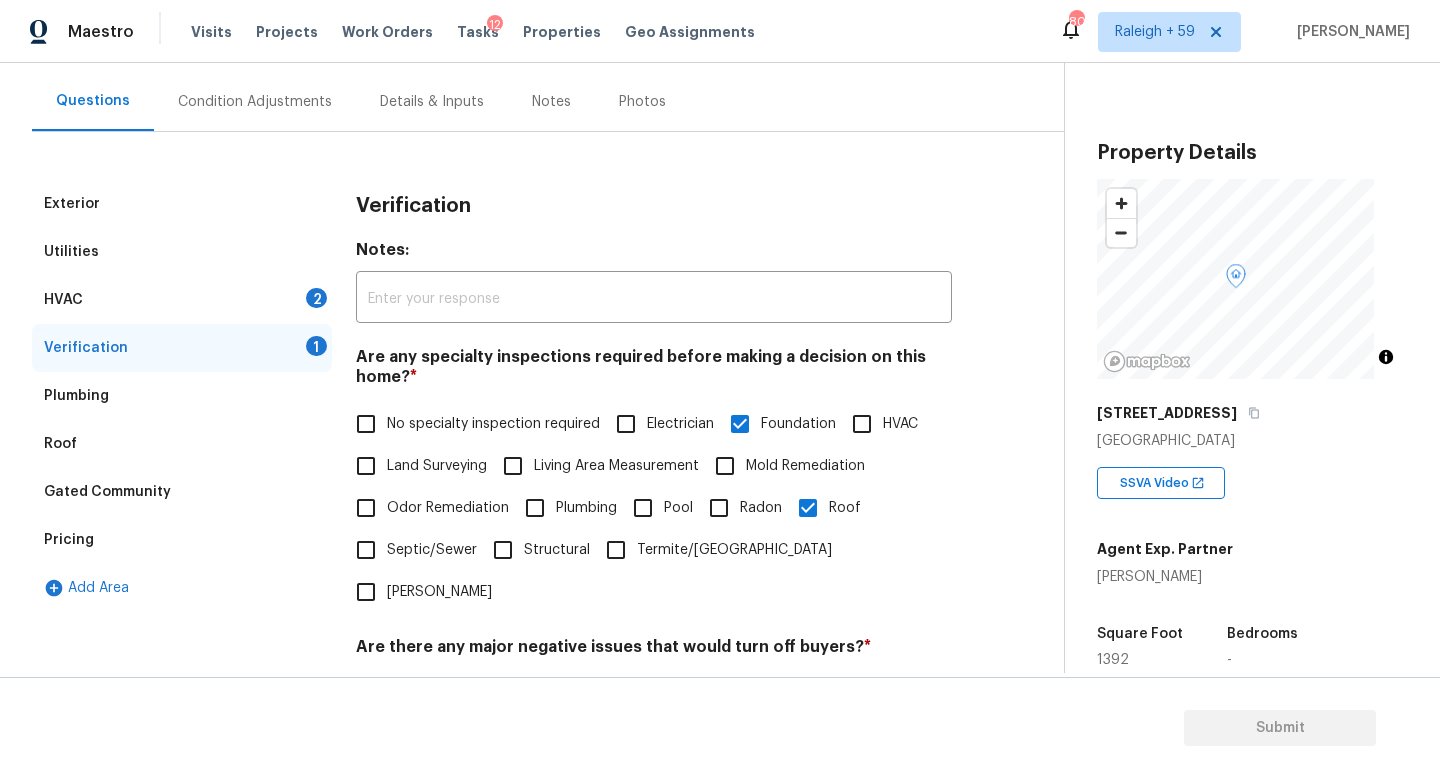 scroll, scrollTop: 96, scrollLeft: 0, axis: vertical 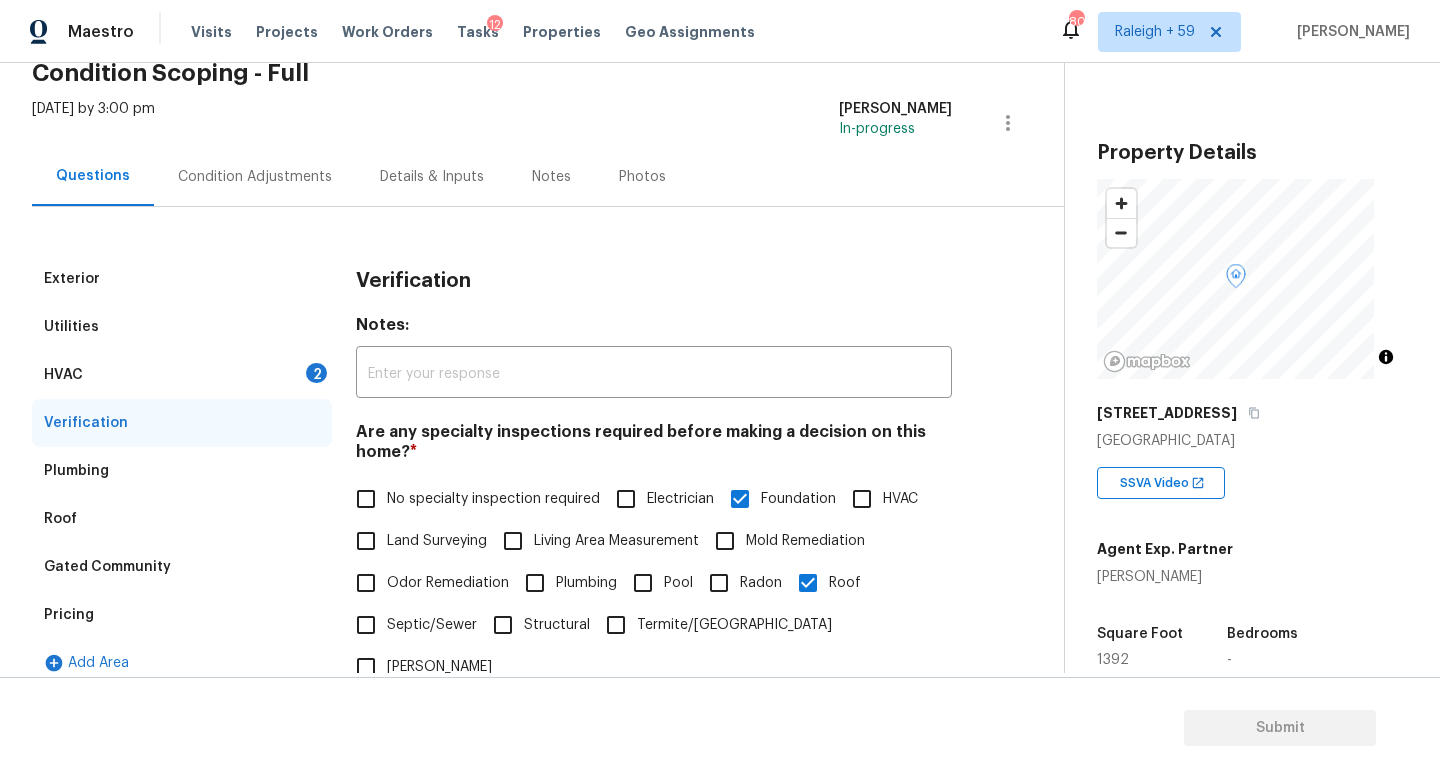 click on "HVAC 2" at bounding box center [182, 375] 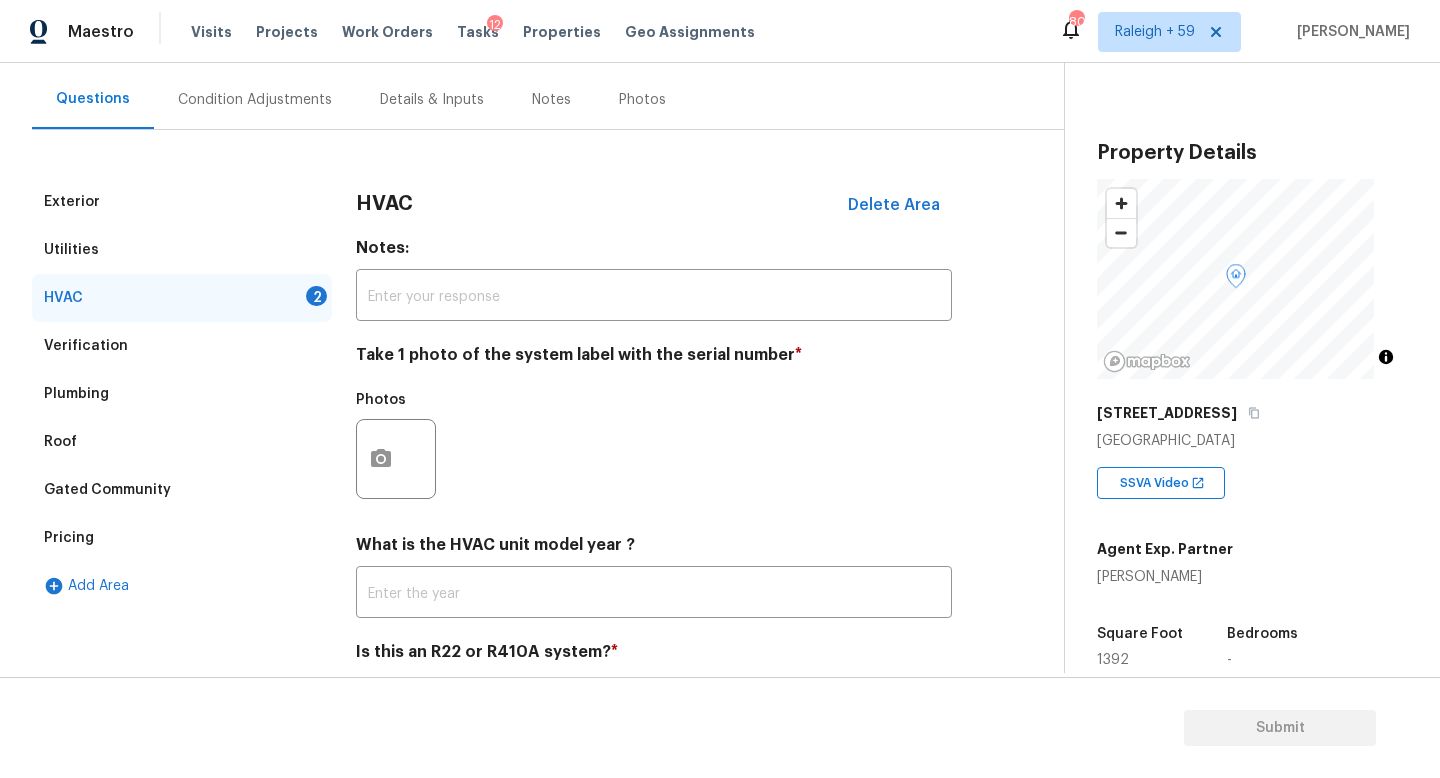 scroll, scrollTop: 222, scrollLeft: 0, axis: vertical 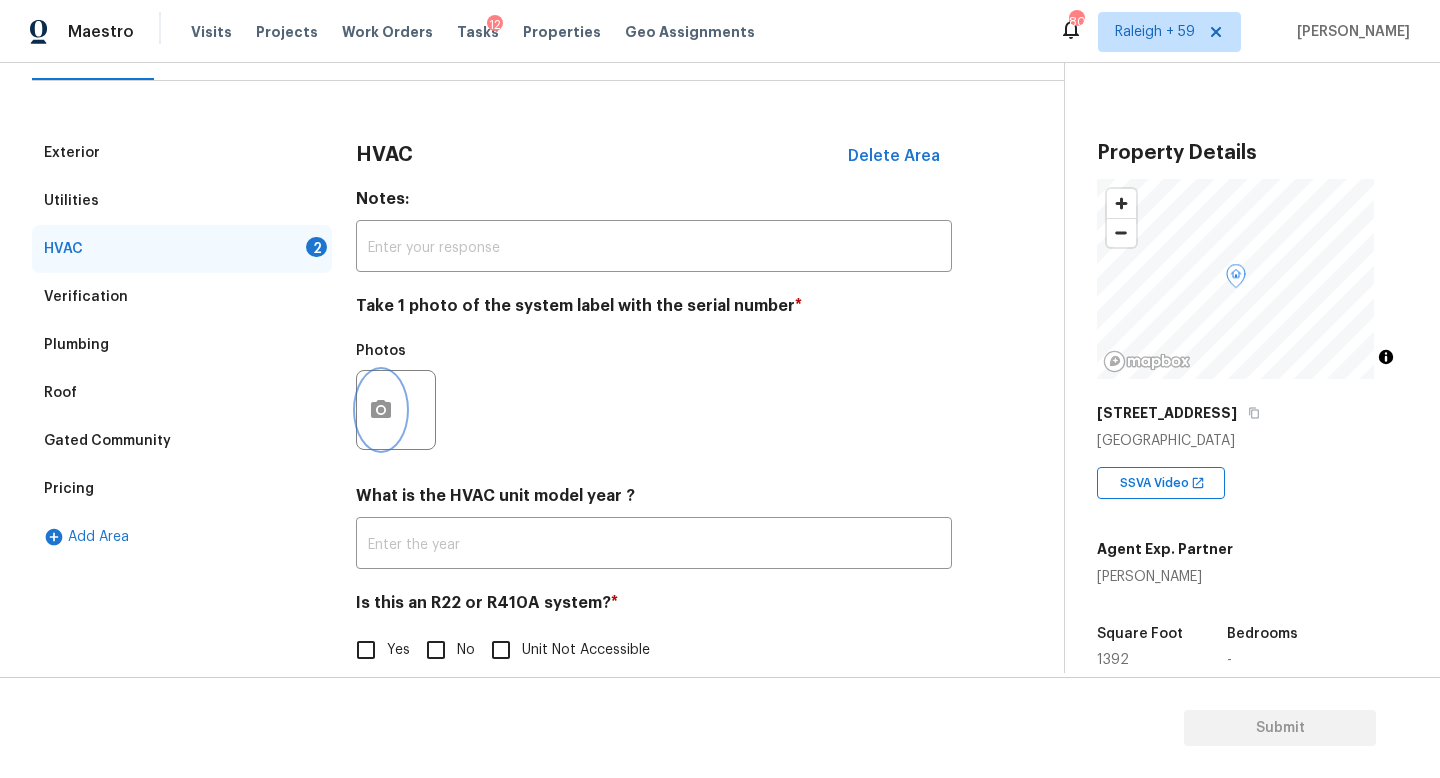 click at bounding box center [381, 410] 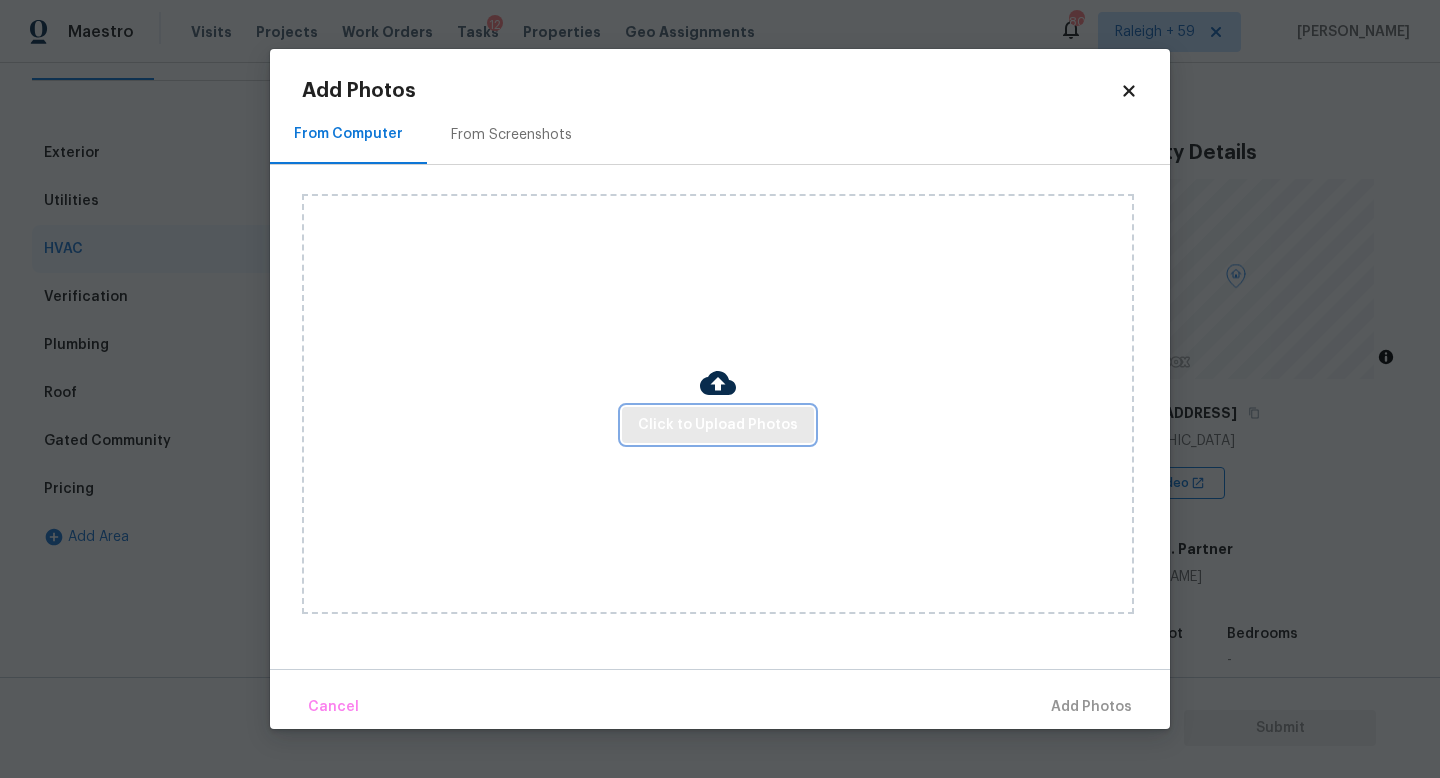 click on "Click to Upload Photos" at bounding box center (718, 425) 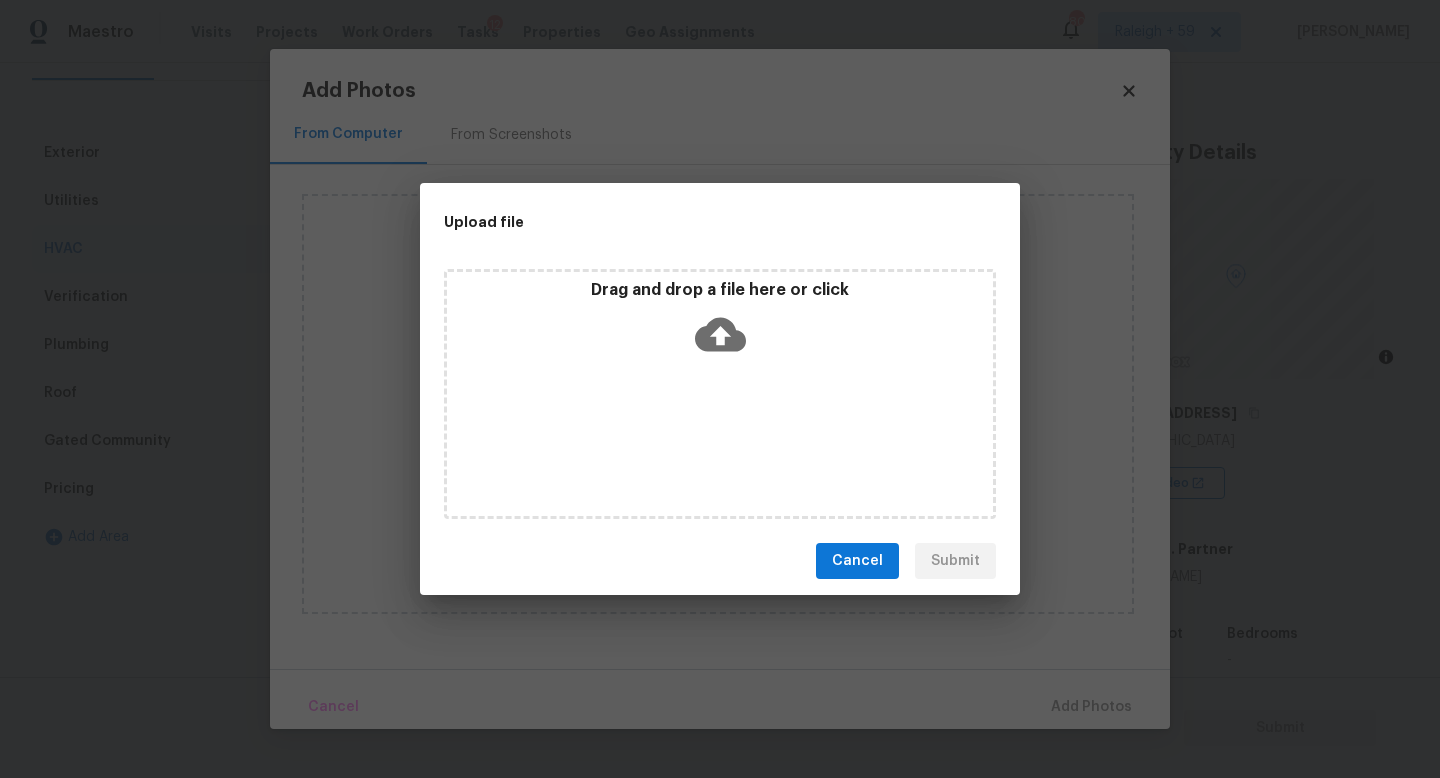 click on "Drag and drop a file here or click" at bounding box center (720, 394) 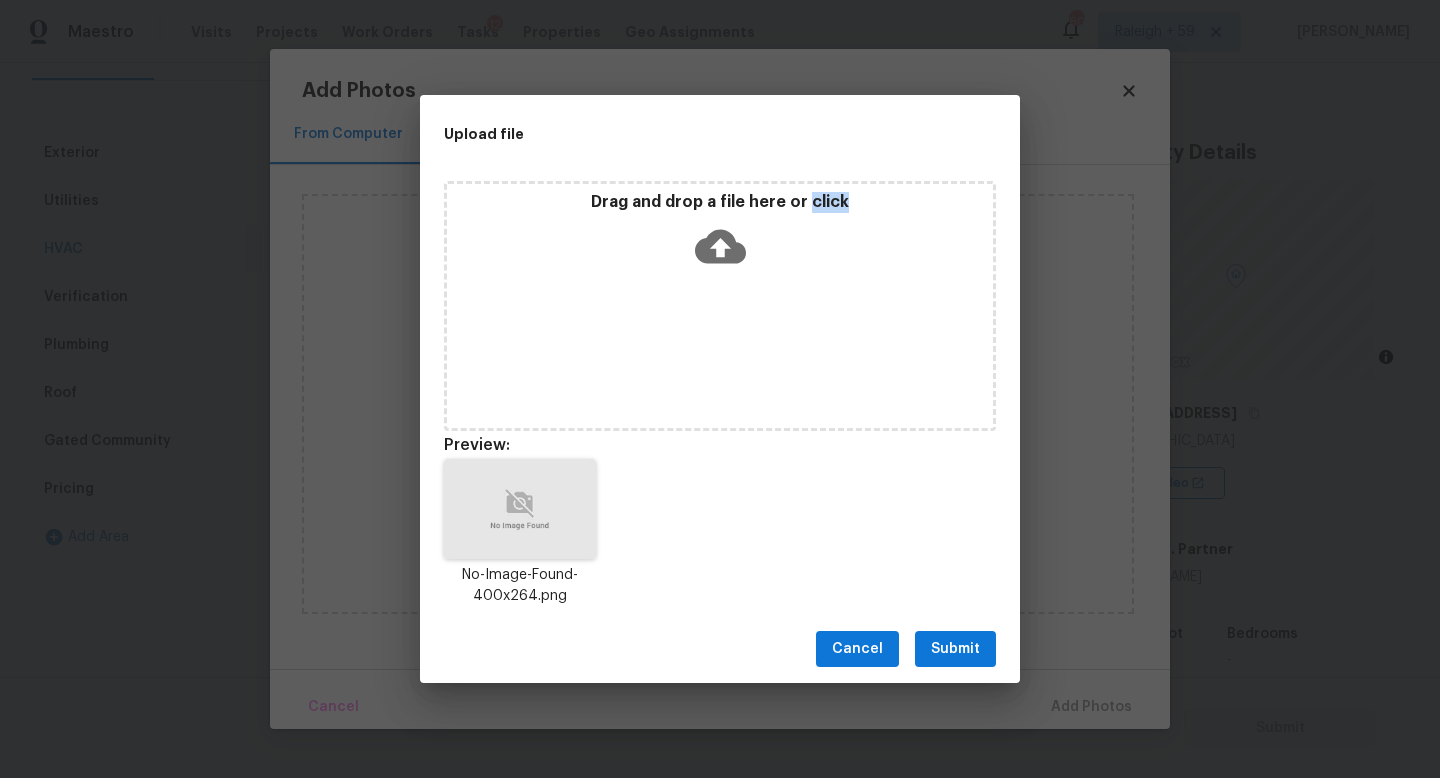 click on "Submit" at bounding box center (955, 649) 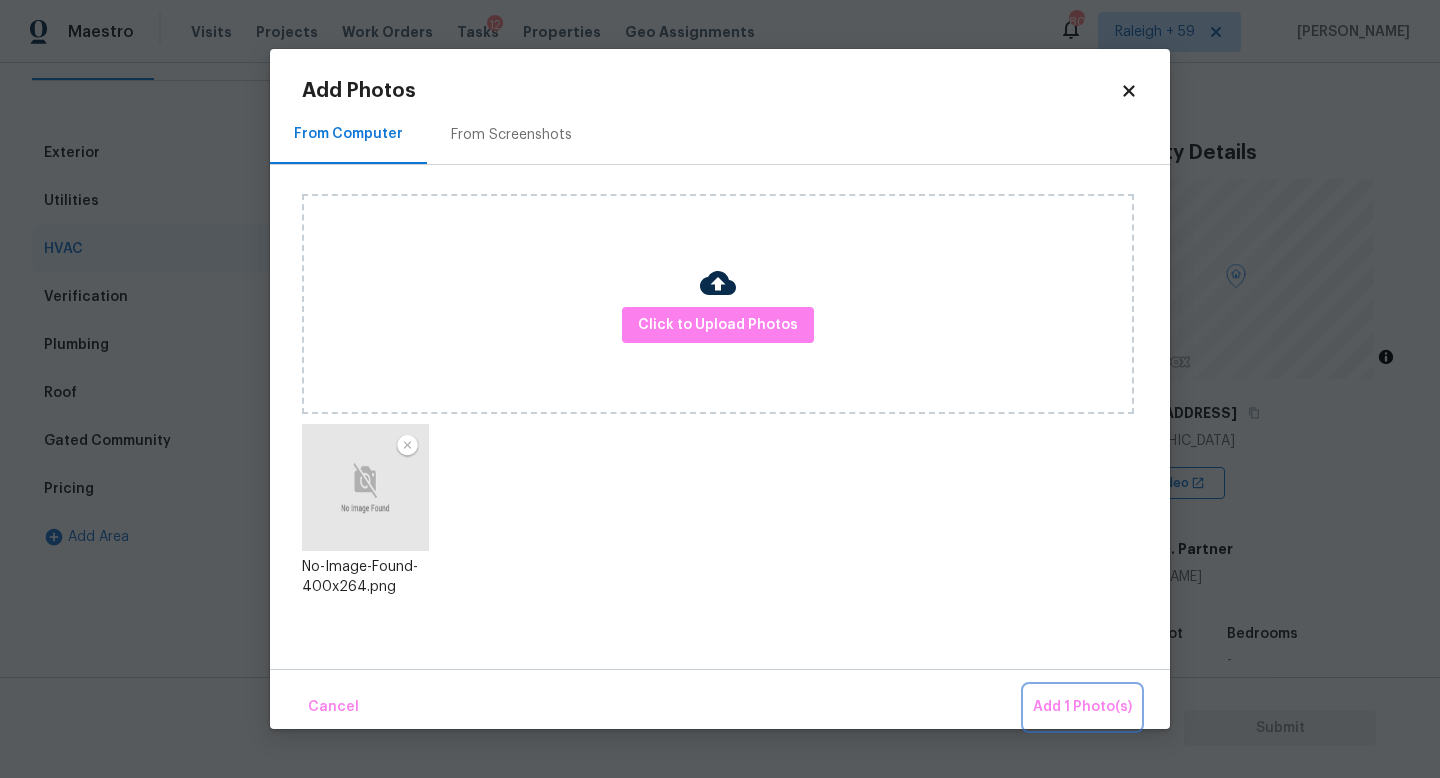 click on "Add 1 Photo(s)" at bounding box center [1082, 707] 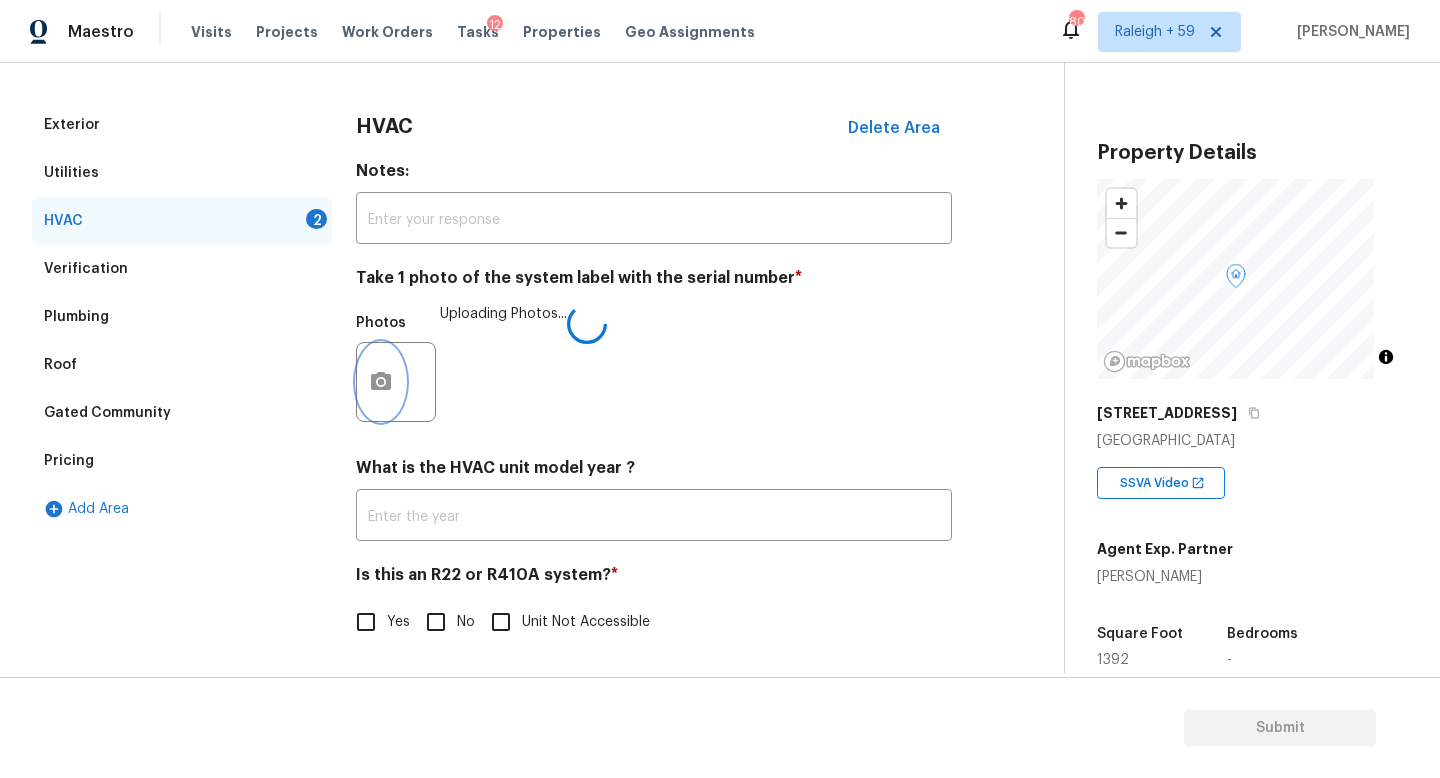 scroll, scrollTop: 266, scrollLeft: 0, axis: vertical 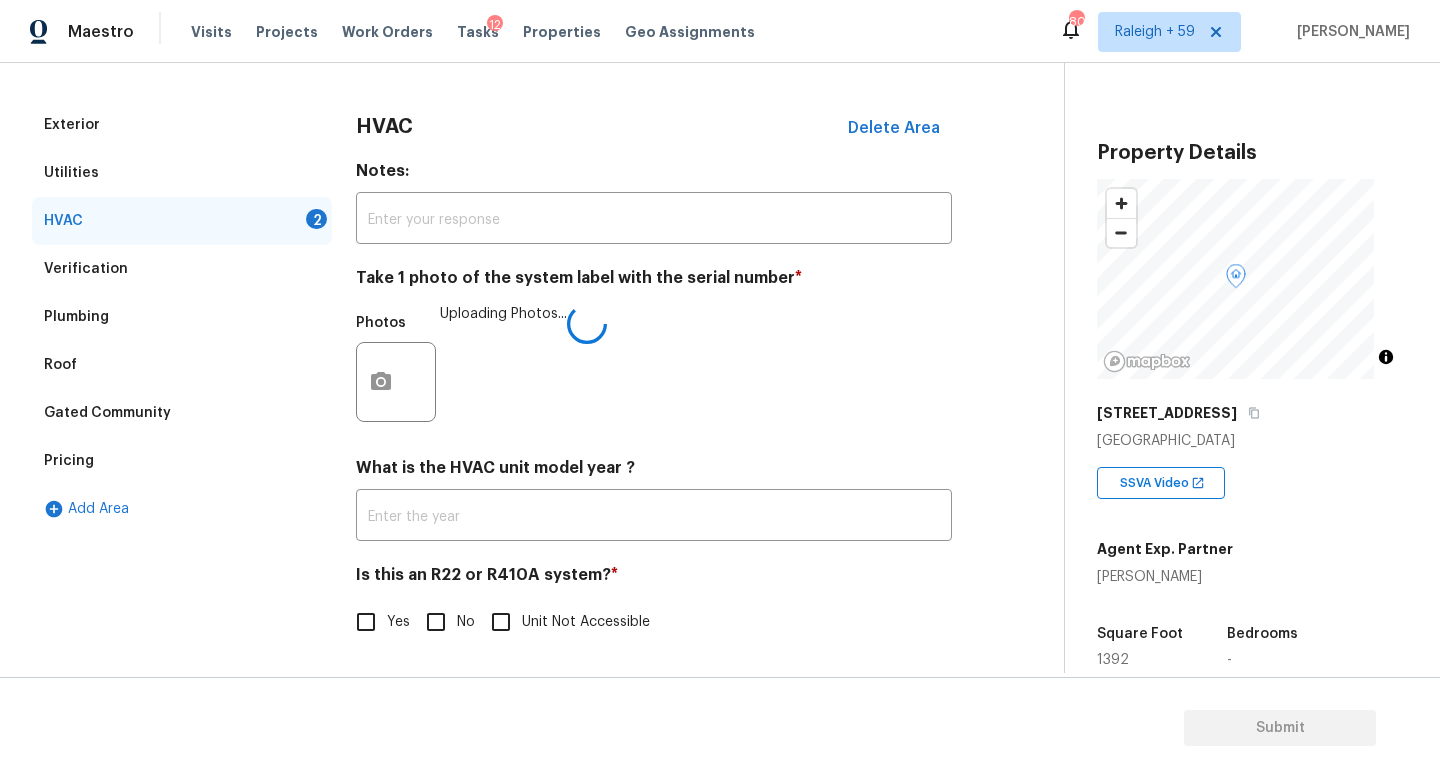 click on "No" at bounding box center (466, 622) 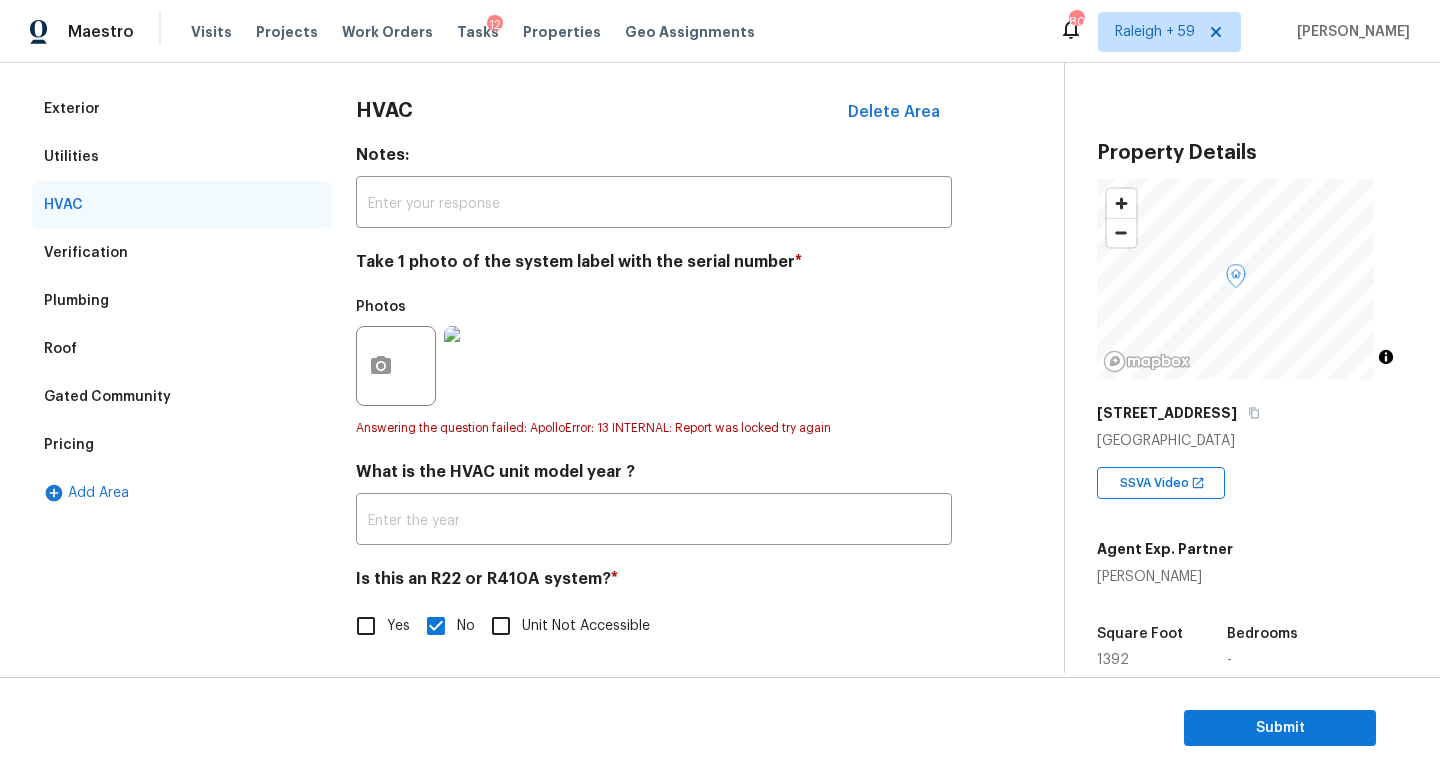 scroll, scrollTop: 397, scrollLeft: 0, axis: vertical 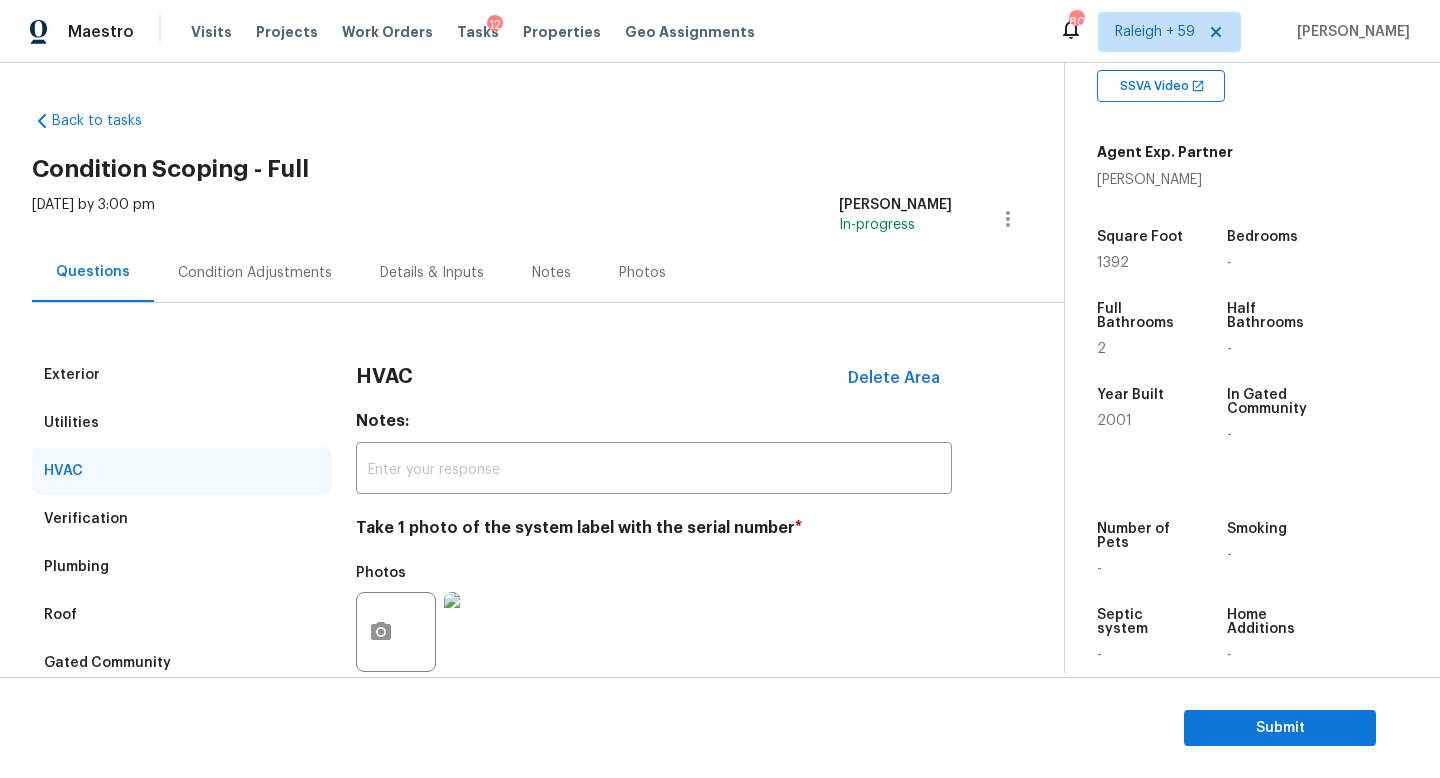 click on "Condition Adjustments" at bounding box center (255, 273) 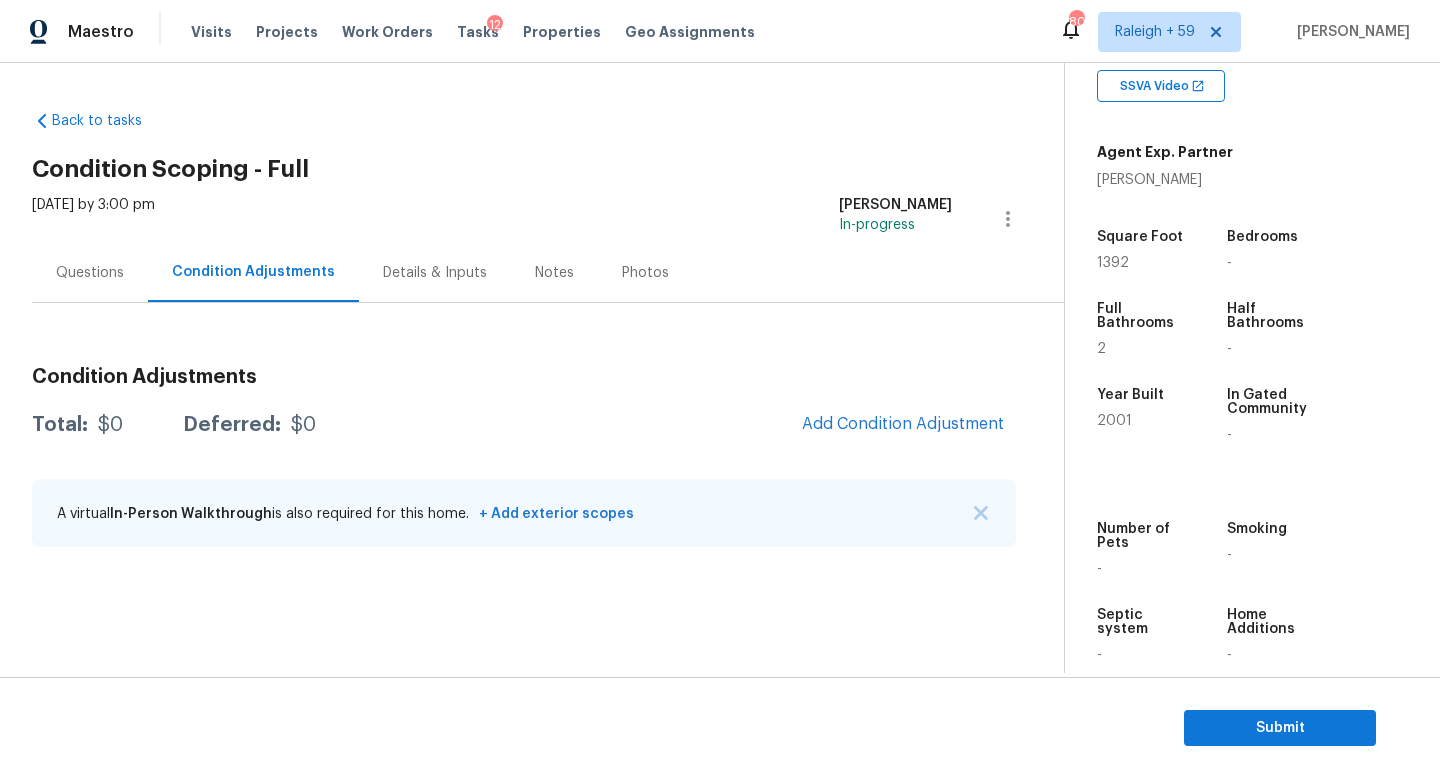 click on "Questions" at bounding box center [90, 272] 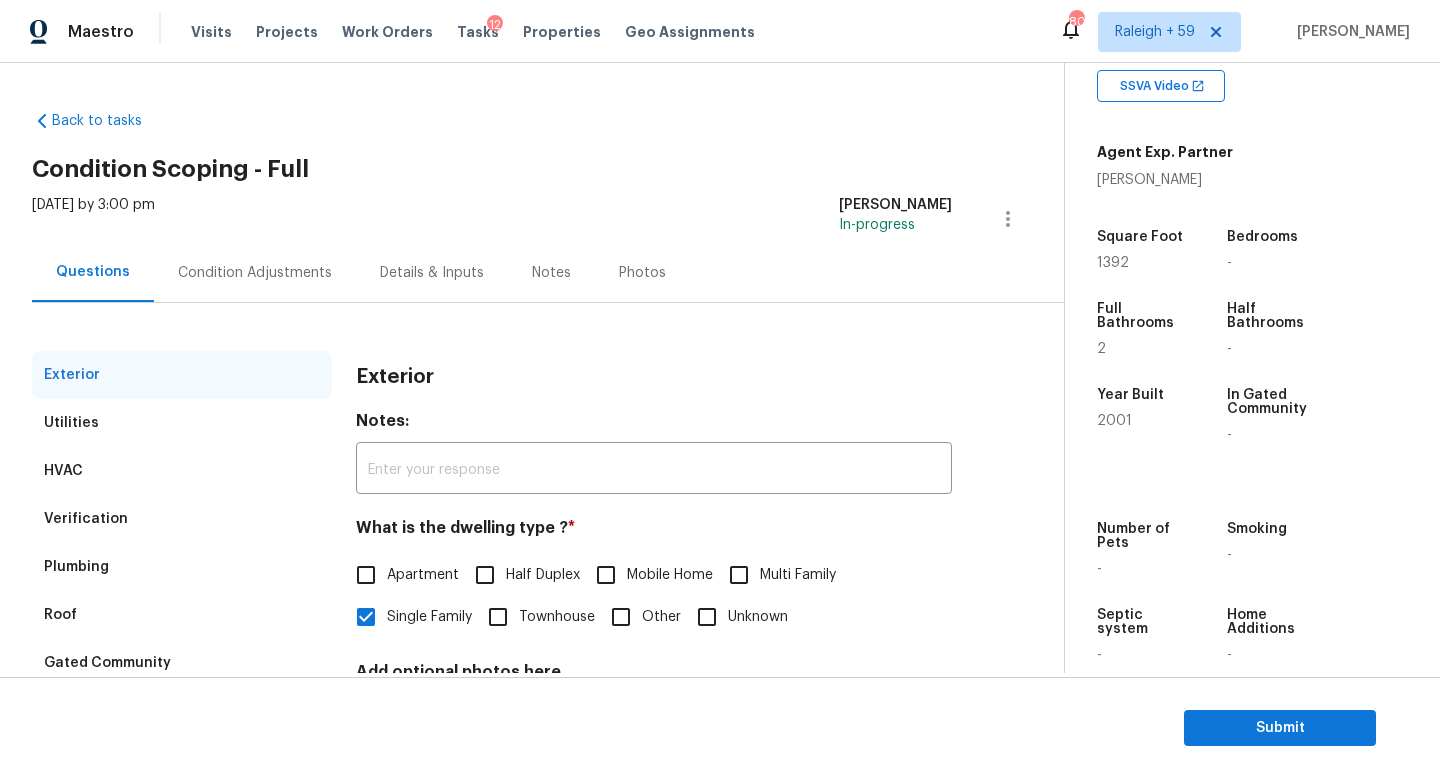 click on "Exterior Utilities HVAC Verification Plumbing Roof Gated Community Pricing Add Area Exterior Notes: ​ What is the dwelling type ?  * Apartment Half Duplex Mobile Home Multi Family Single Family Townhouse Other Unknown Add optional photos here Photos" at bounding box center (524, 577) 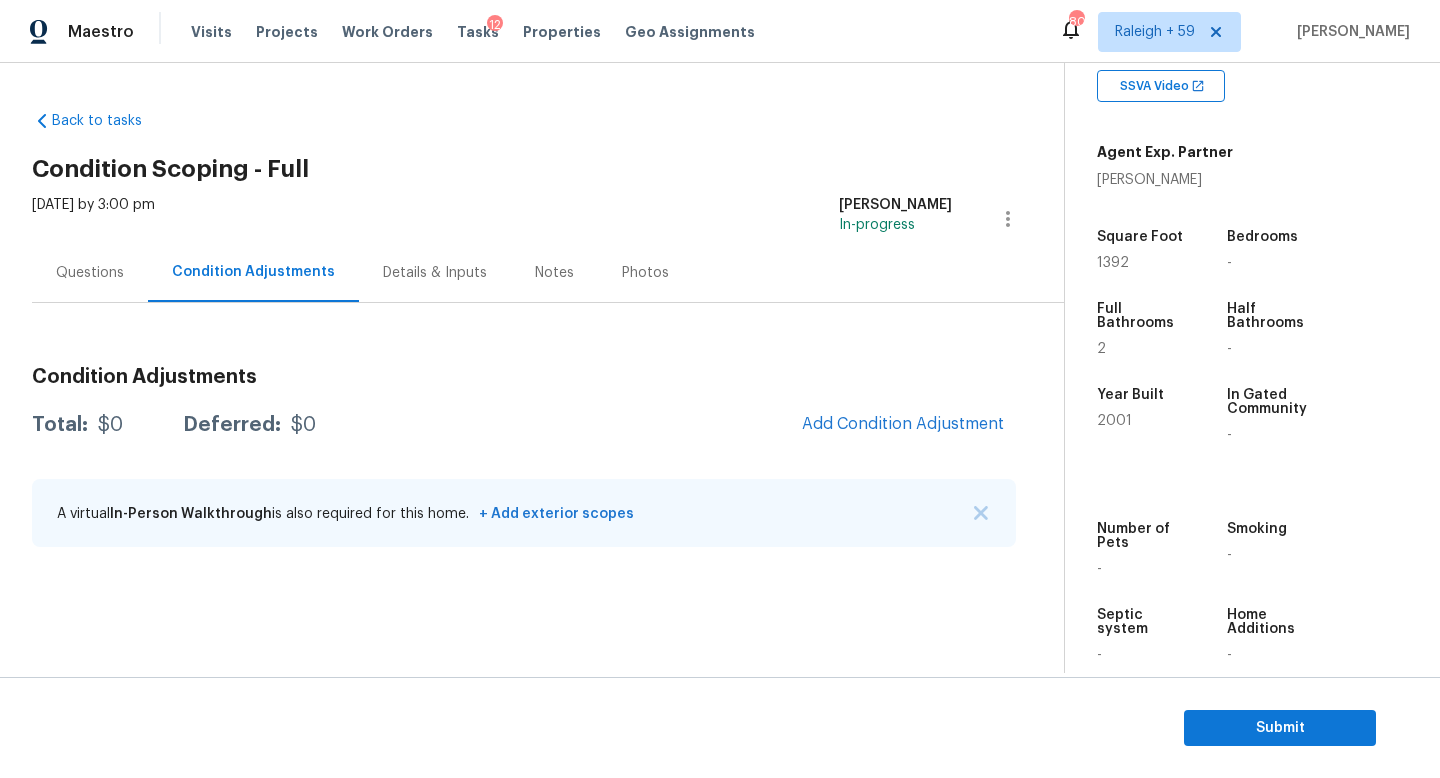 click on "Condition Adjustments Total:  $0 Deferred:  $0 Add Condition Adjustment A virtual  In-Person Walkthrough  is also required for this home.   + Add exterior scopes" at bounding box center (524, 434) 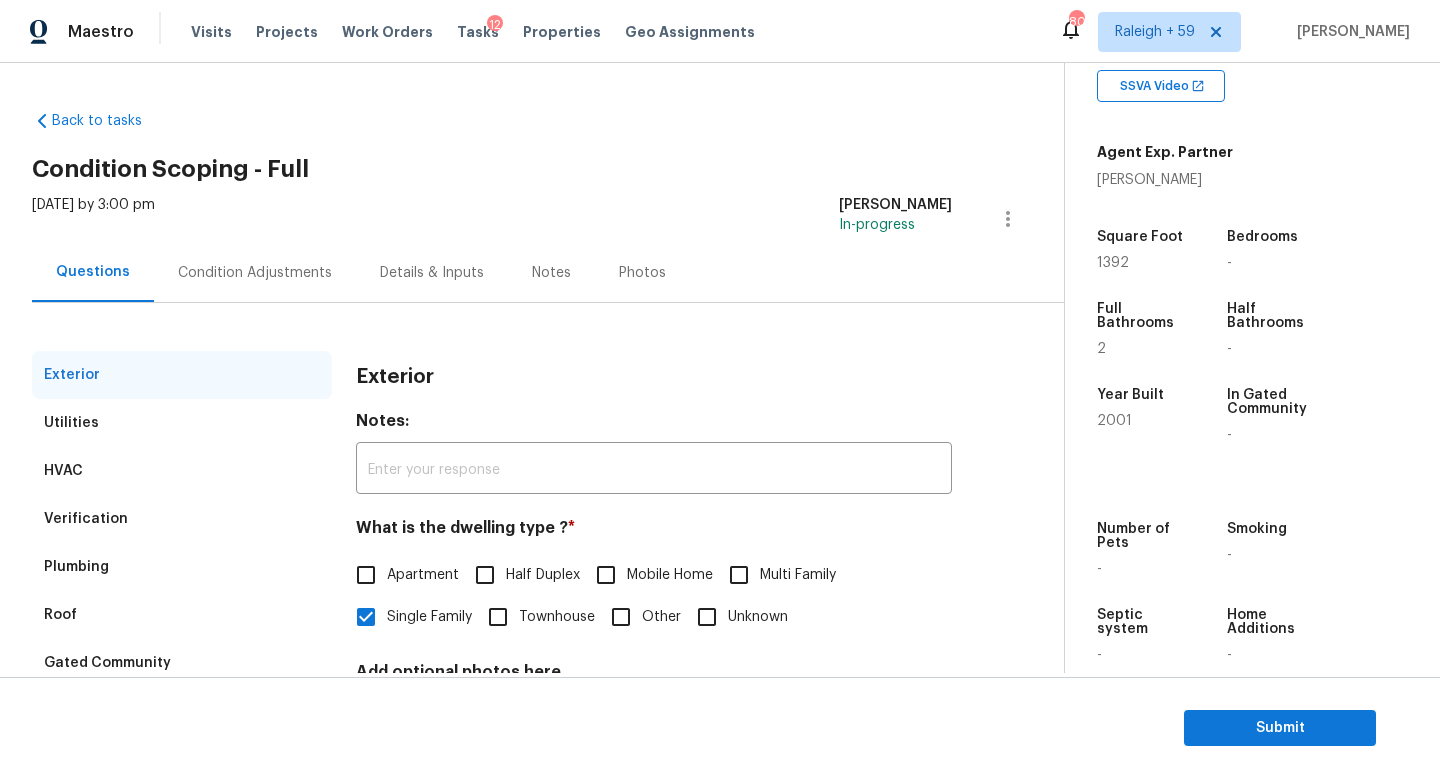 click on "Condition Adjustments" at bounding box center (255, 272) 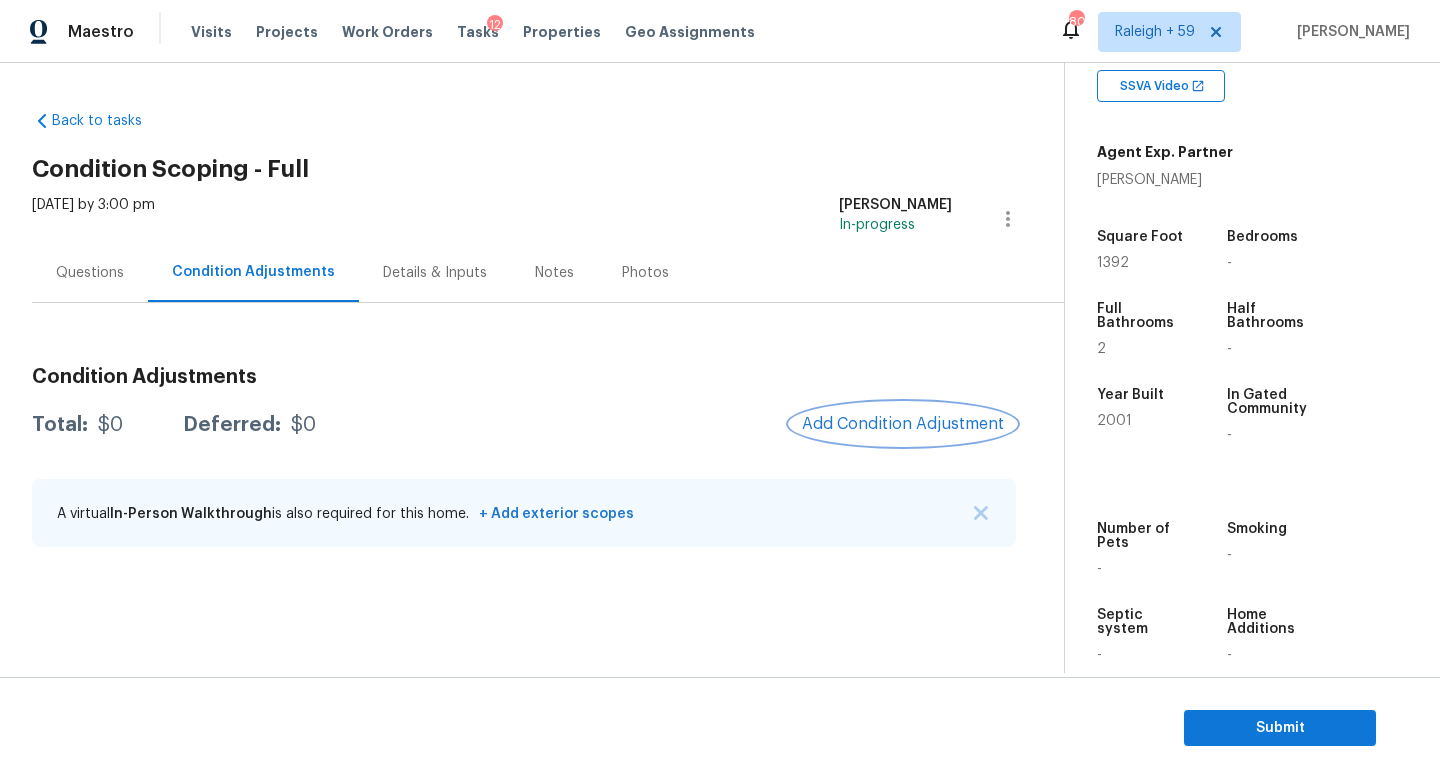 click on "Add Condition Adjustment" at bounding box center [903, 424] 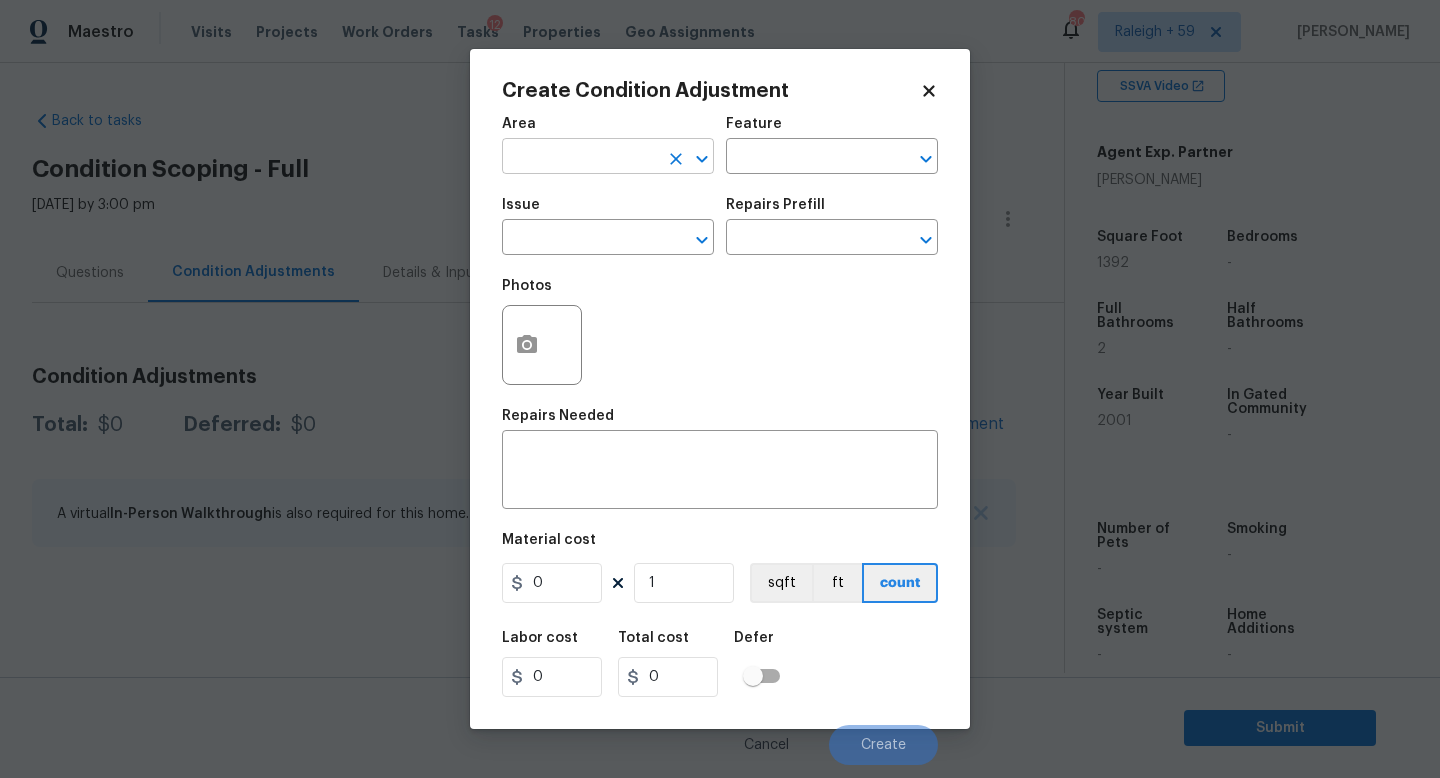 click at bounding box center (580, 158) 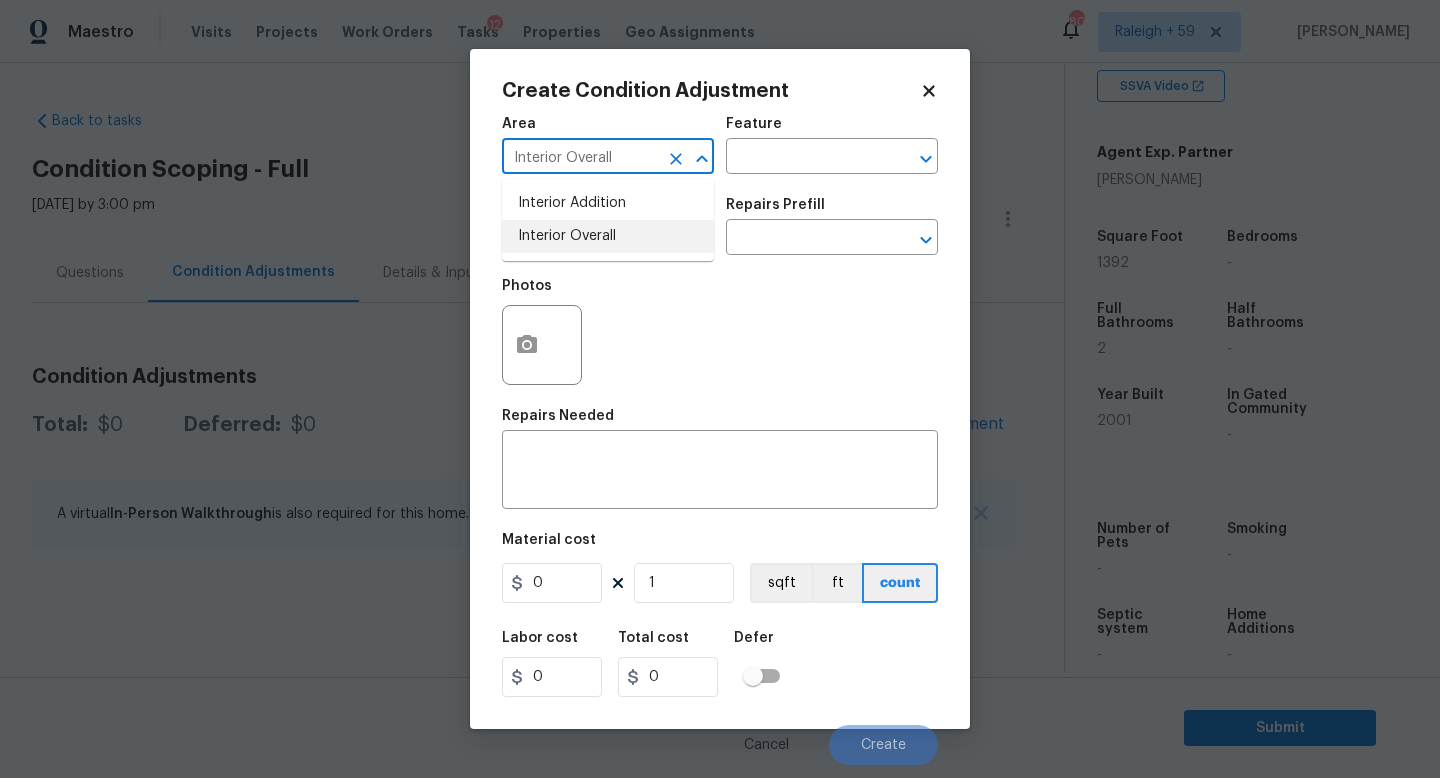 type on "Interior Overall" 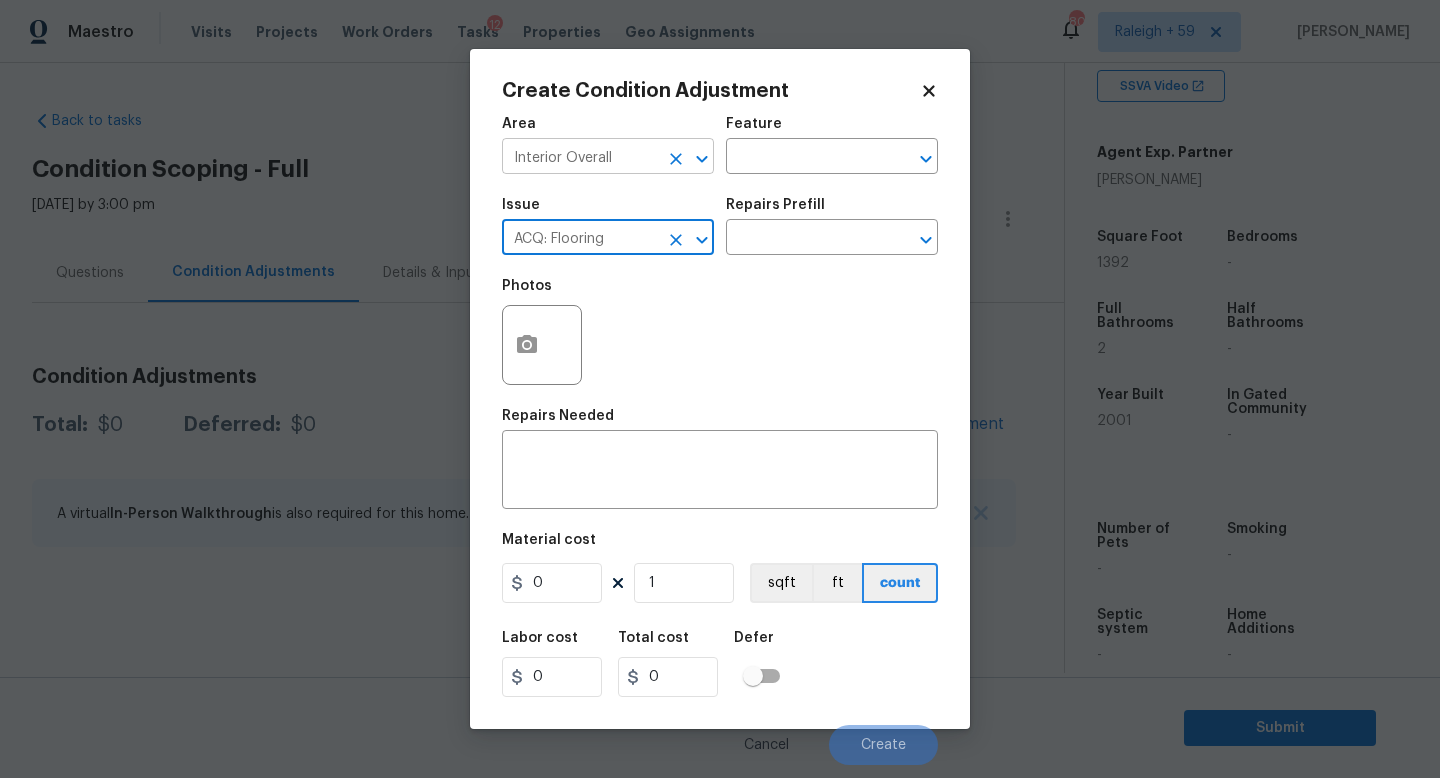 type on "ACQ: Flooring" 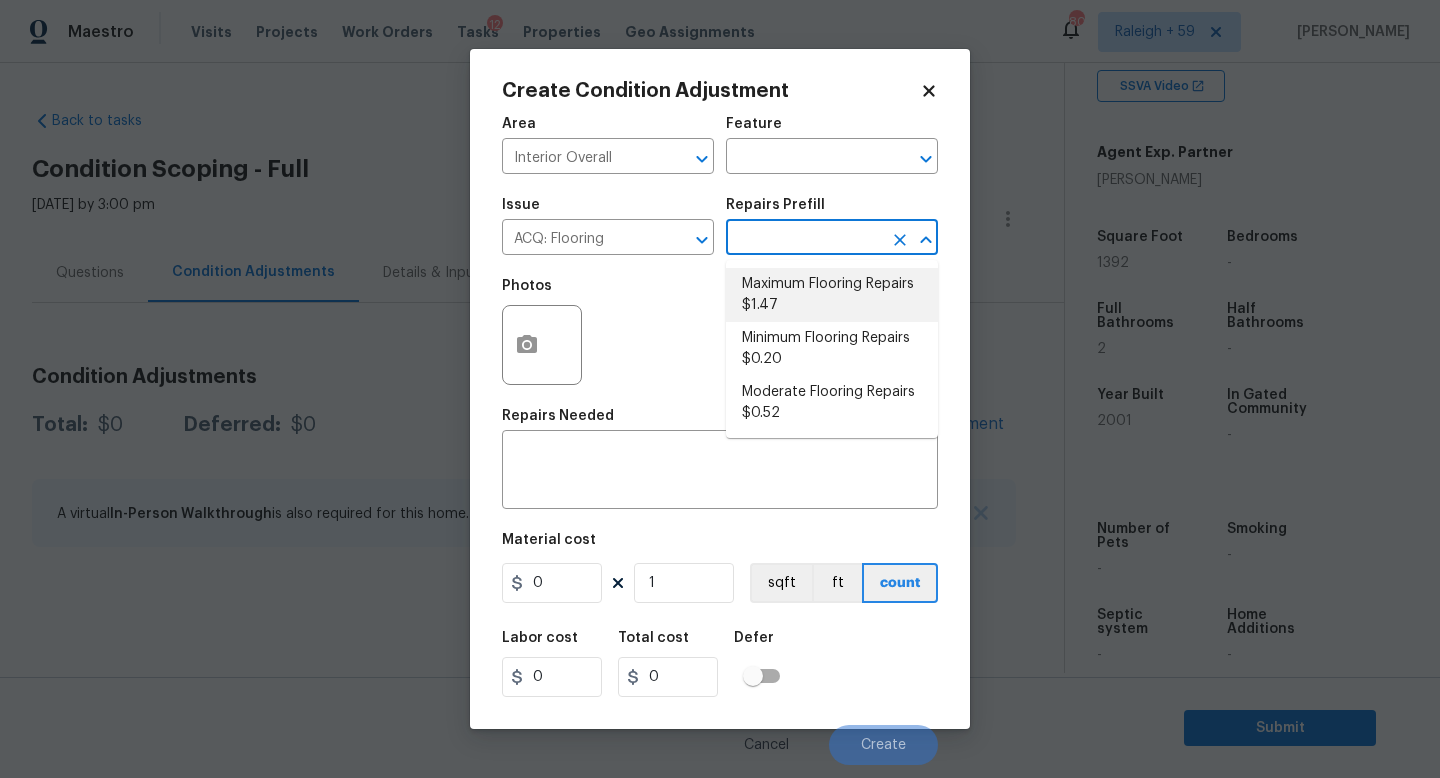 click on "Maximum Flooring Repairs $1.47" at bounding box center (832, 295) 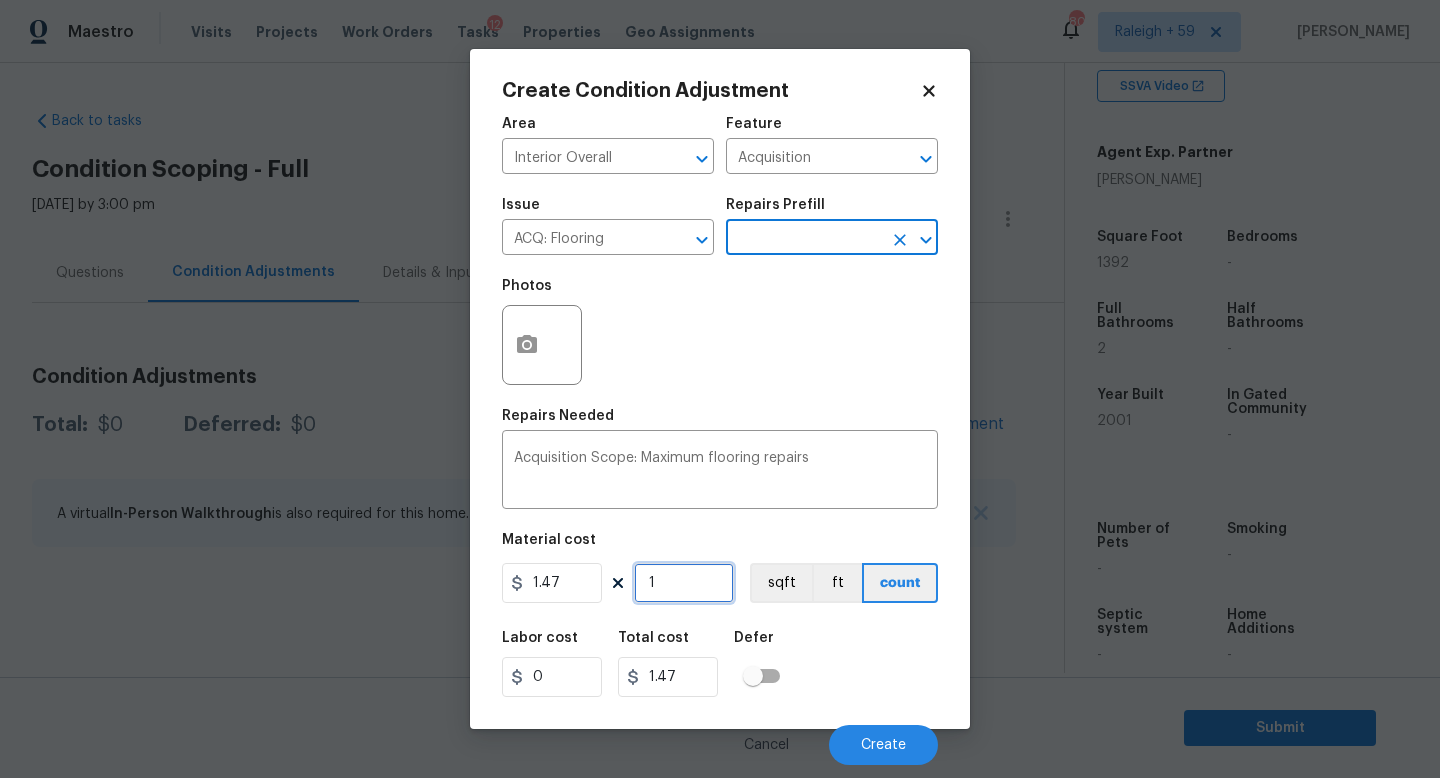 click on "1" at bounding box center [684, 583] 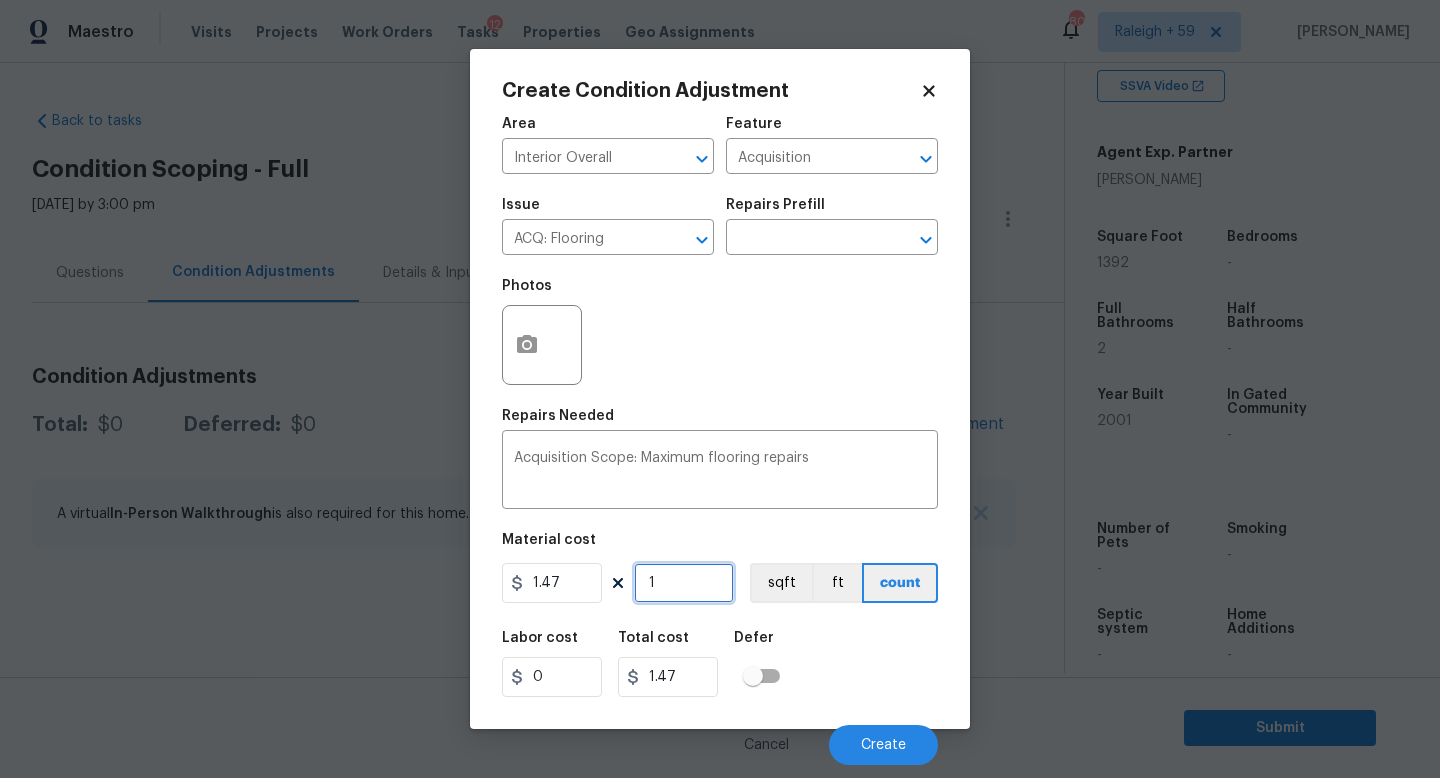 type on "13" 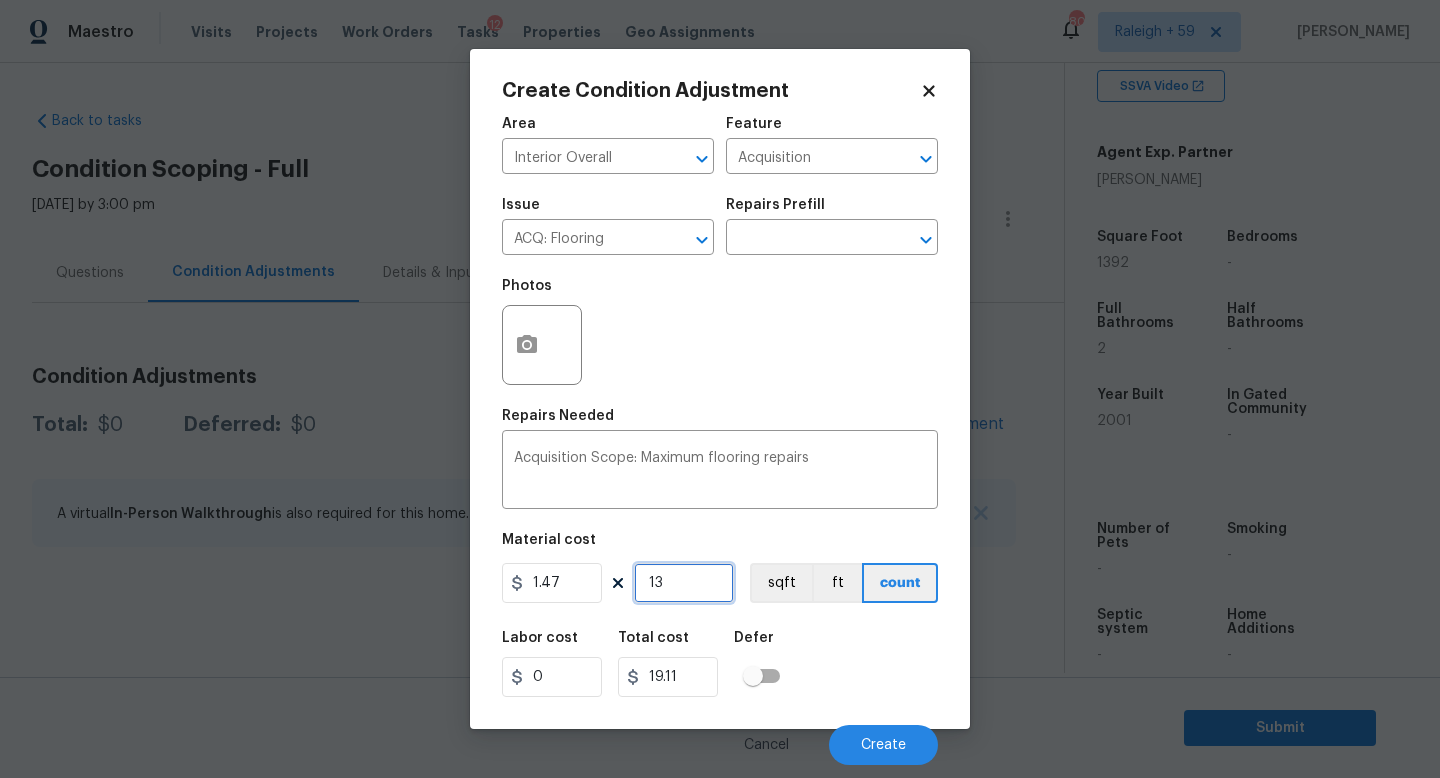 type on "139" 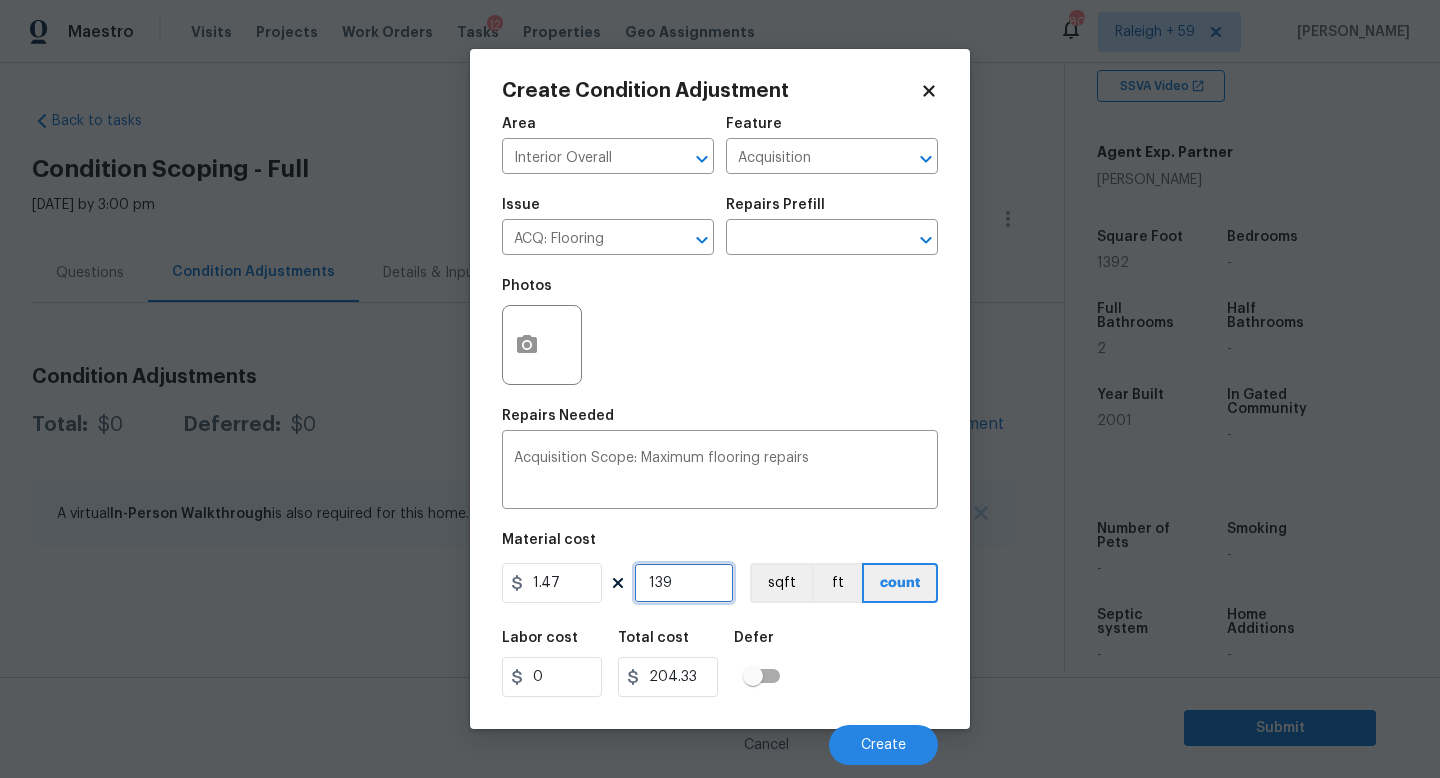 type on "1392" 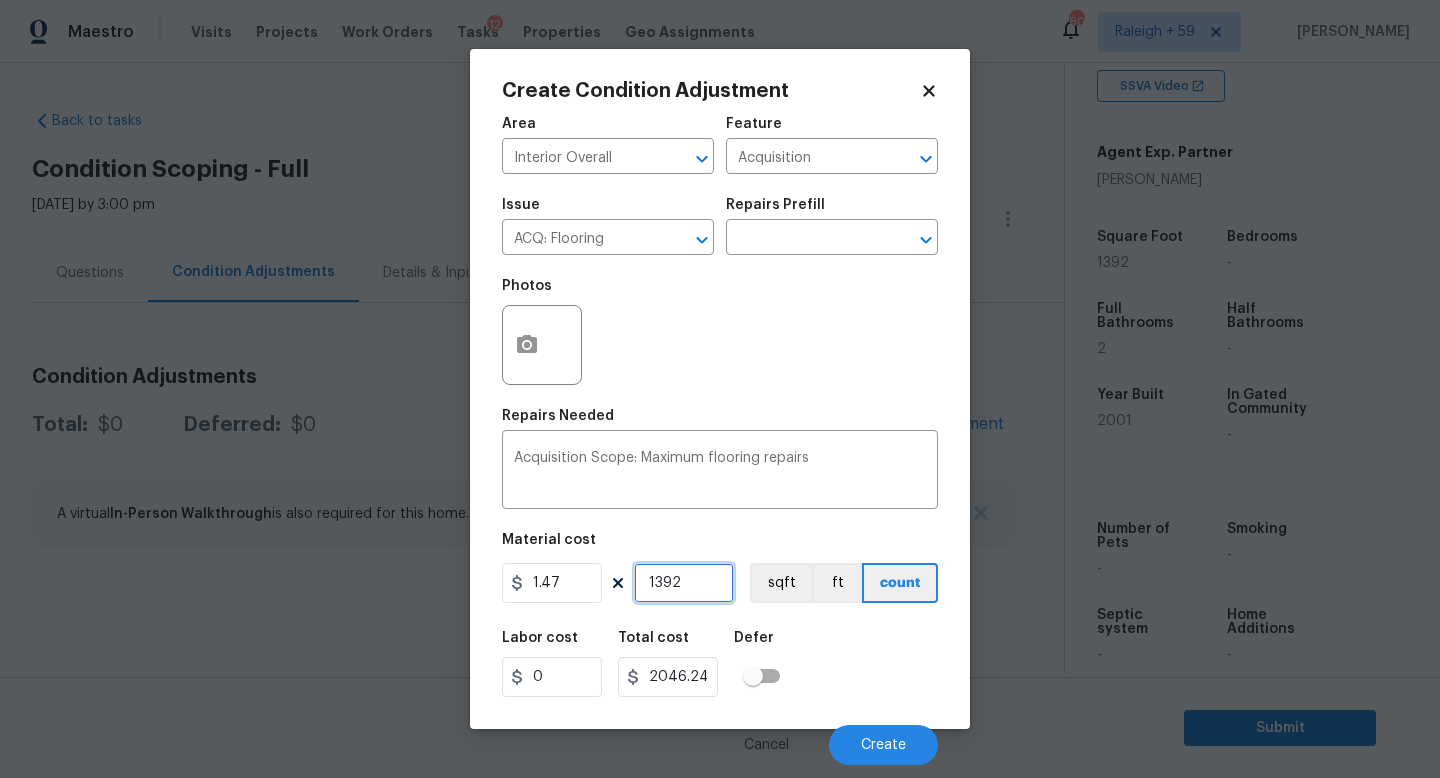 type on "1392" 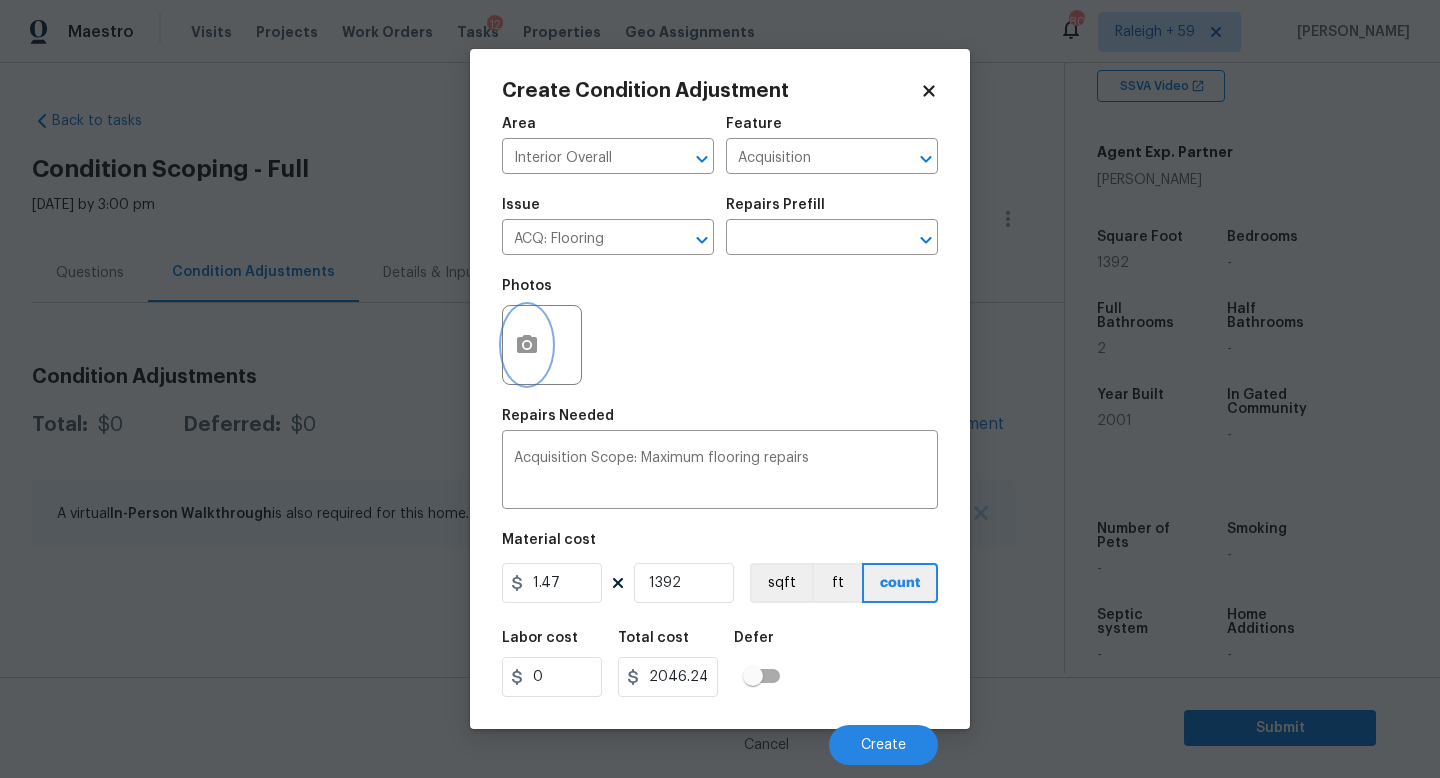 click 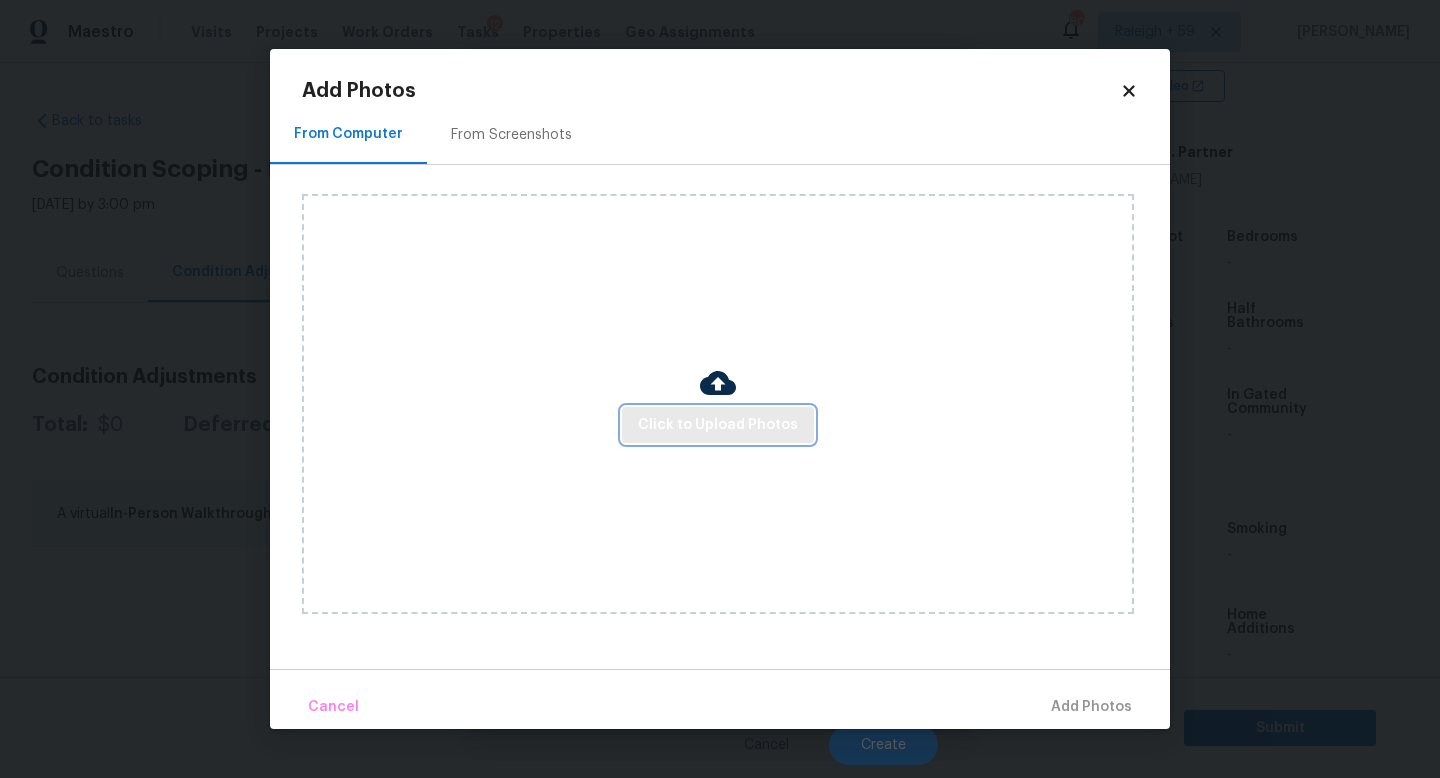 click on "Click to Upload Photos" at bounding box center [718, 425] 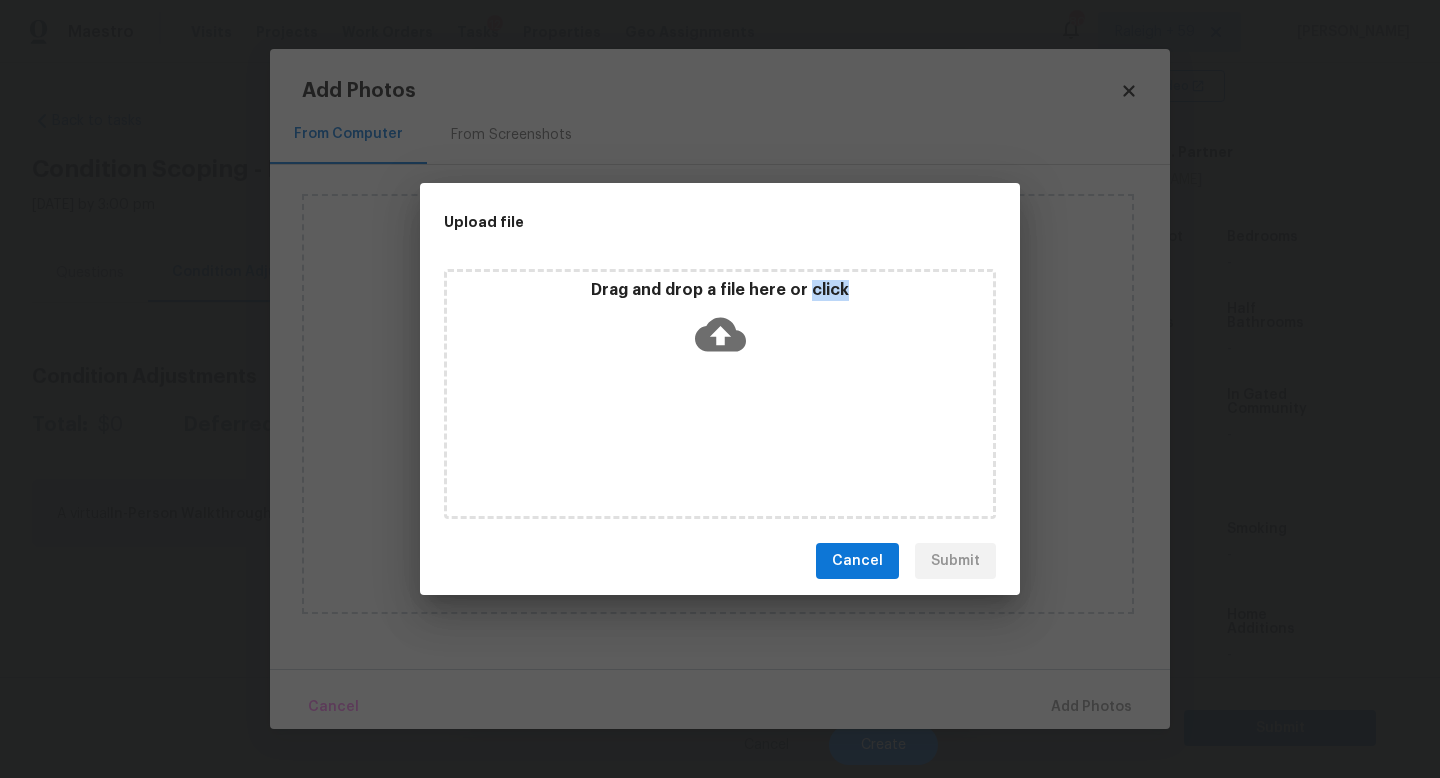 click on "Drag and drop a file here or click" at bounding box center [720, 394] 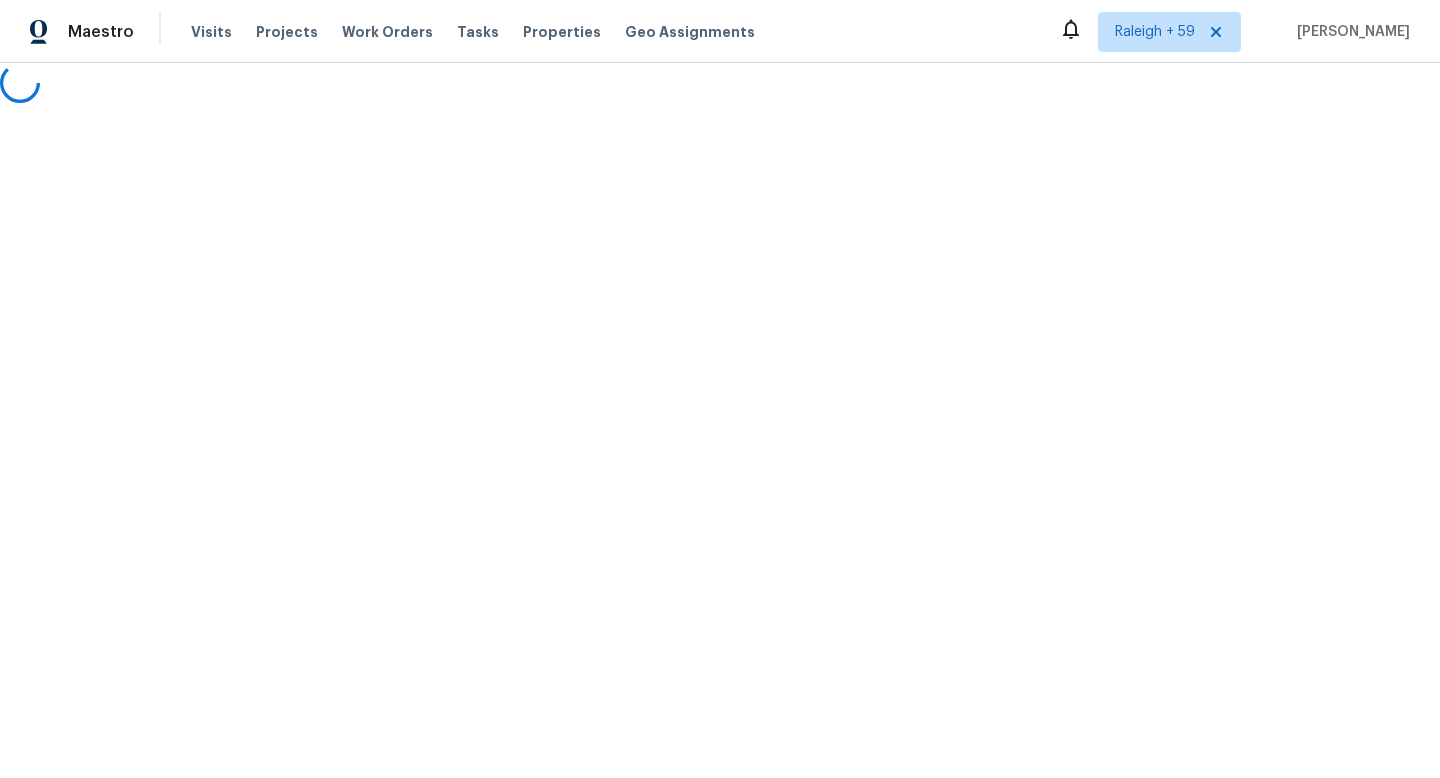 scroll, scrollTop: 0, scrollLeft: 0, axis: both 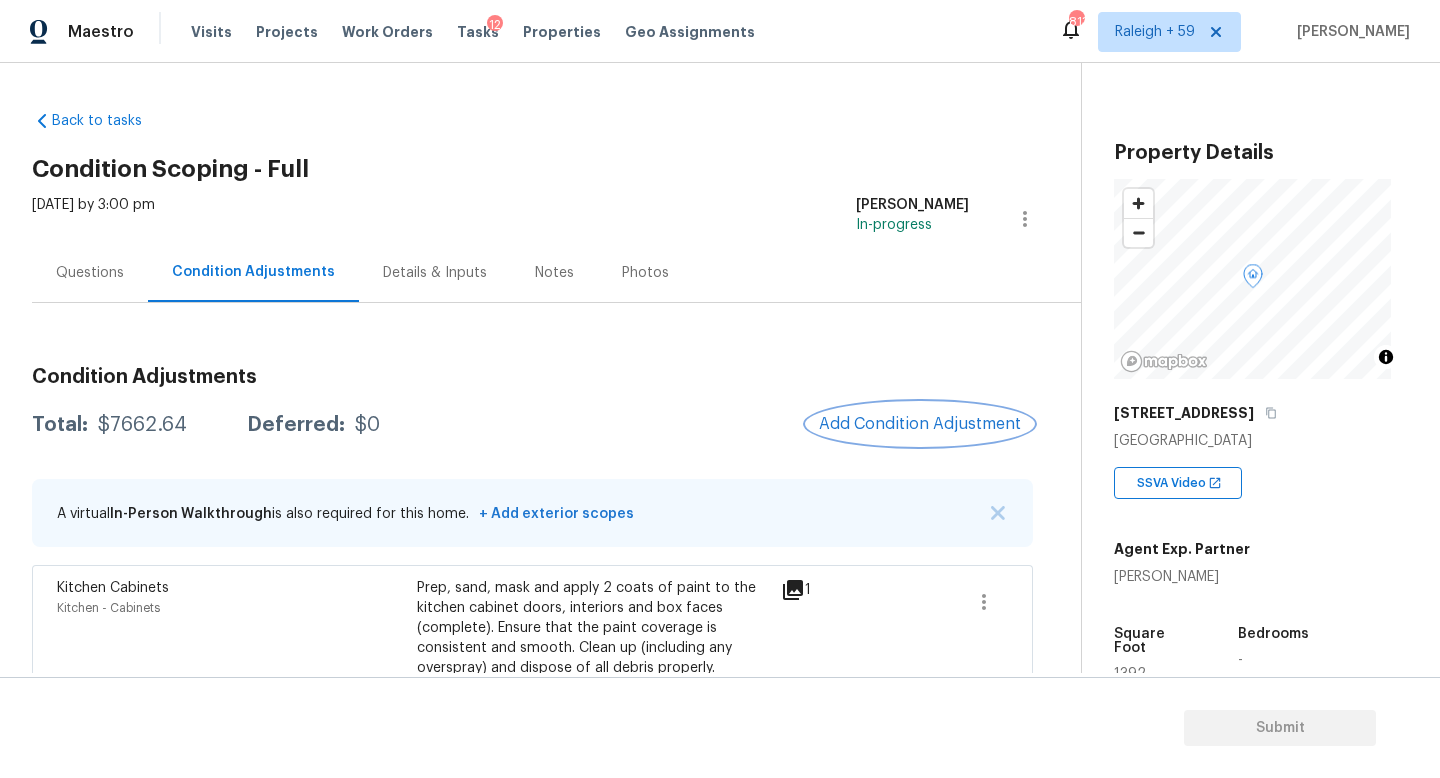 click on "Add Condition Adjustment" at bounding box center (920, 424) 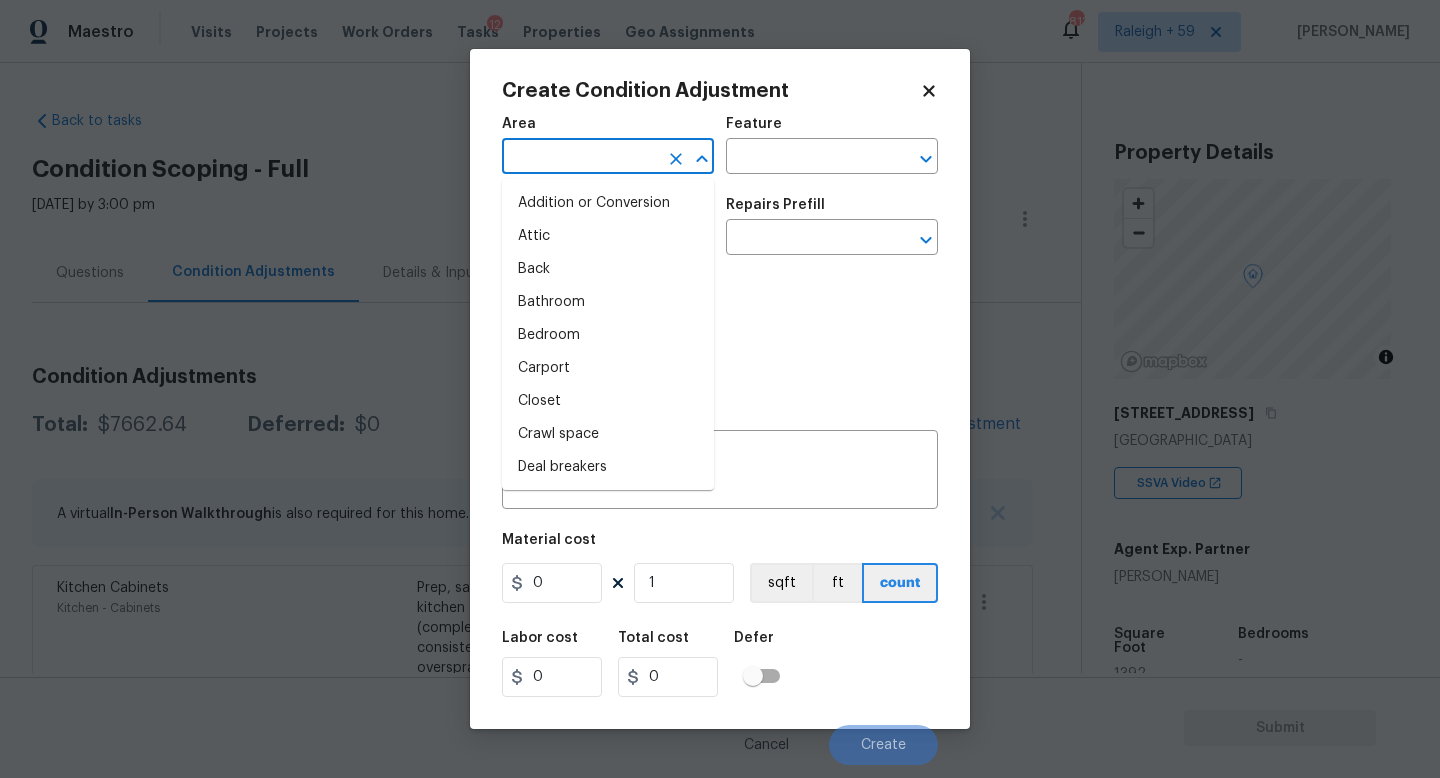 click at bounding box center (580, 158) 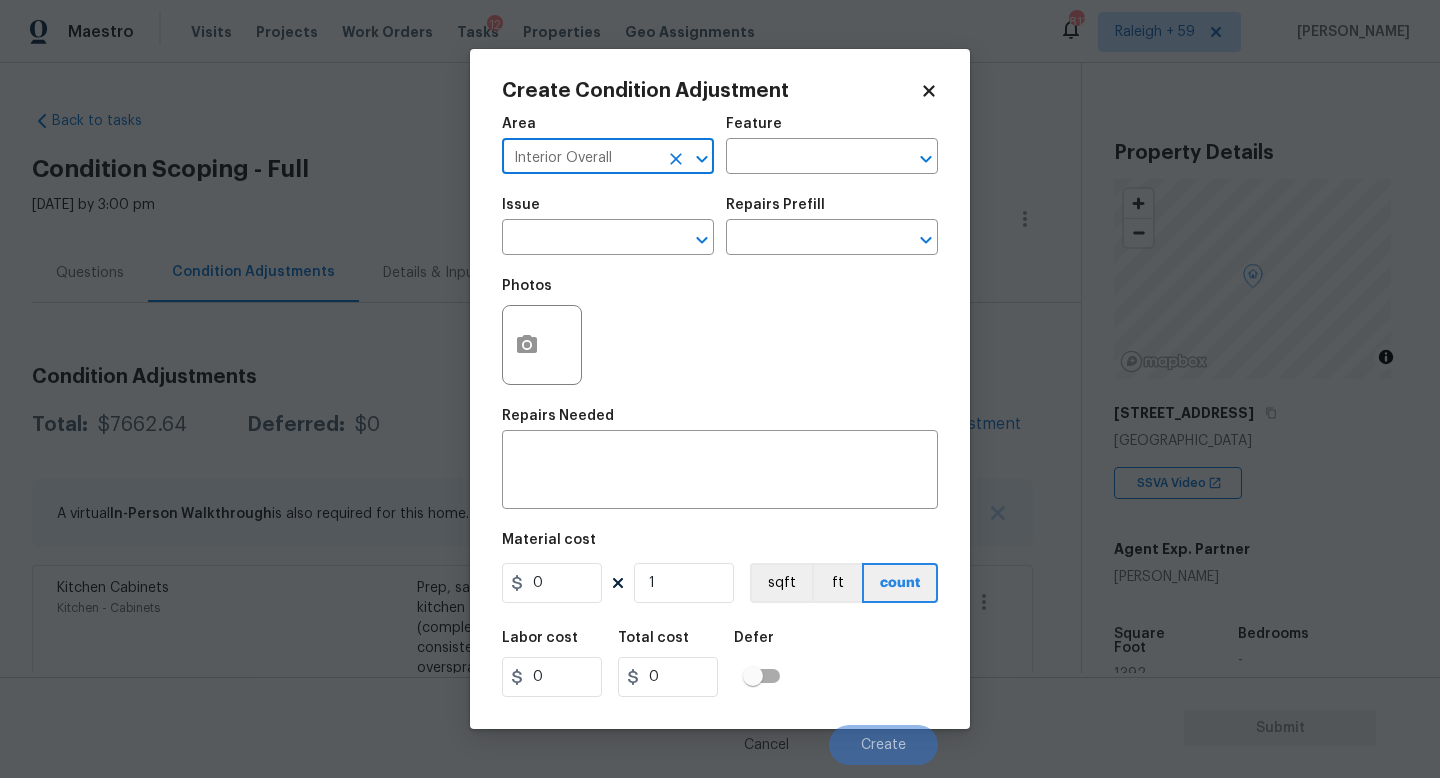 type on "Interior Overall" 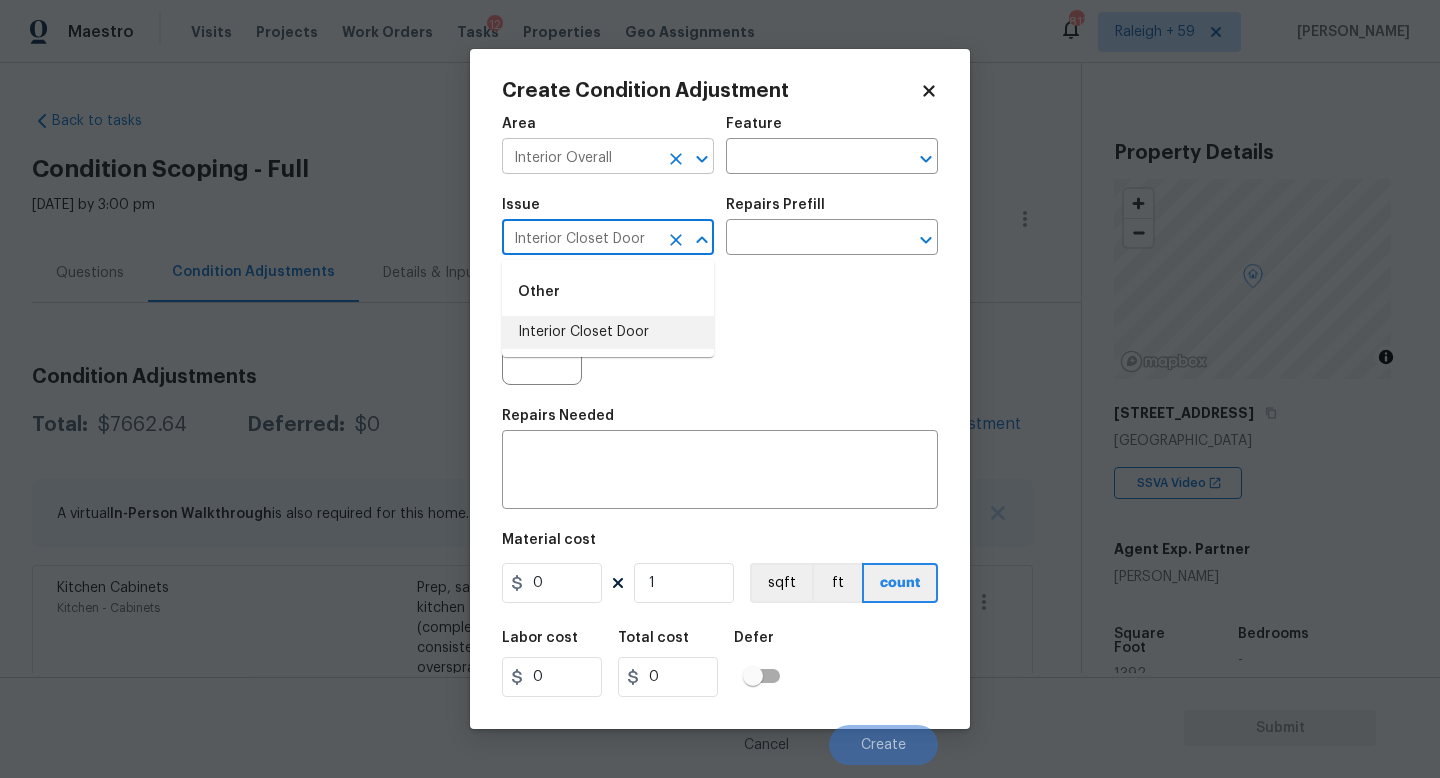 type on "Interior Closet Door" 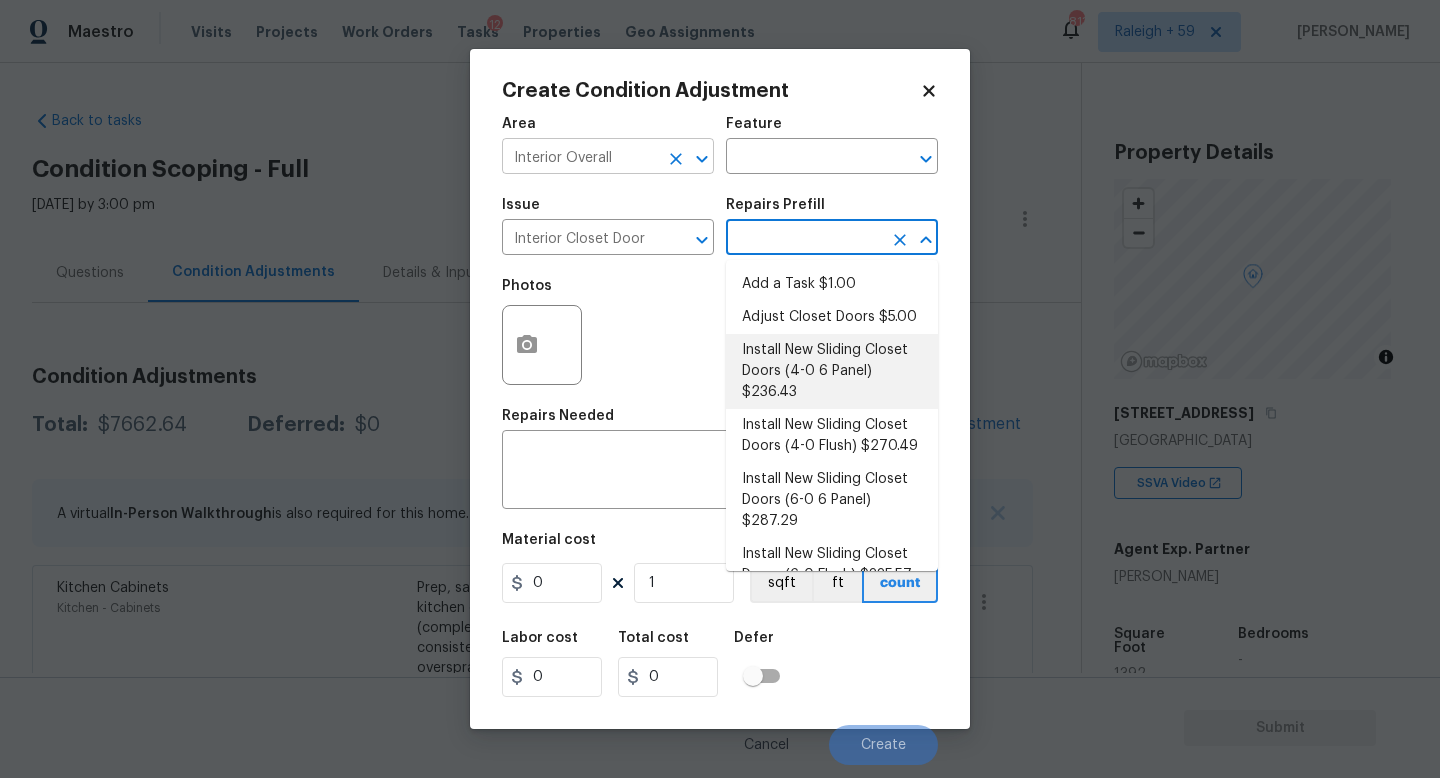 type on "Interior Door" 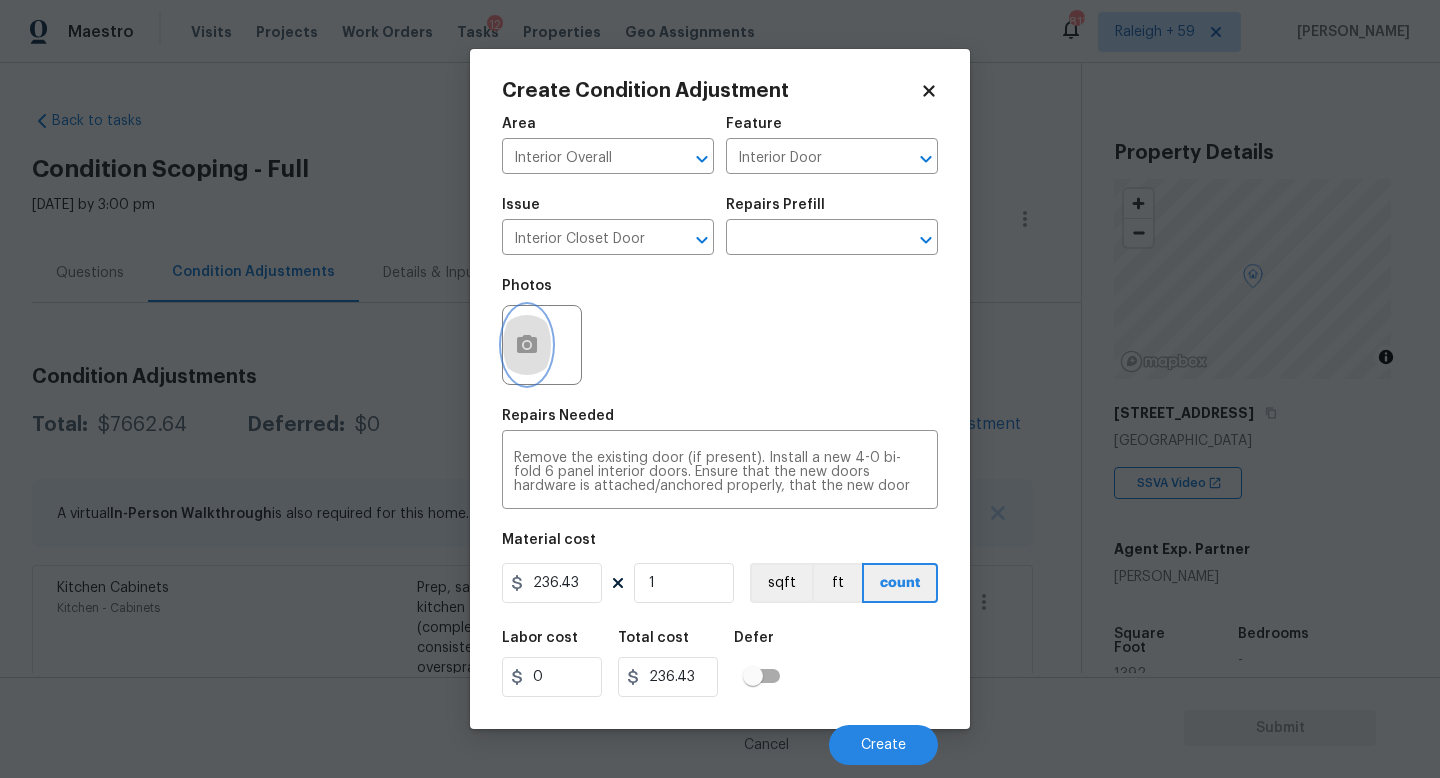 click 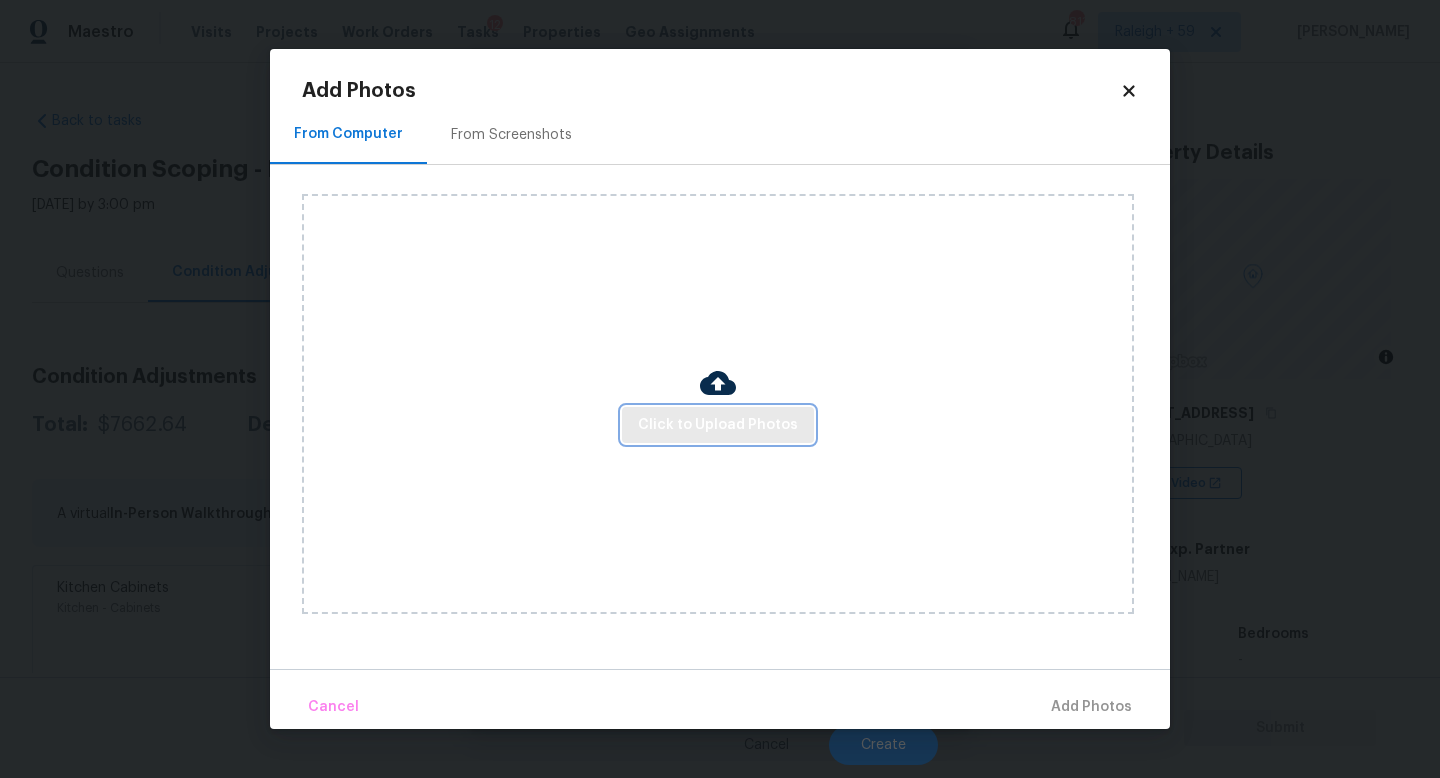 click on "Click to Upload Photos" at bounding box center [718, 425] 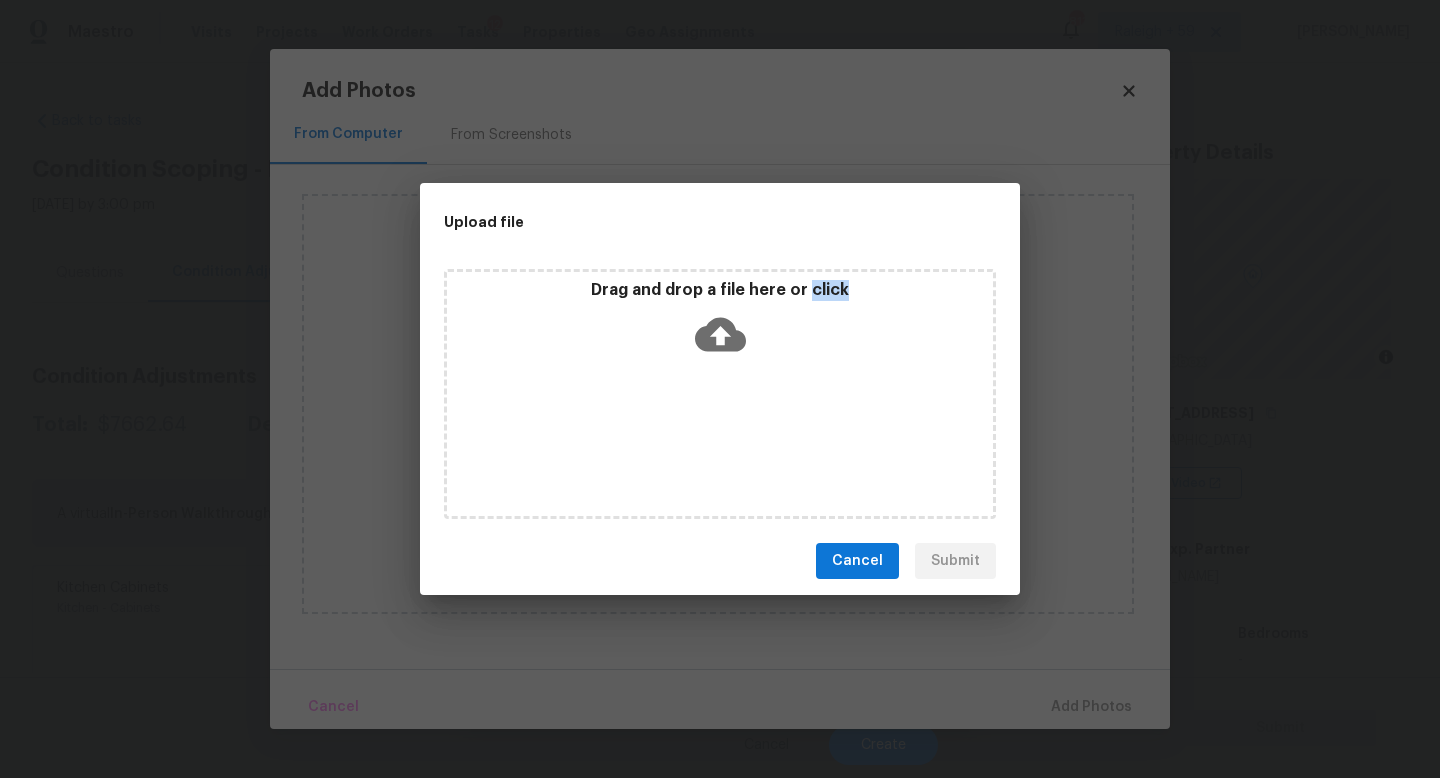click on "Drag and drop a file here or click" at bounding box center (720, 394) 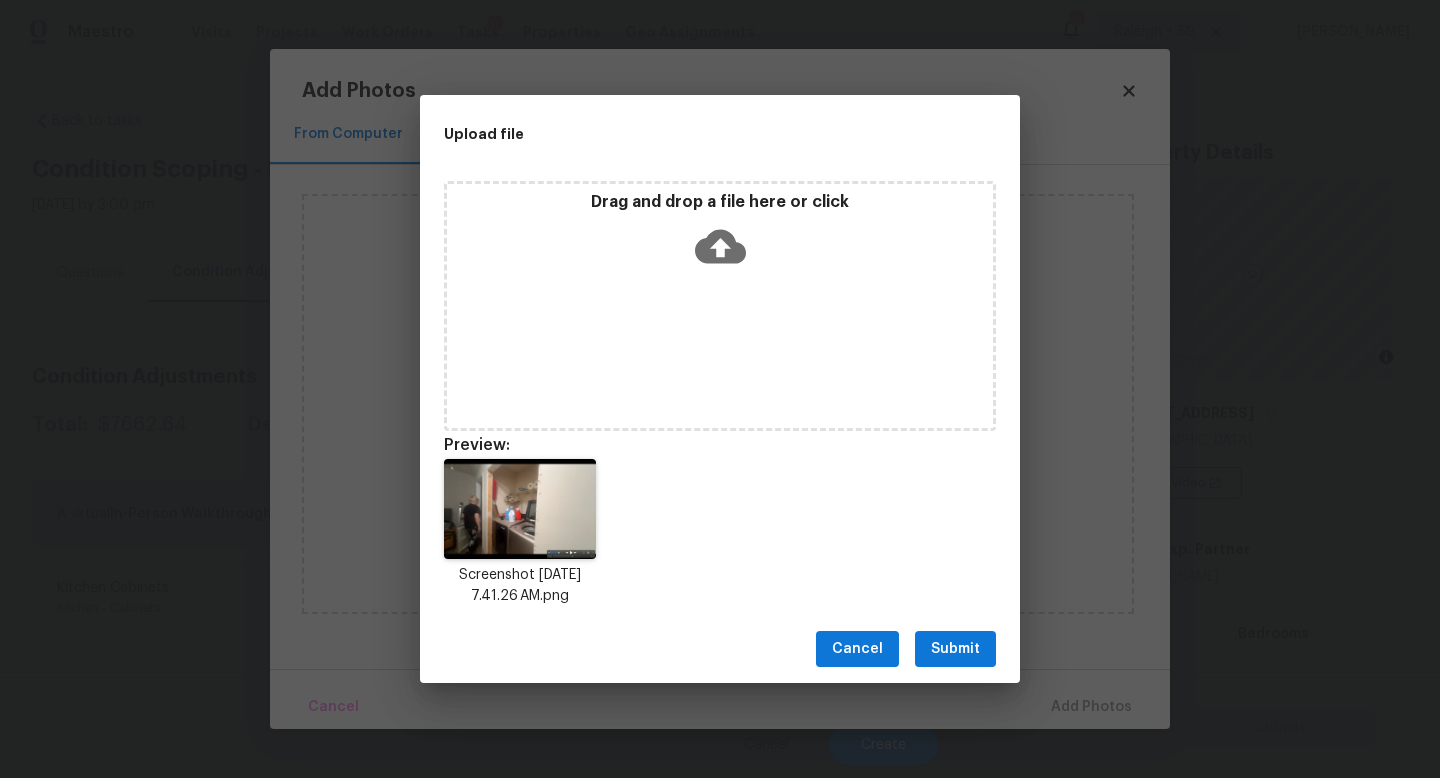 click on "Cancel Submit" at bounding box center (720, 649) 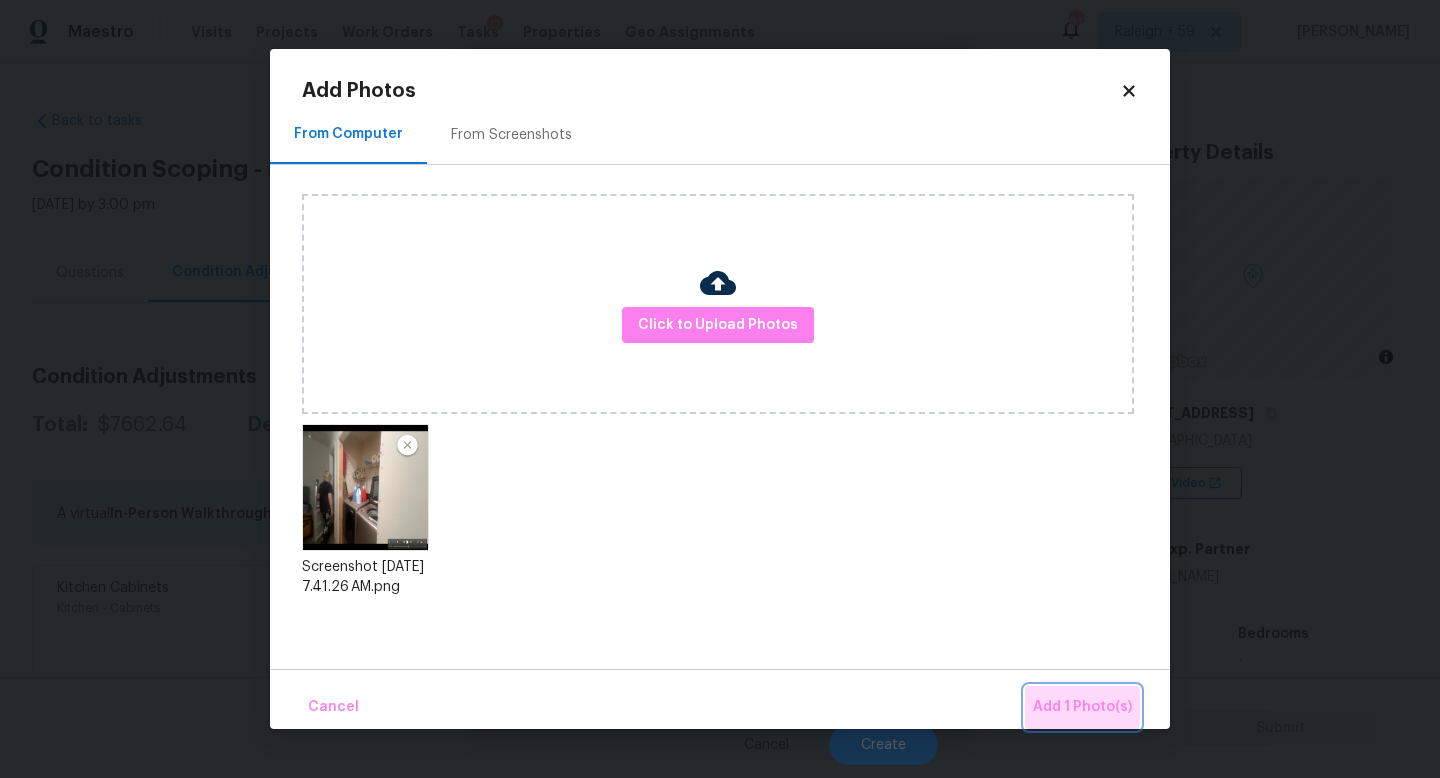 click on "Add 1 Photo(s)" at bounding box center (1082, 707) 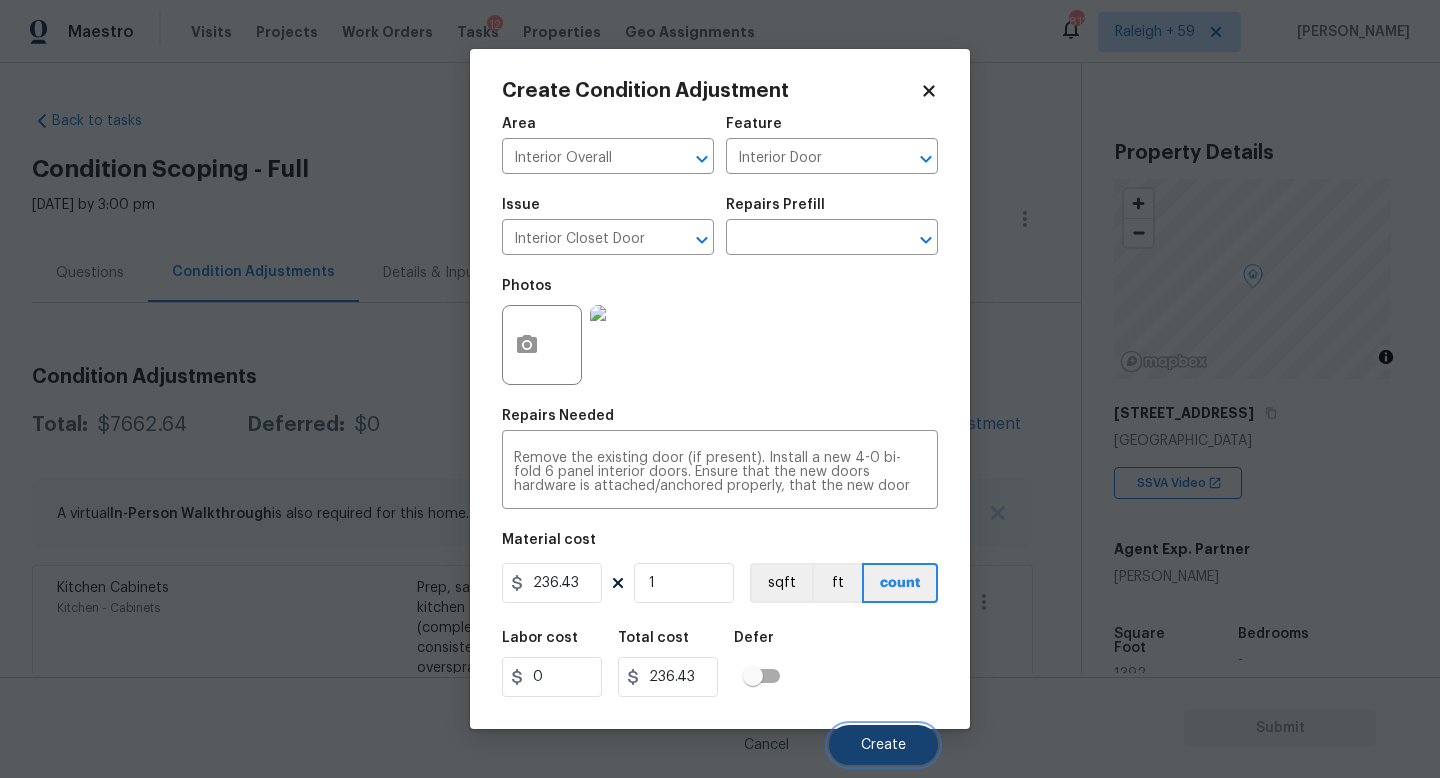 click on "Create" at bounding box center [883, 745] 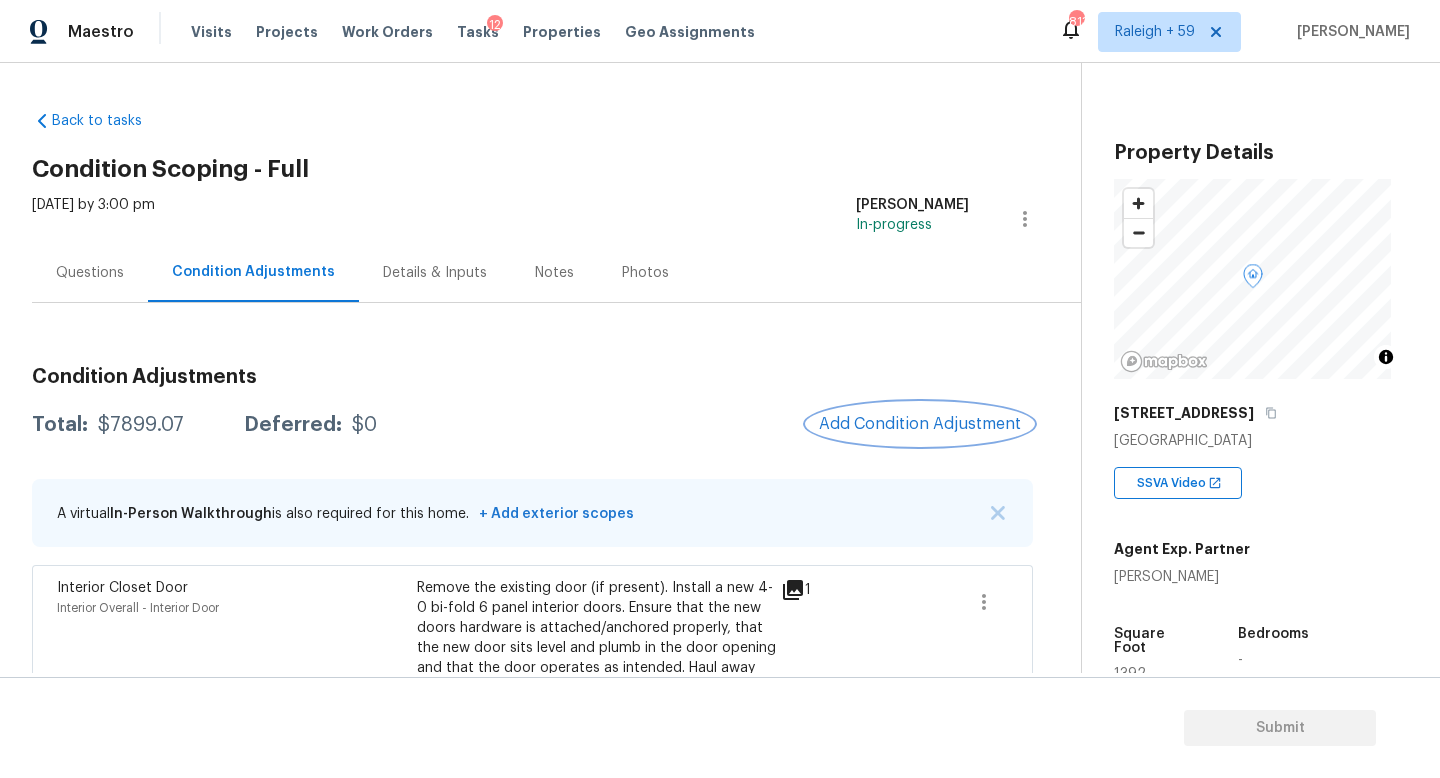 click on "Add Condition Adjustment" at bounding box center (920, 424) 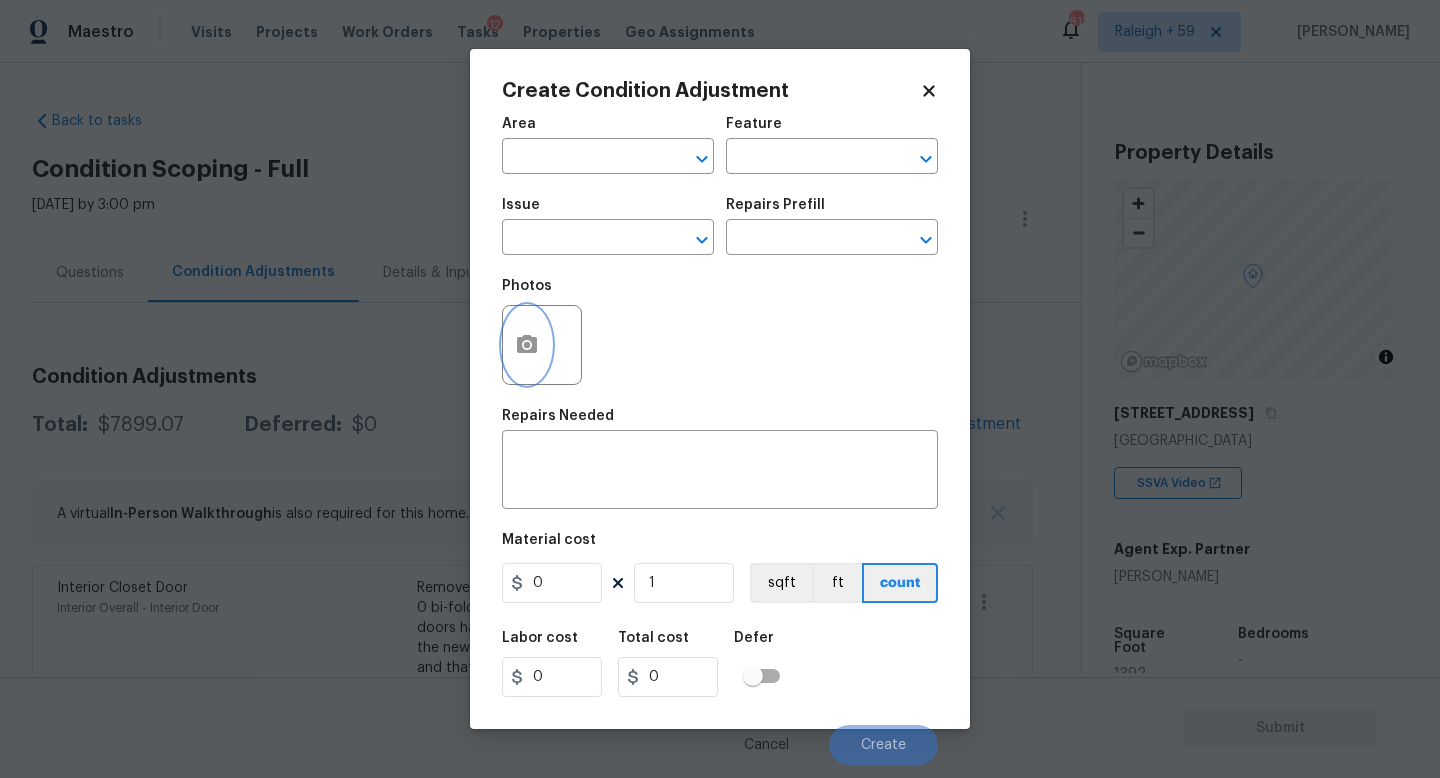 click 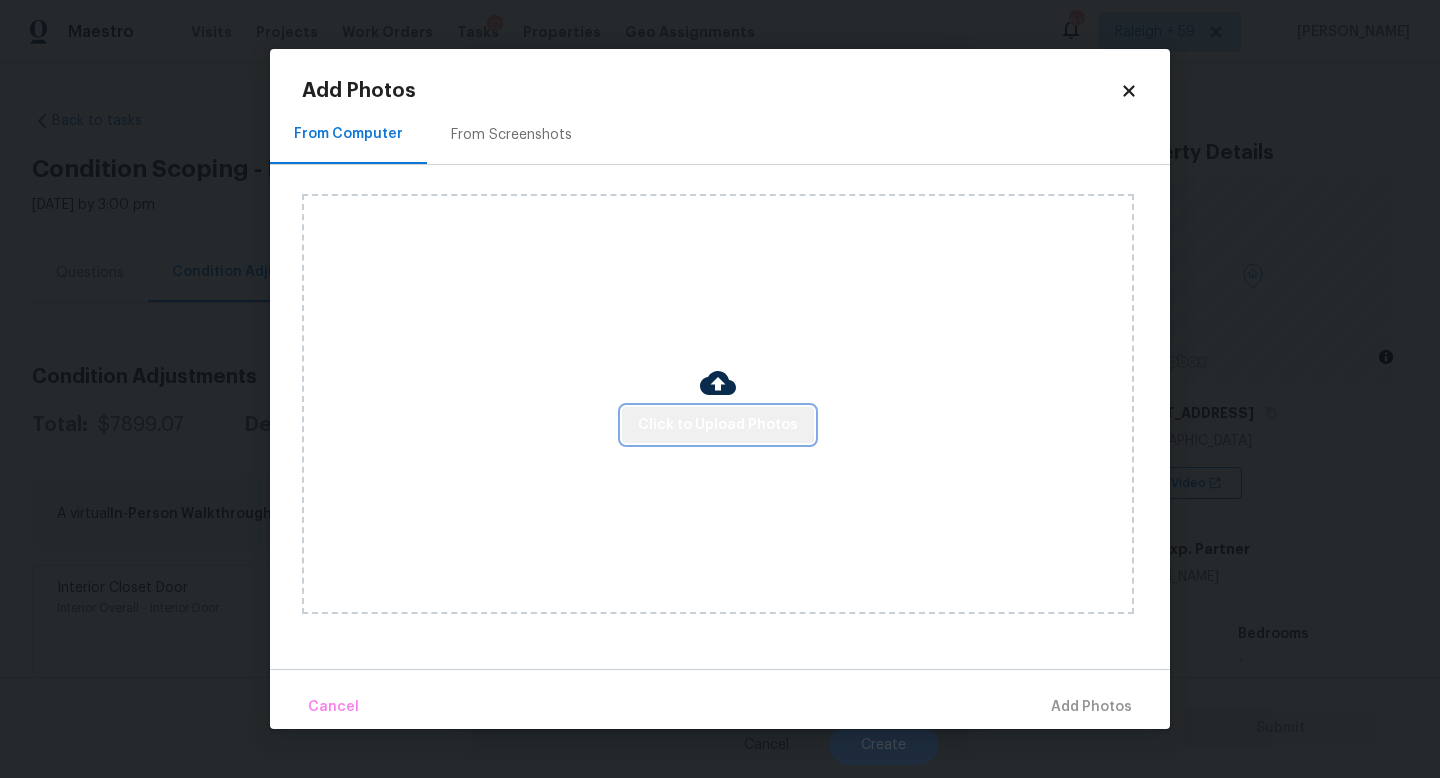 click on "Click to Upload Photos" at bounding box center (718, 425) 